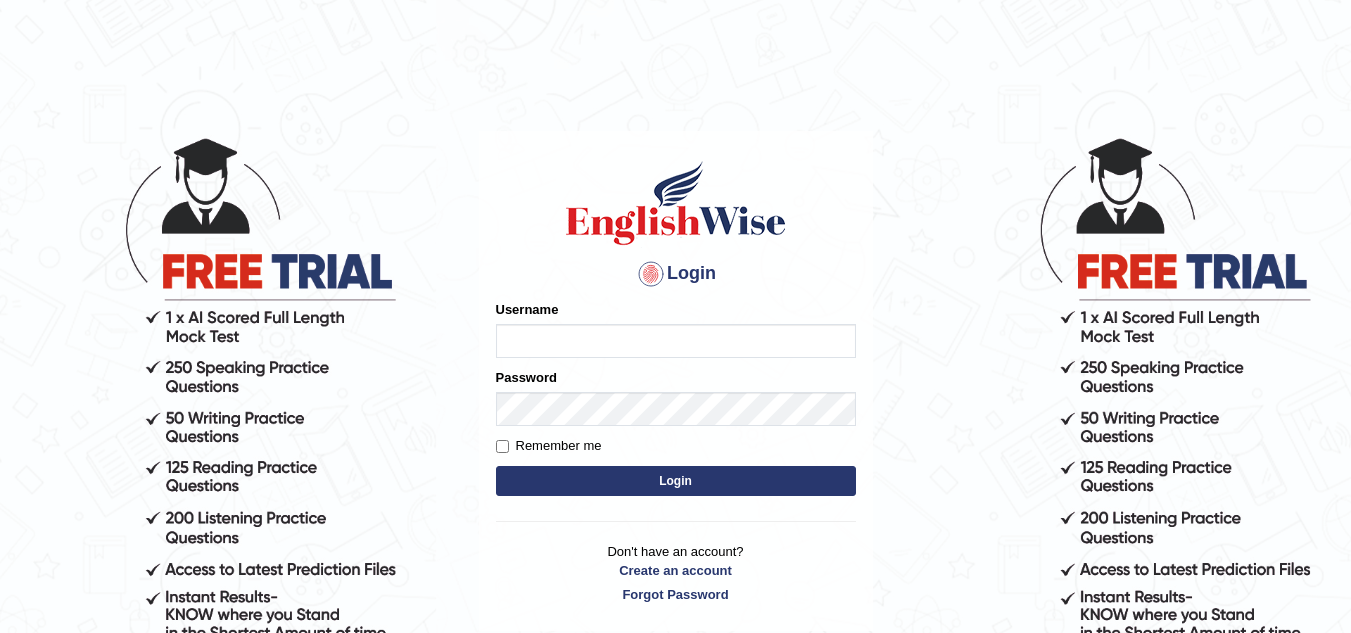 scroll, scrollTop: 0, scrollLeft: 0, axis: both 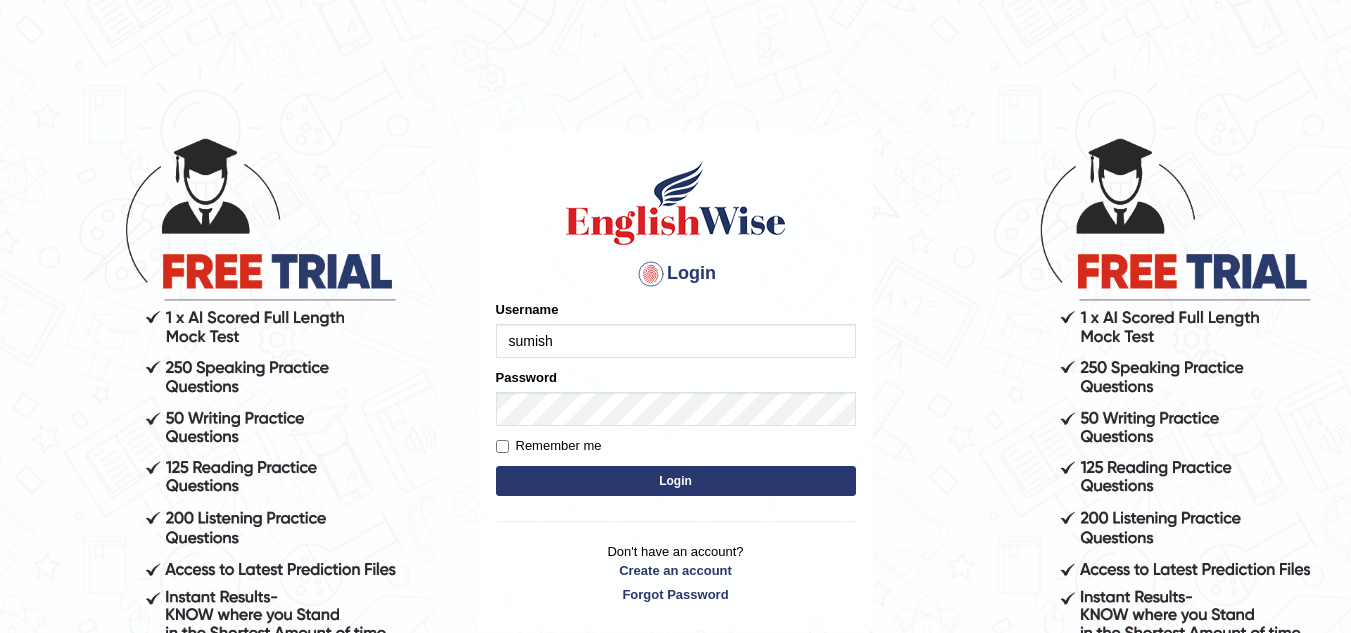 click on "Login" at bounding box center (676, 481) 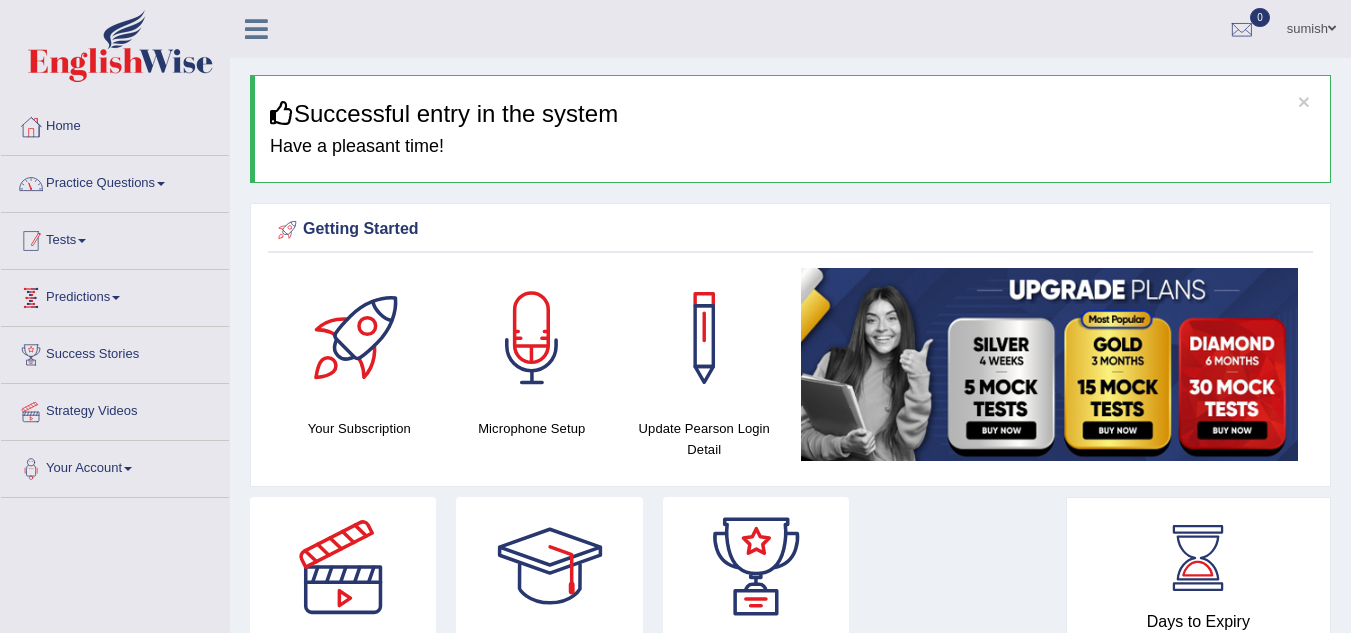 scroll, scrollTop: 0, scrollLeft: 0, axis: both 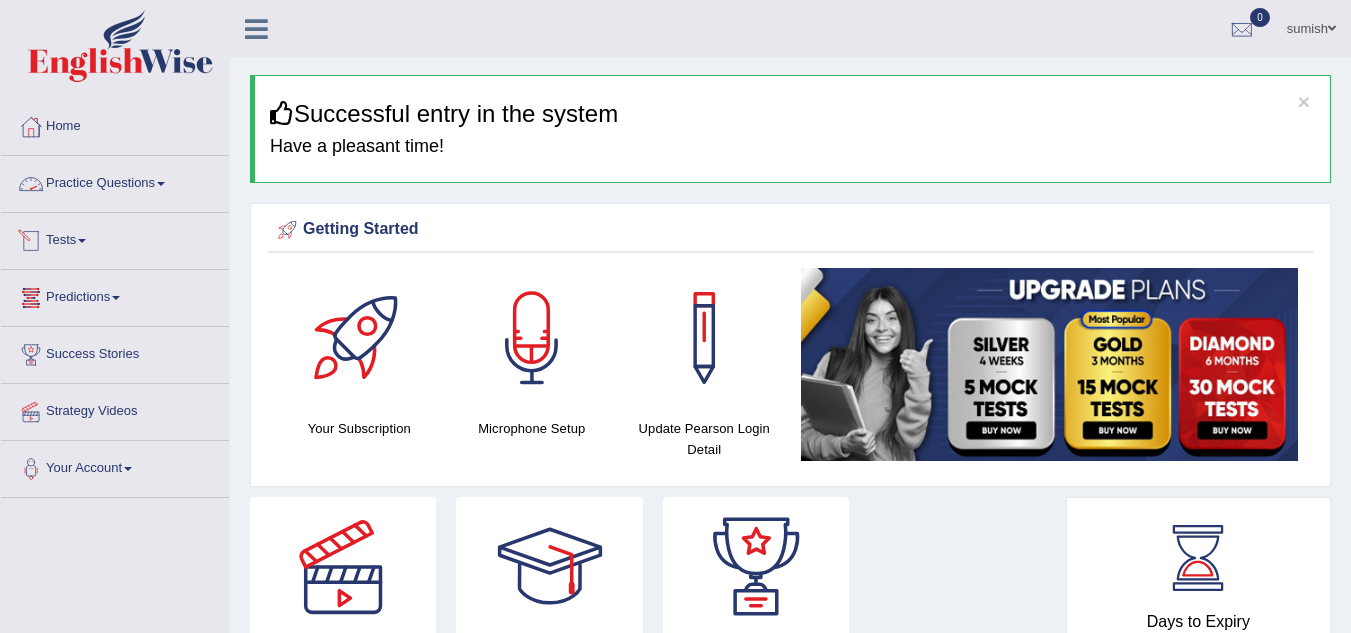 click on "Practice Questions" at bounding box center (115, 181) 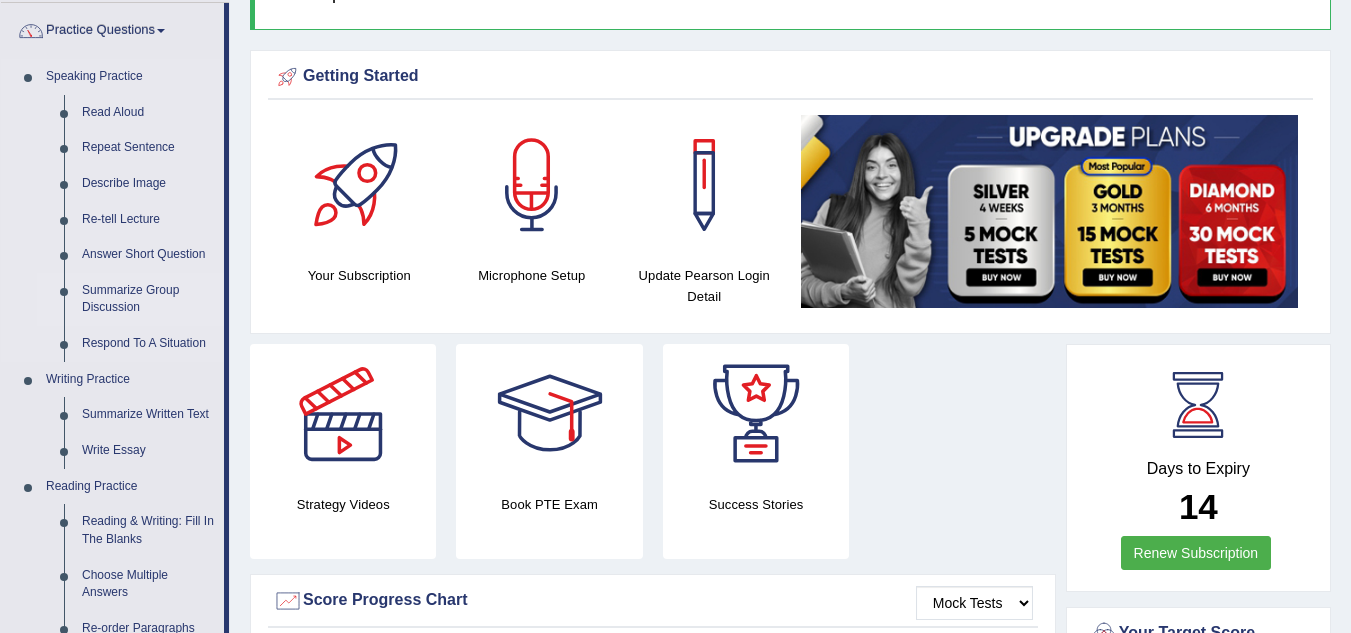 scroll, scrollTop: 154, scrollLeft: 0, axis: vertical 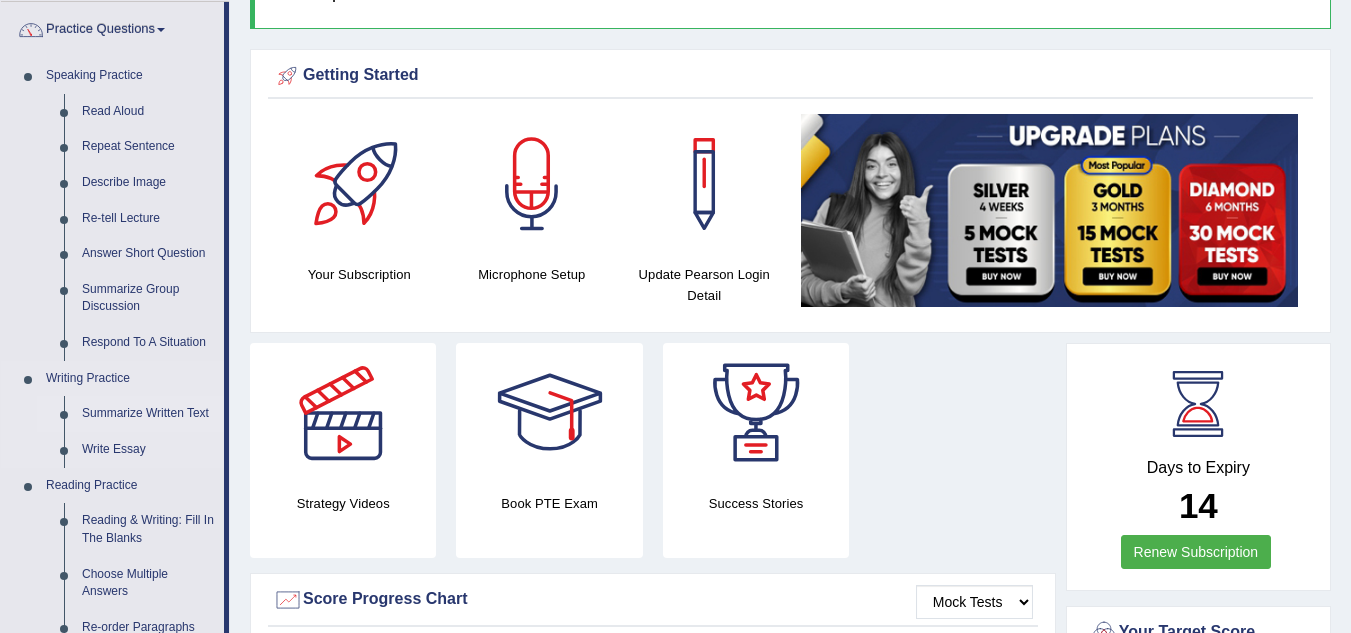 click on "Summarize Written Text" at bounding box center (148, 414) 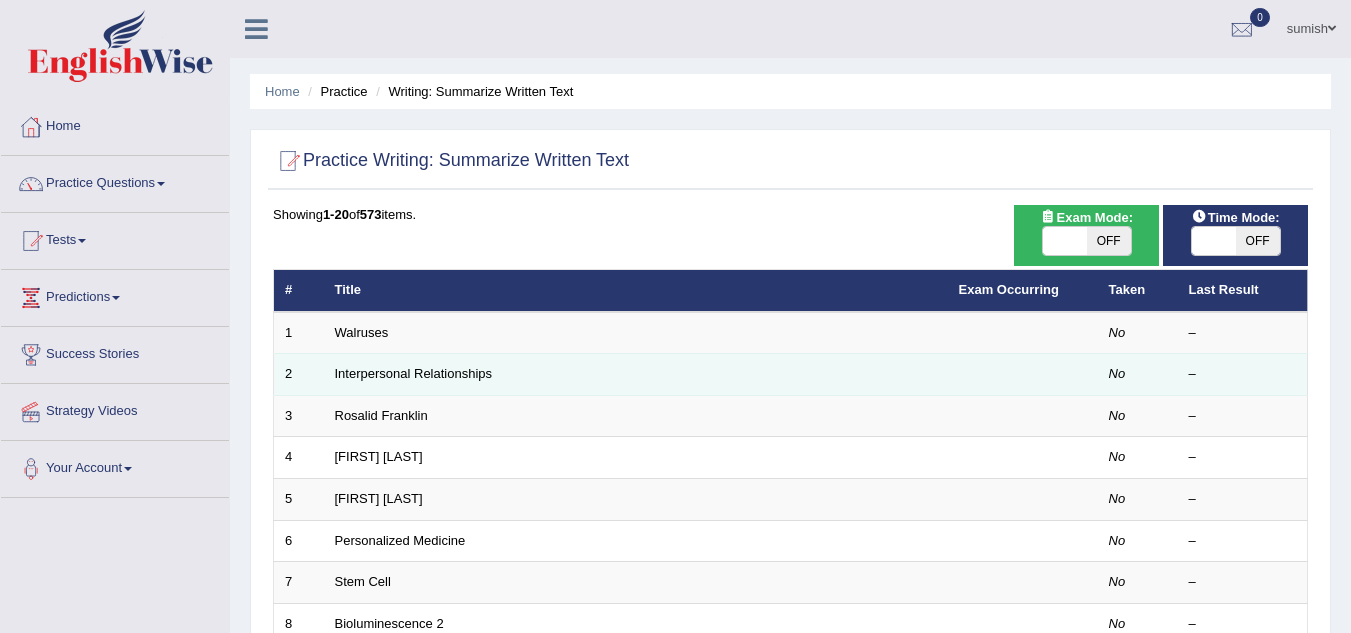 scroll, scrollTop: 0, scrollLeft: 0, axis: both 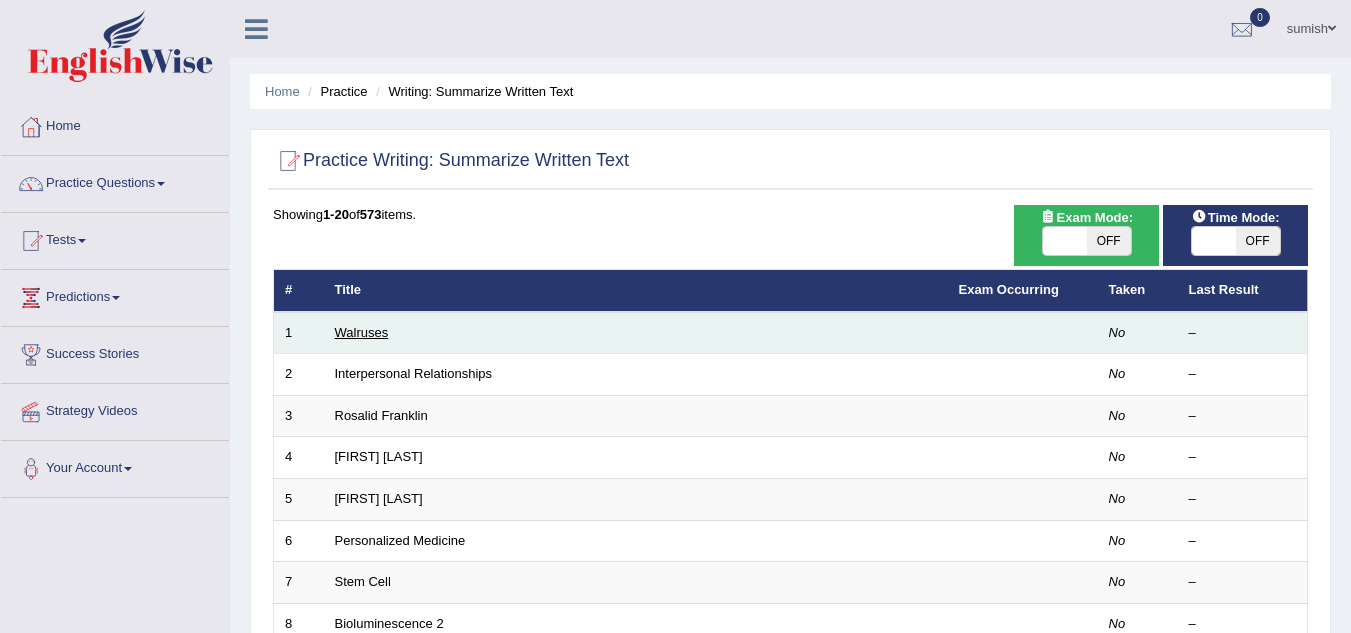 click on "Walruses" at bounding box center [362, 332] 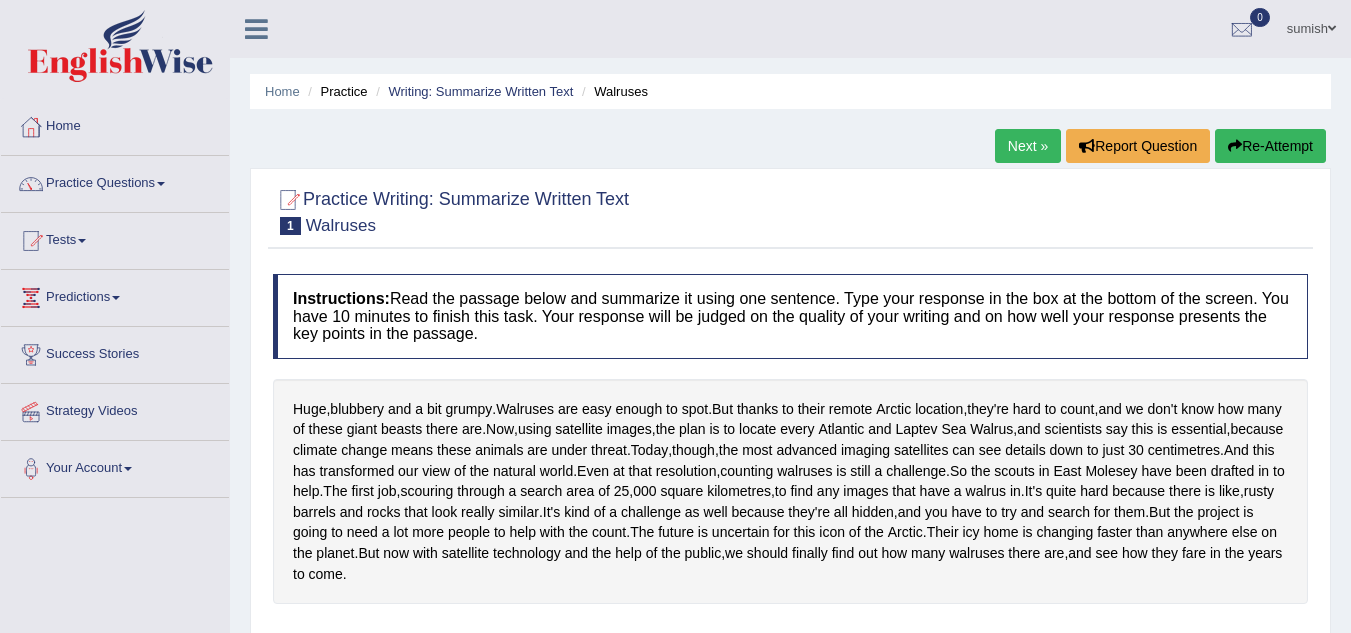scroll, scrollTop: 0, scrollLeft: 0, axis: both 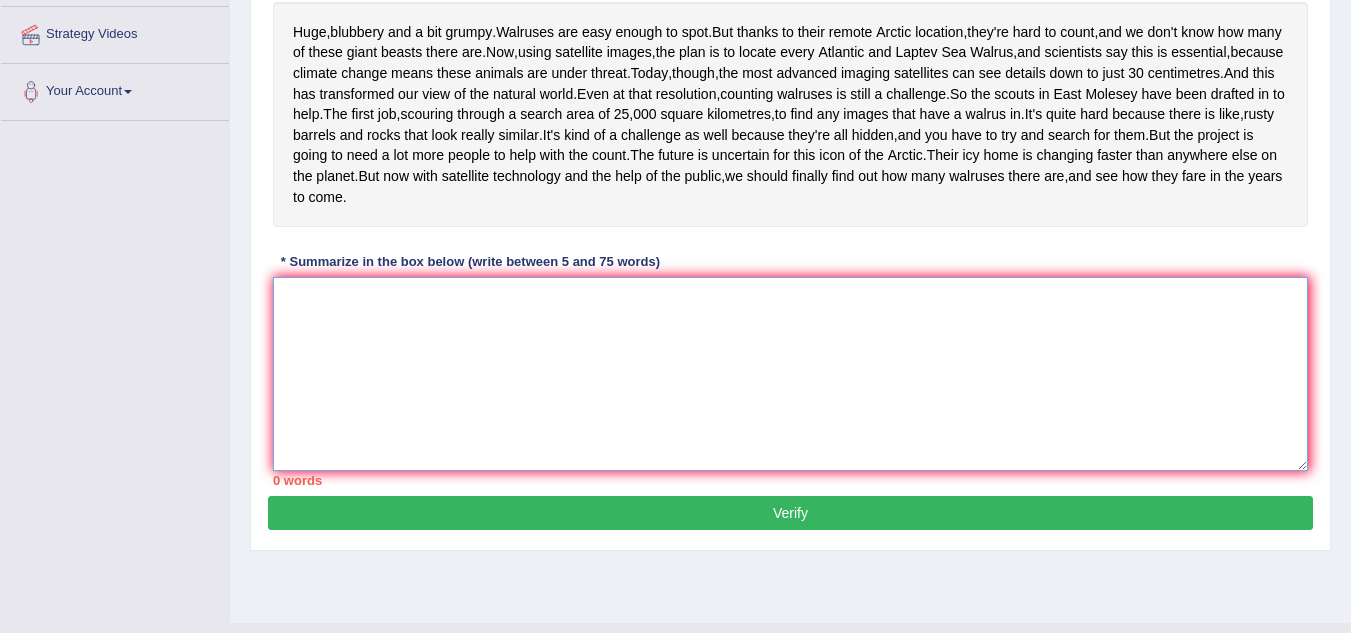 click at bounding box center [790, 374] 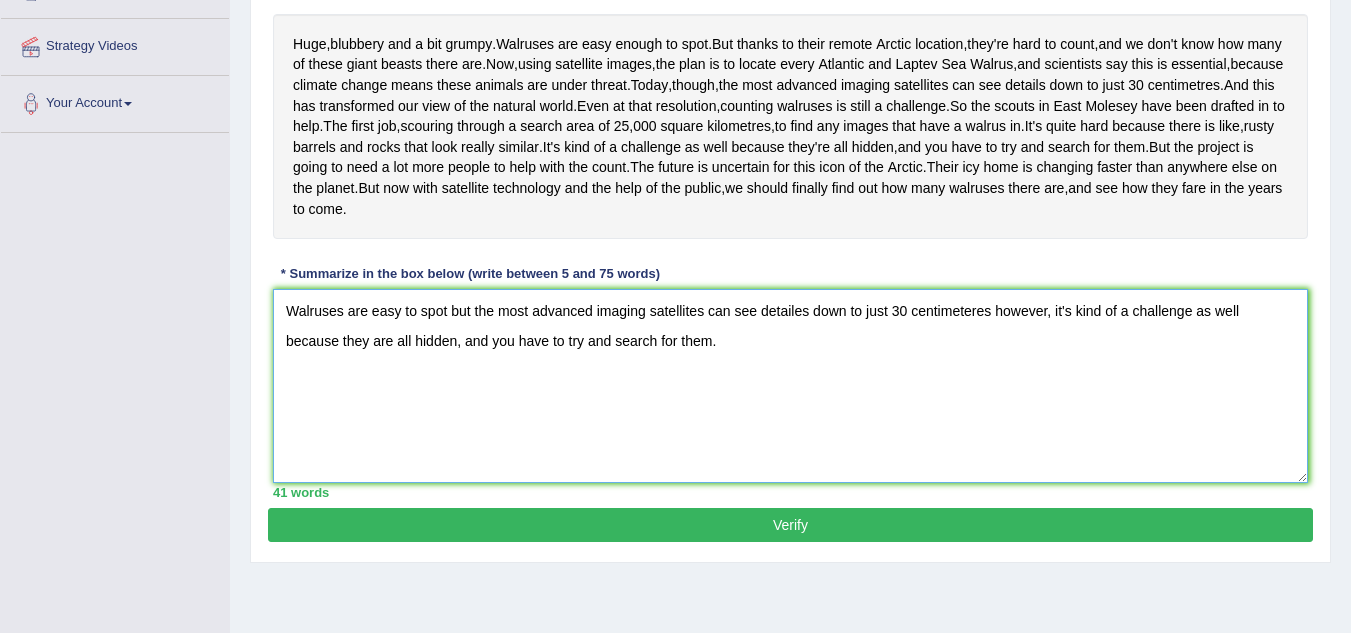 scroll, scrollTop: 442, scrollLeft: 0, axis: vertical 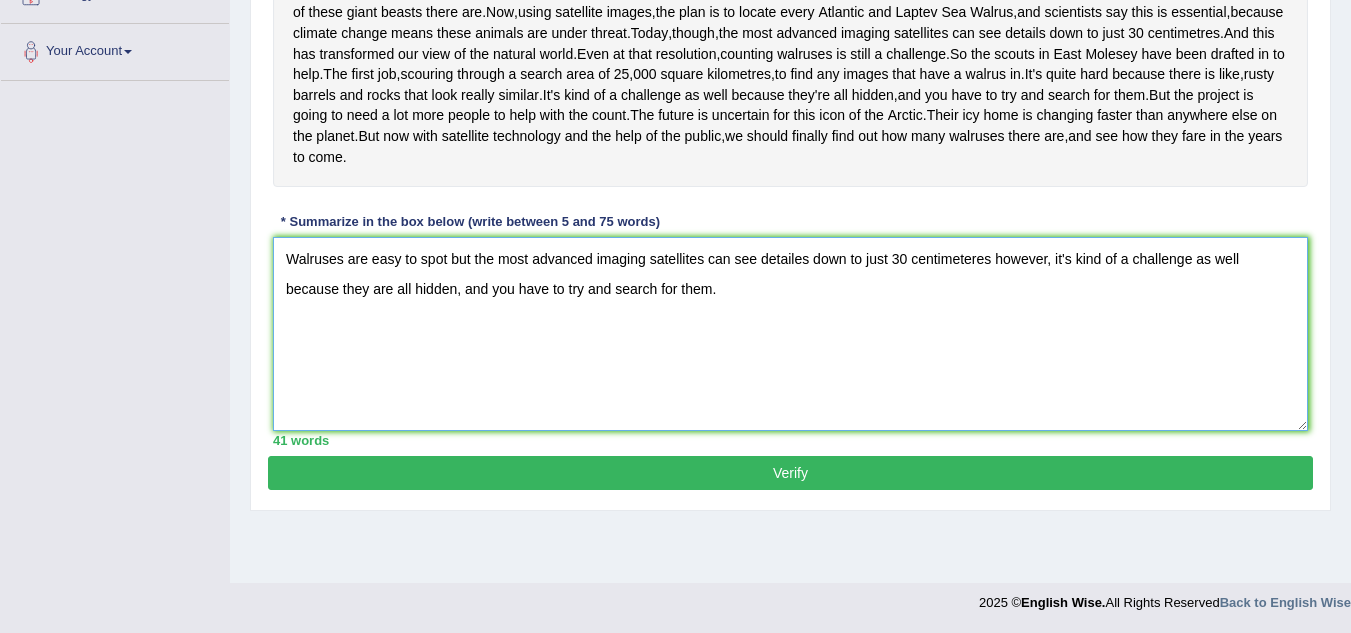 type on "Walruses are easy to spot but the most advanced imaging satellites can see detailes down to just 30 centimeteres however, it's kind of a challenge as well because they are all hidden, and you have to try and search for them." 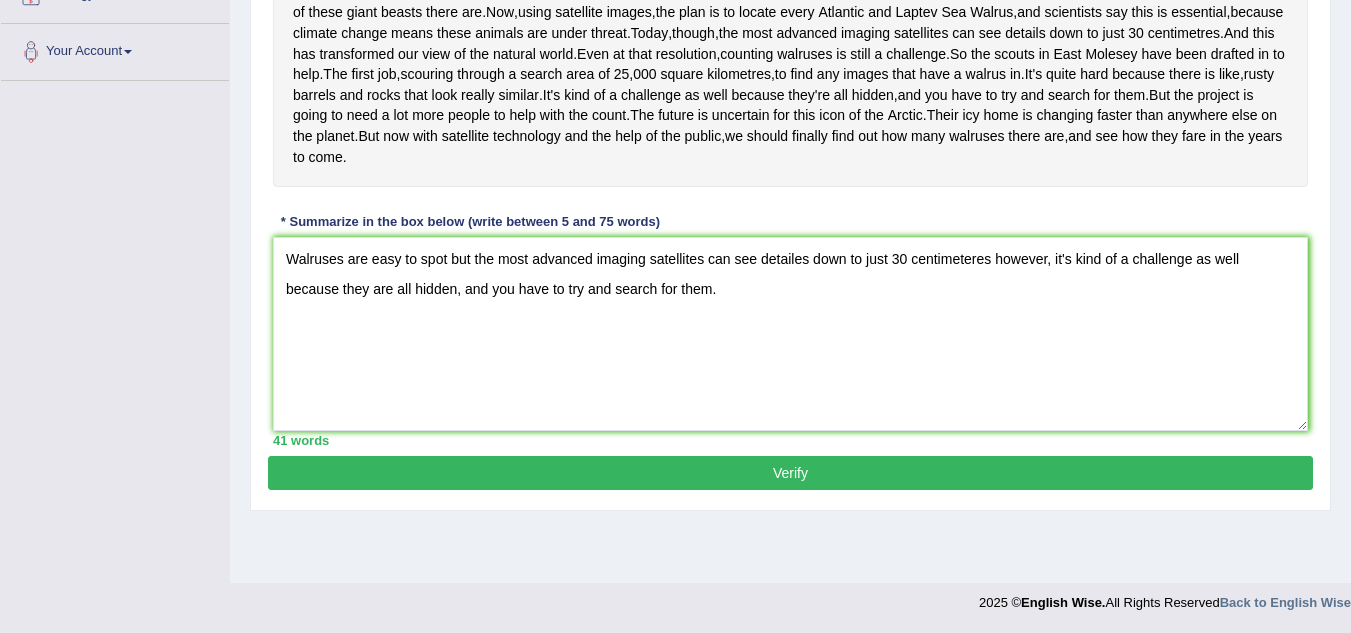 click on "Verify" at bounding box center (790, 473) 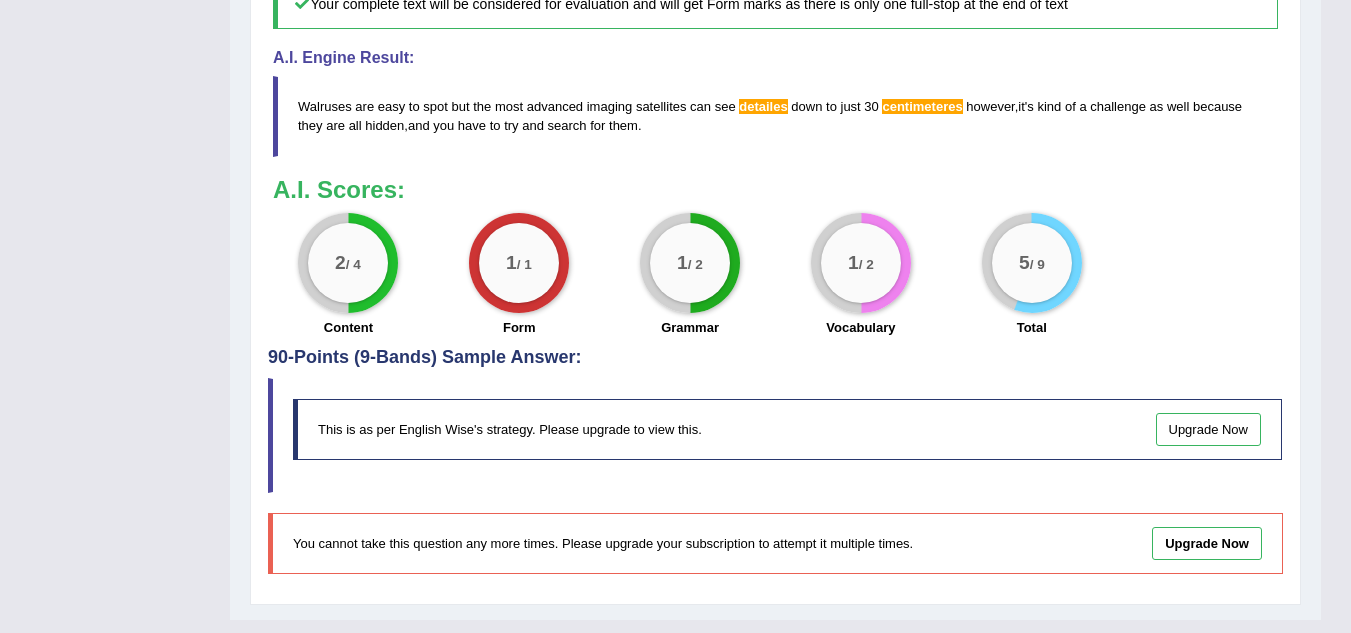scroll, scrollTop: 867, scrollLeft: 0, axis: vertical 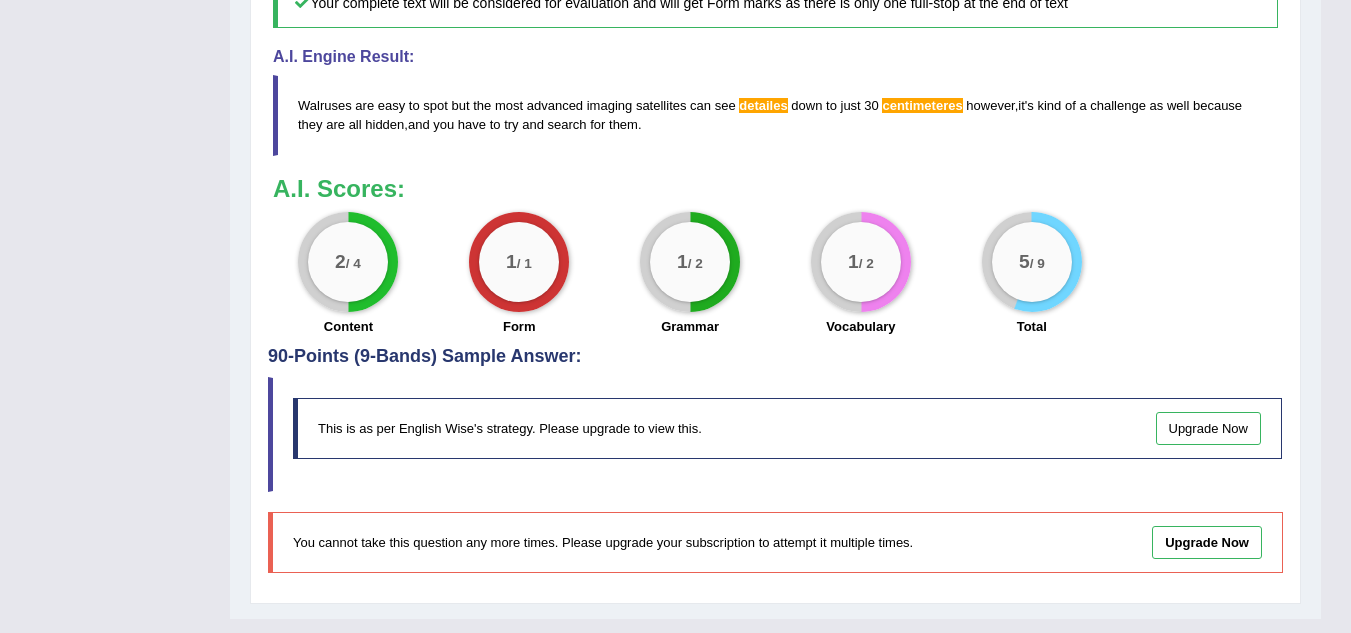 click on "Your complete text will be considered for evaluation and will get Form marks as there is only one full-stop at the end of text" at bounding box center [775, 3] 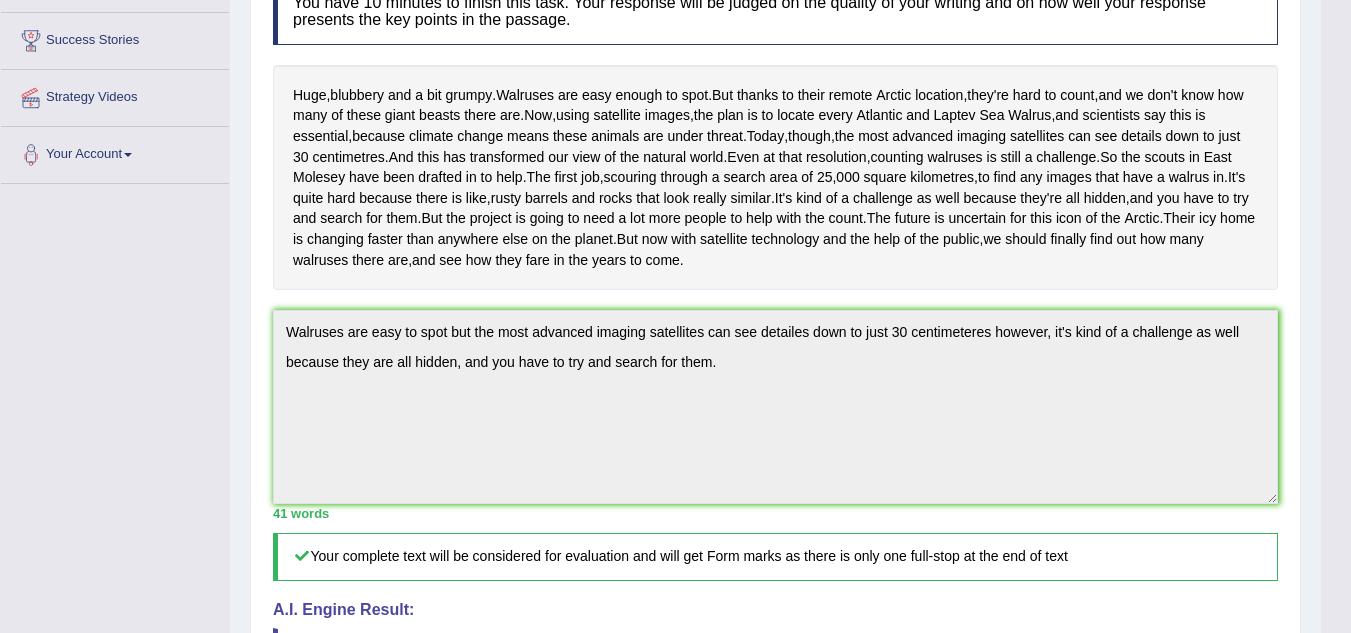 scroll, scrollTop: 313, scrollLeft: 0, axis: vertical 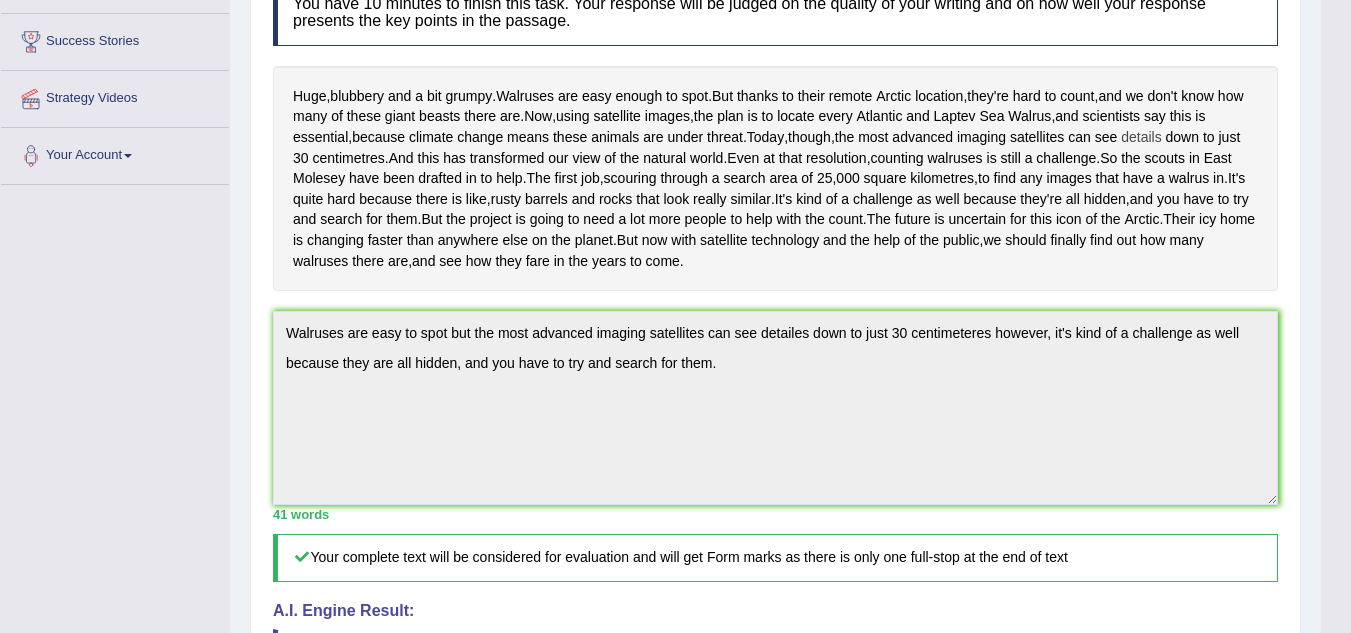 click on "details" at bounding box center [1141, 137] 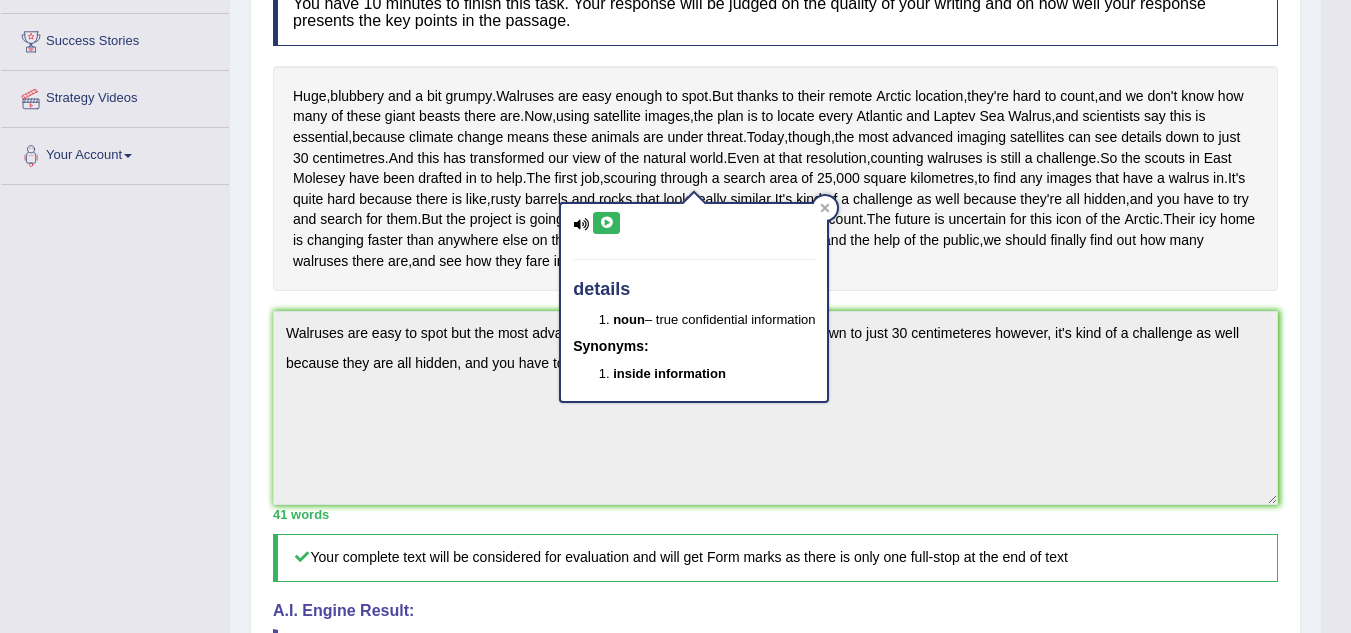 click on "Instructions:  Read the passage below and summarize it using one sentence. Type your response in the box at the bottom of the screen. You have 10 minutes to finish this task. Your response will be judged on the quality of your writing and on how well your response presents the key points in the passage.
Huge ,  blubbery   and   a   bit   grumpy .  Walruses   are   easy   enough   to   spot .  But   thanks   to   their   remote   Arctic   location ,  they're   hard   to   count ,  and   we   don't   know   how   many   of   these   giant   beasts   there   are .  Now ,  using   satellite   images ,  the   plan   is   to   locate   every   Atlantic   and   Laptev   Sea   Walrus ,  and   scientists   say   this   is   essential ,  because   climate   change   means   these   animals   are   under   threat .
Today ,  though ,  the   most   advanced   imaging   satellites   can   see   details   down   to   just   30   centimetres .  And   this   has   transformed   our   view   of   the   natural" at bounding box center [775, 426] 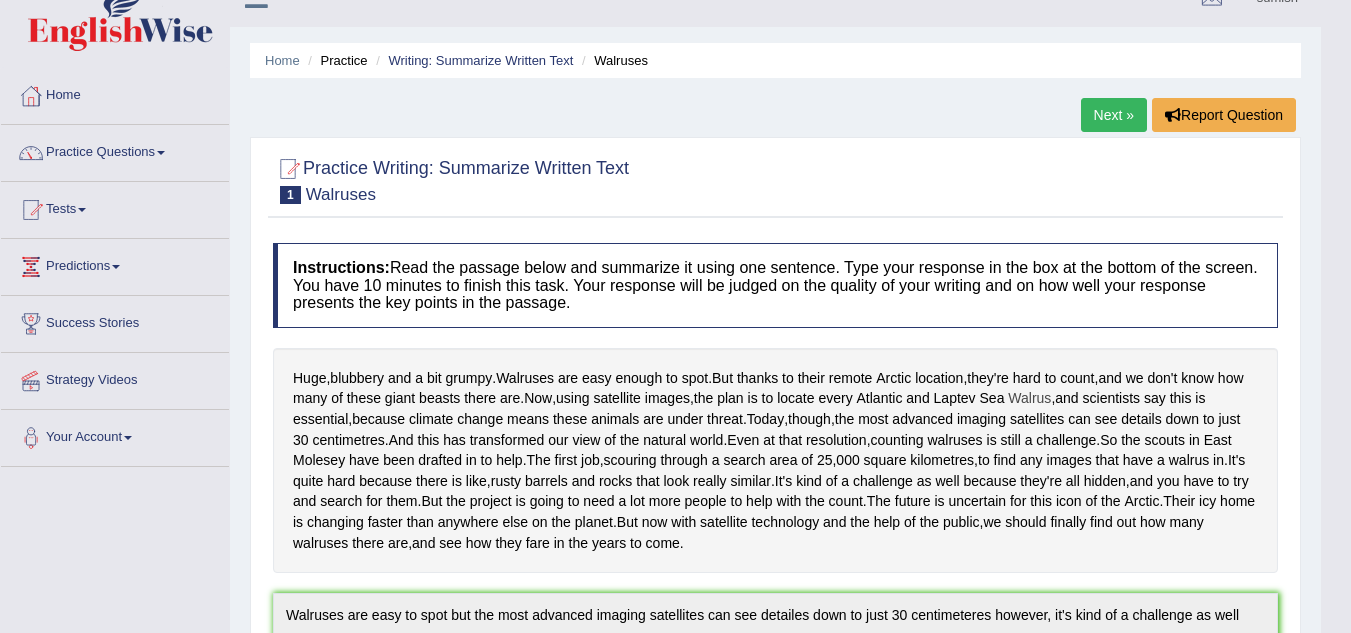 scroll, scrollTop: 28, scrollLeft: 0, axis: vertical 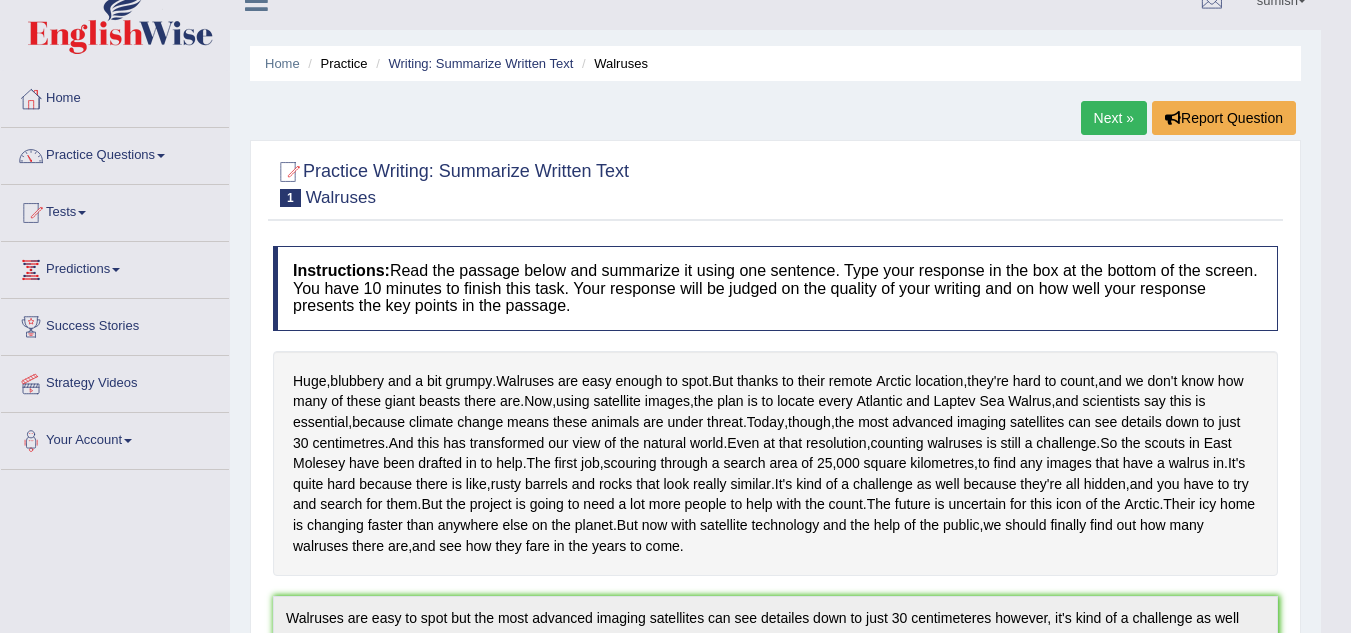 click on "Next »" at bounding box center [1114, 118] 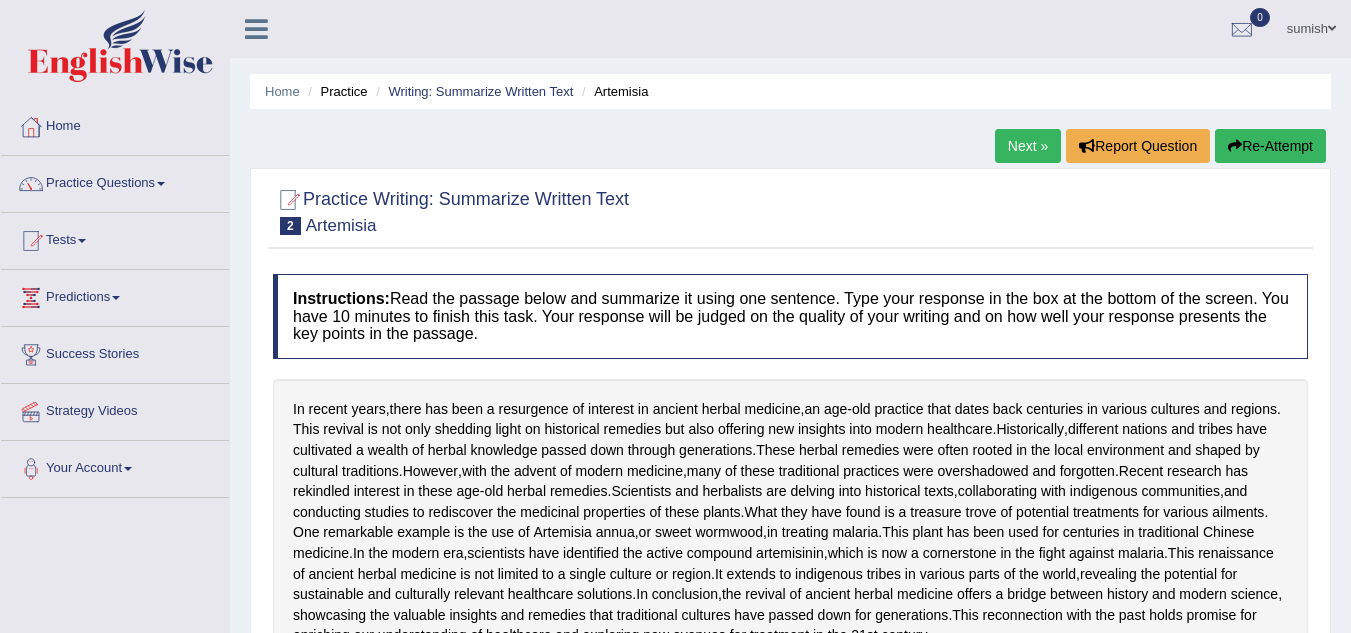 scroll, scrollTop: 0, scrollLeft: 0, axis: both 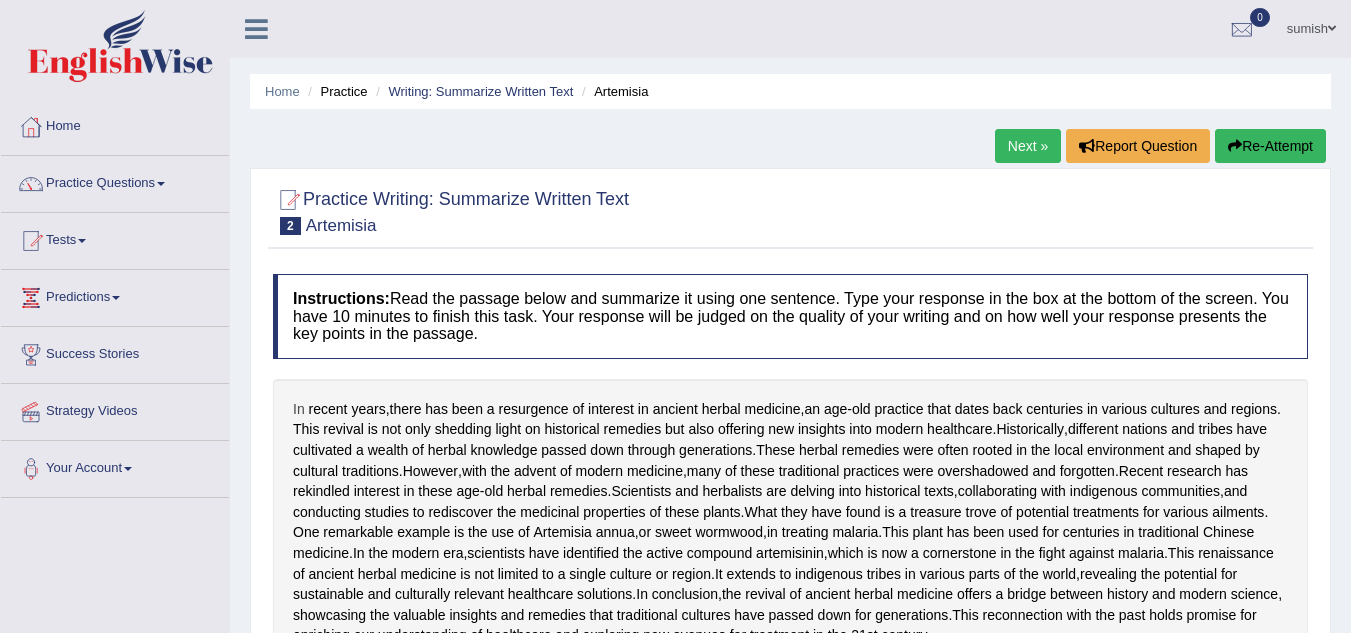 click on "In" at bounding box center [299, 409] 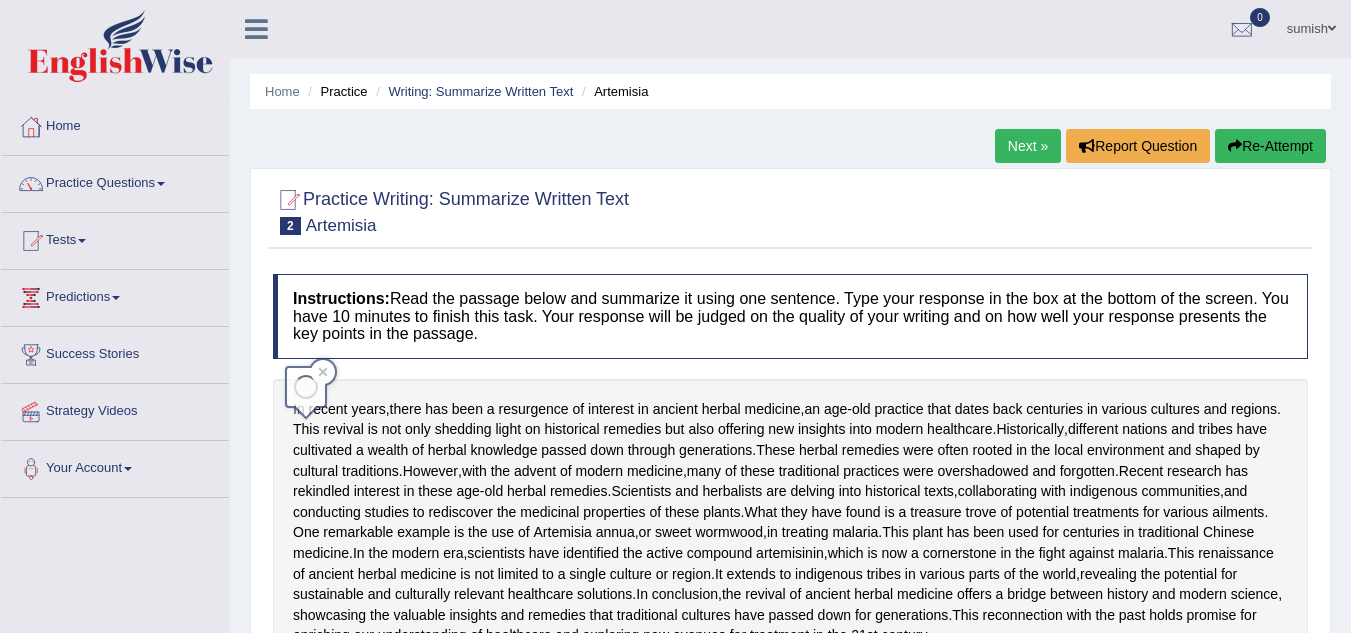 click on "Toggle navigation
Home
Practice Questions   Speaking Practice Read Aloud
Repeat Sentence
Describe Image
Re-tell Lecture
Answer Short Question
Summarize Group Discussion
Respond To A Situation
Writing Practice  Summarize Written Text
Write Essay
Reading Practice  Reading & Writing: Fill In The Blanks
Choose Multiple Answers
Re-order Paragraphs
Fill In The Blanks
Choose Single Answer
Listening Practice  Summarize Spoken Text
Highlight Incorrect Words
Highlight Correct Summary
Select Missing Word
Choose Single Answer
Choose Multiple Answers
Fill In The Blanks
Write From Dictation
Pronunciation
Tests  Take Practice Sectional Test" at bounding box center (675, 316) 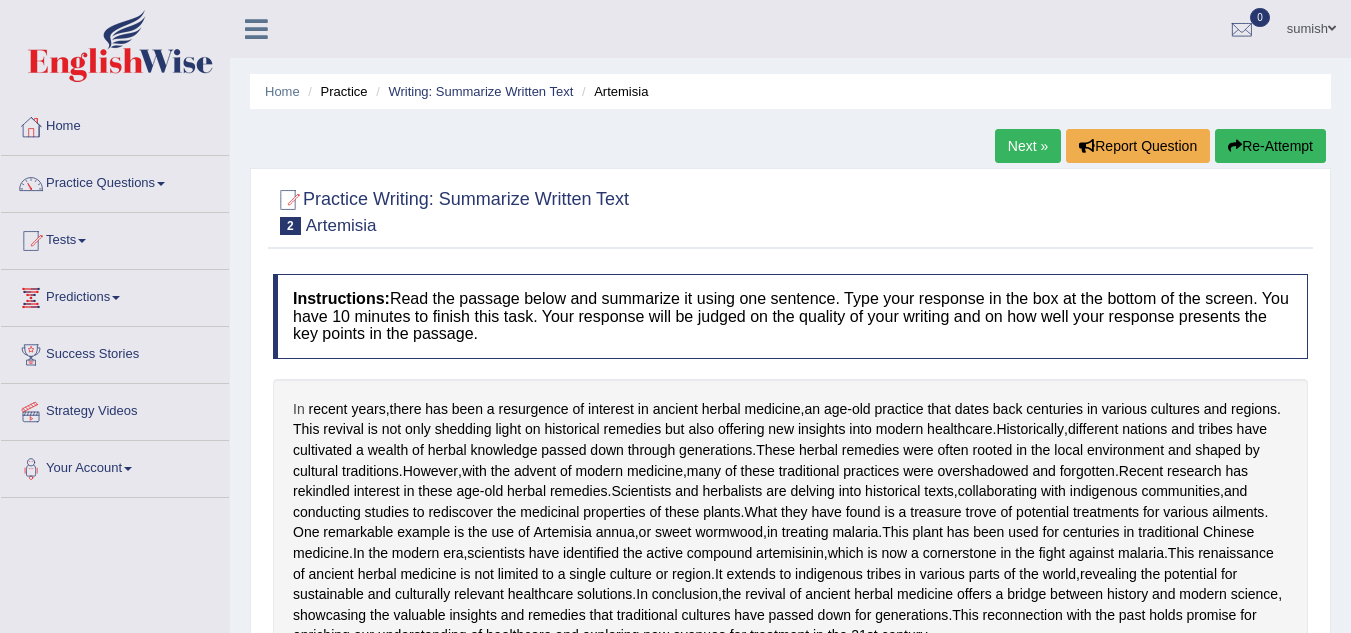 click on "In" at bounding box center [299, 409] 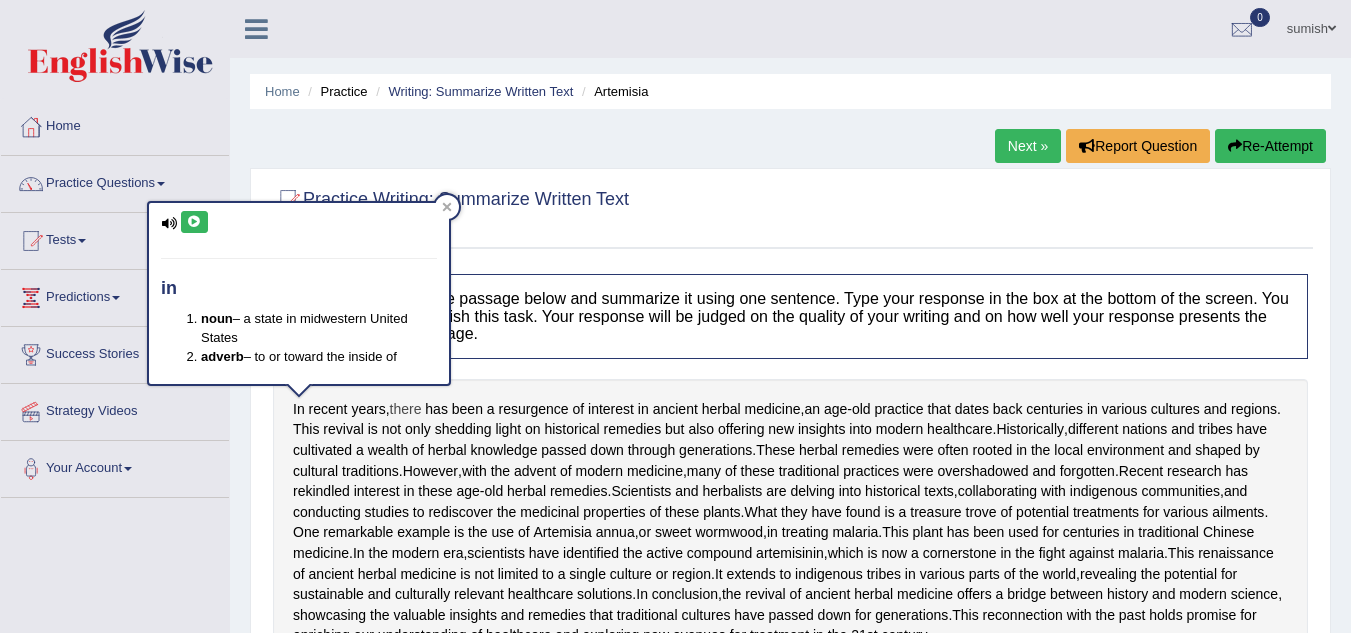 drag, startPoint x: 304, startPoint y: 412, endPoint x: 410, endPoint y: 418, distance: 106.16968 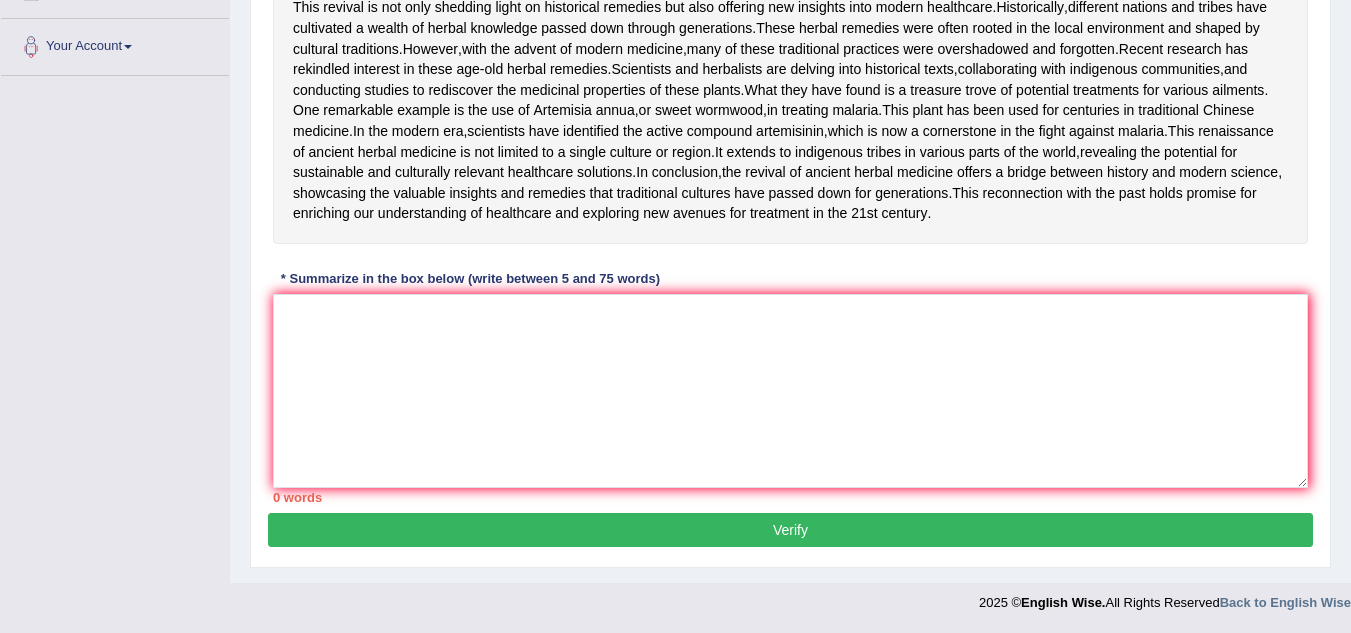 scroll, scrollTop: 503, scrollLeft: 0, axis: vertical 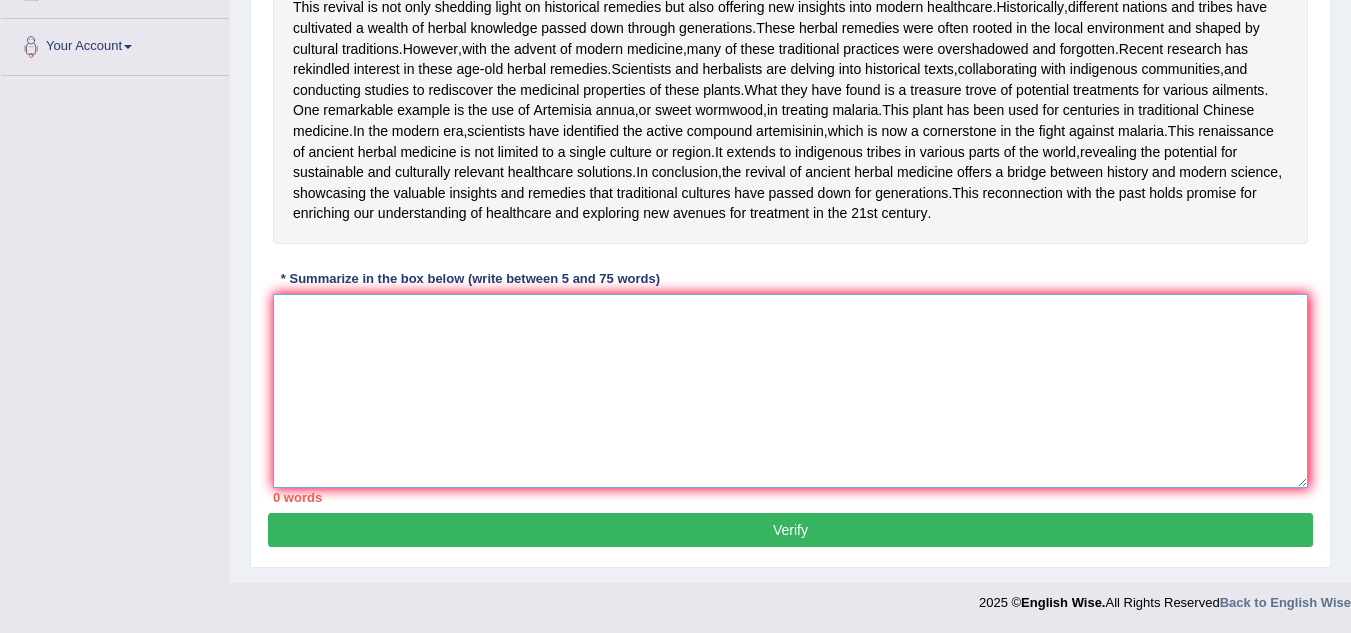 click at bounding box center (790, 391) 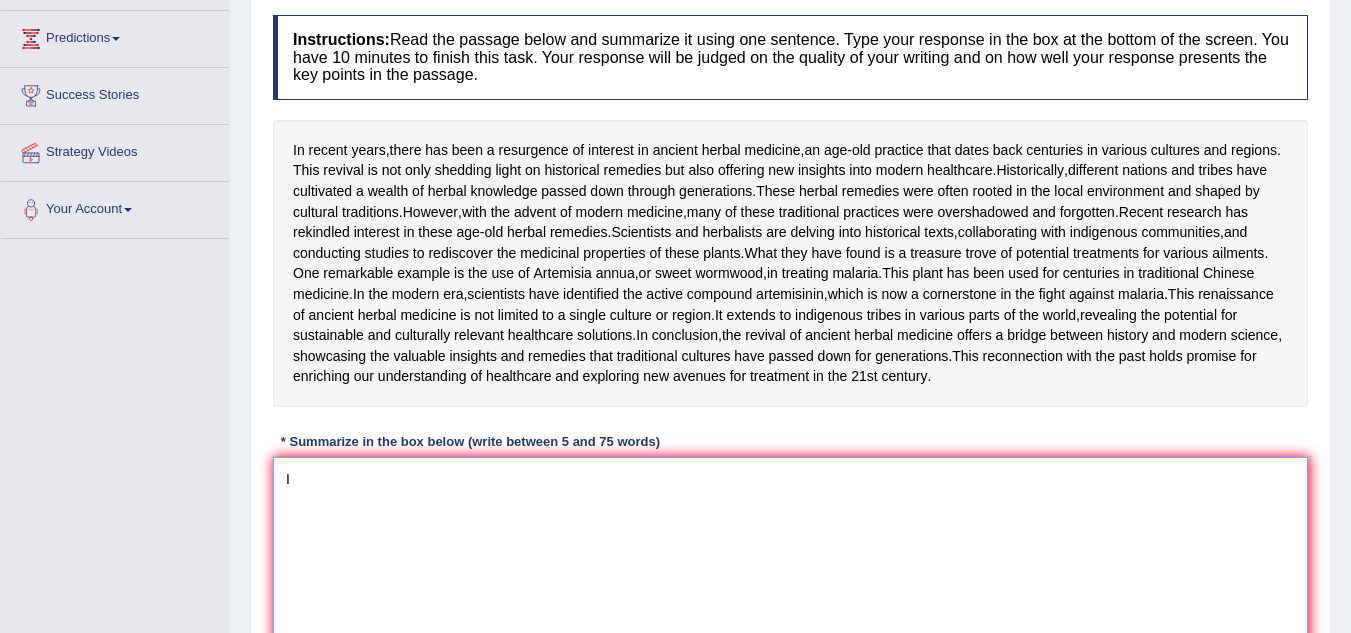 scroll, scrollTop: 278, scrollLeft: 0, axis: vertical 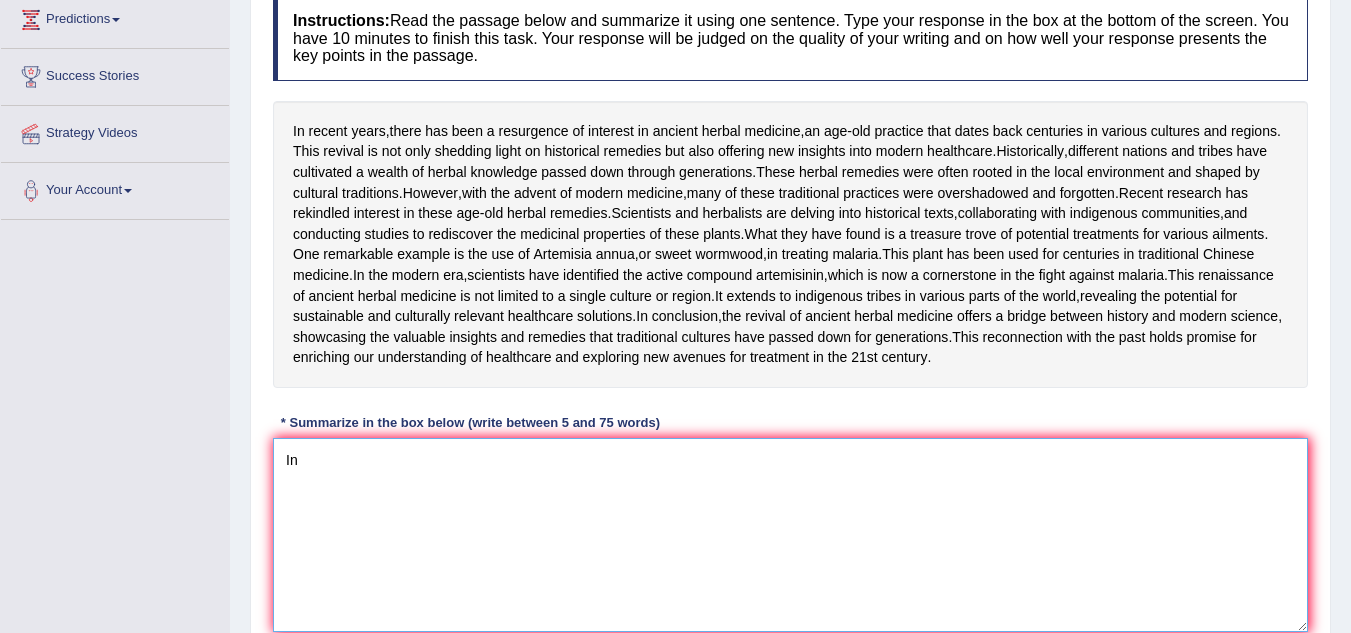 type on "I" 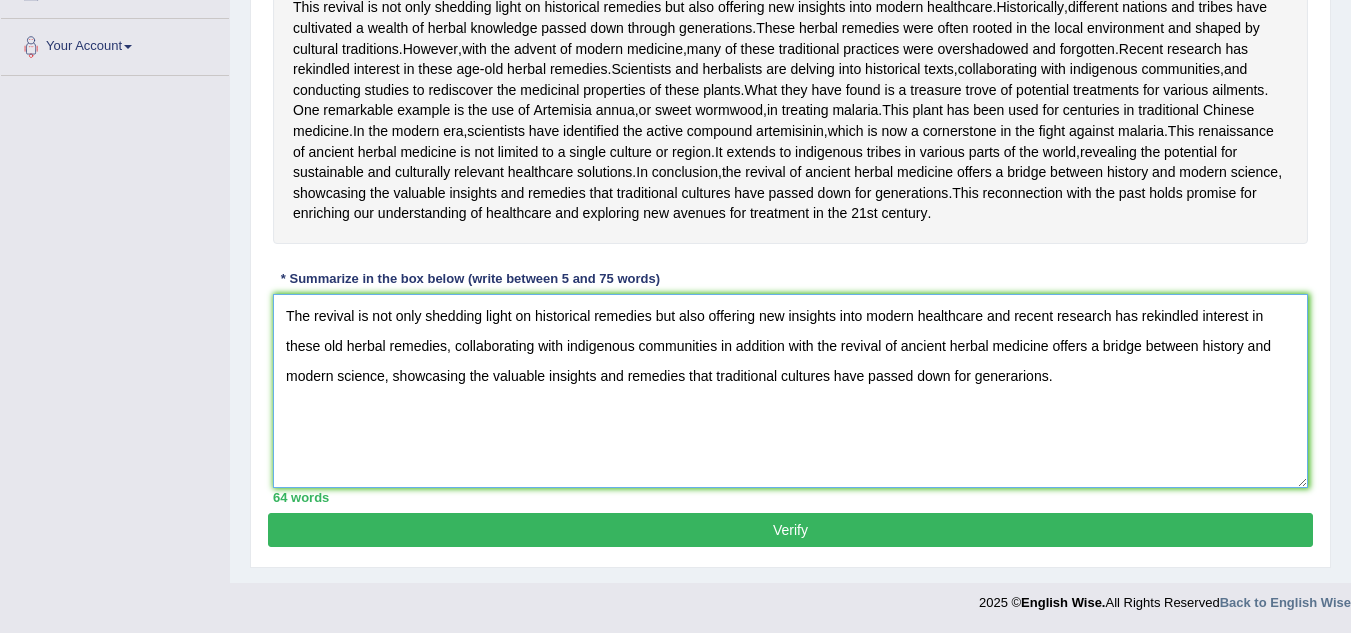 scroll, scrollTop: 435, scrollLeft: 0, axis: vertical 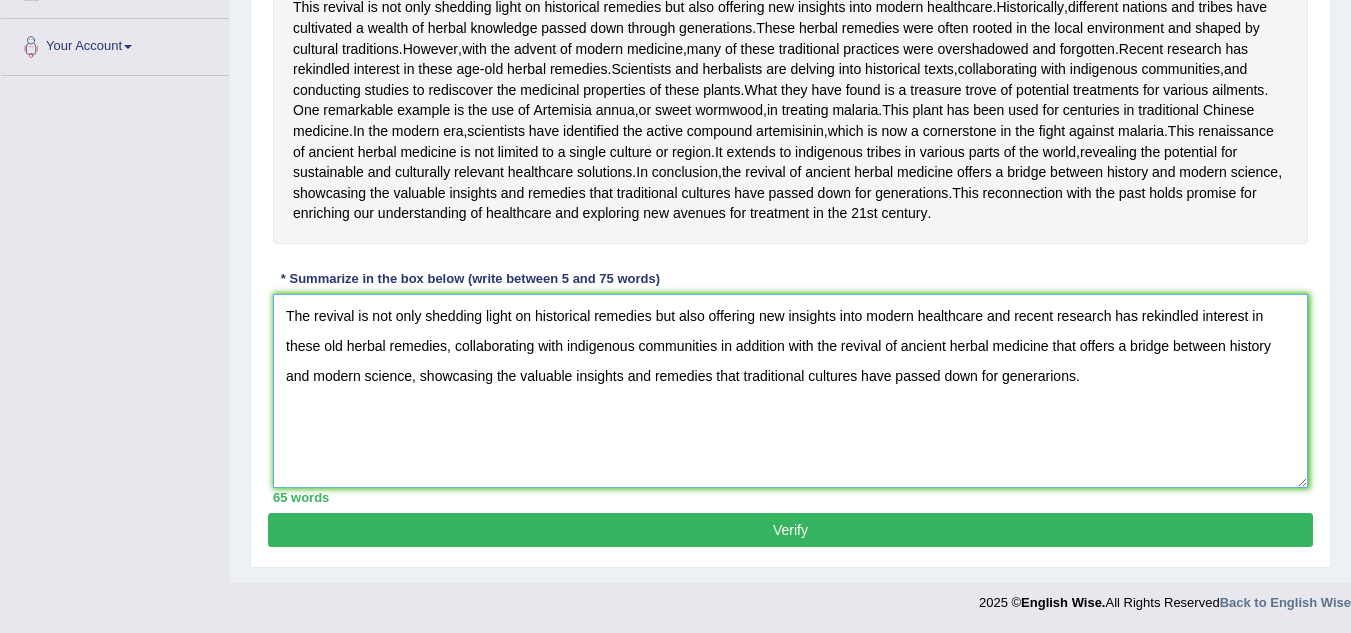 type on "The revival is not only shedding light on historical remedies but also offering new insights into modern healthcare and recent research has rekindled interest in these old herbal remedies, collaborating with indigenous communities in addition with the revival of ancient herbal medicine that offers a bridge between history and modern science, showcasing the valuable insights and remedies that traditional cultures have passed down for generarions." 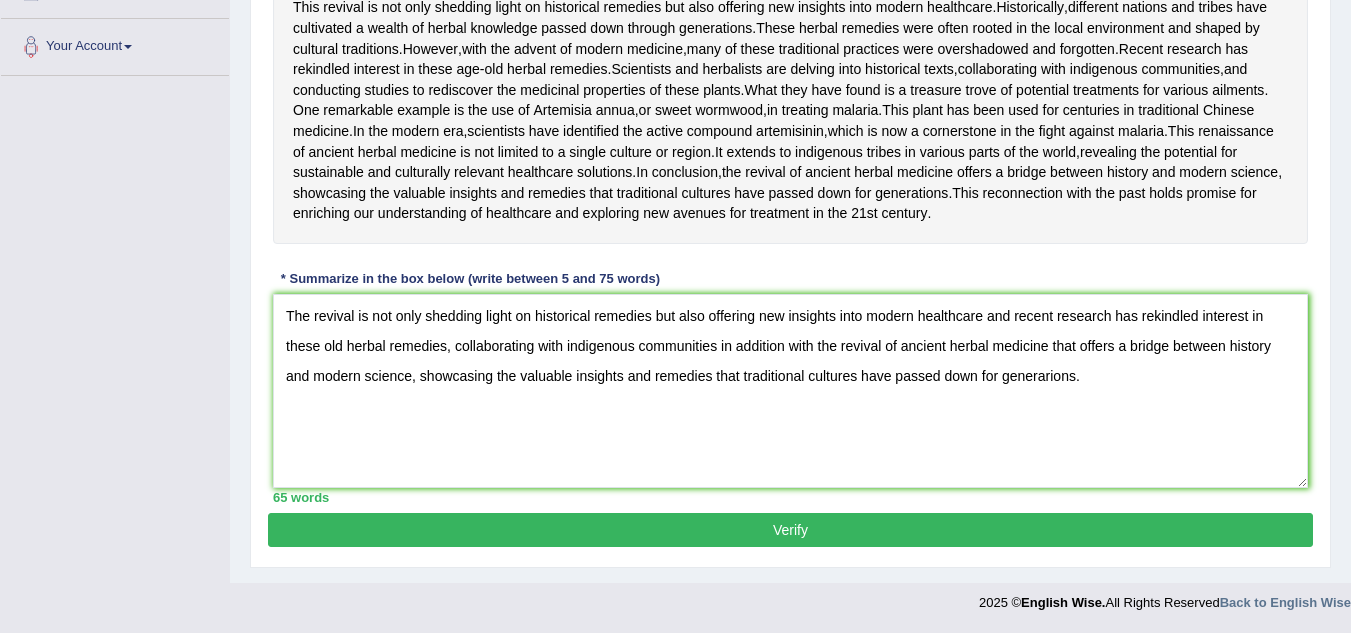 click on "Verify" at bounding box center (790, 530) 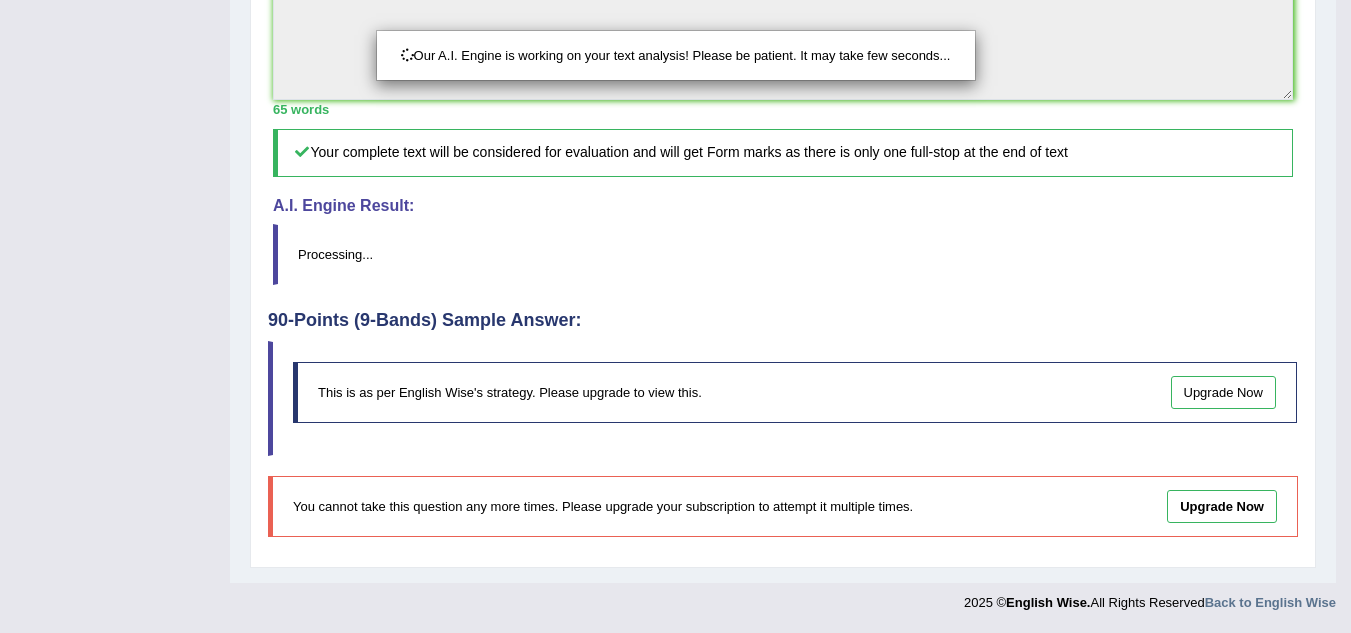 scroll, scrollTop: 892, scrollLeft: 0, axis: vertical 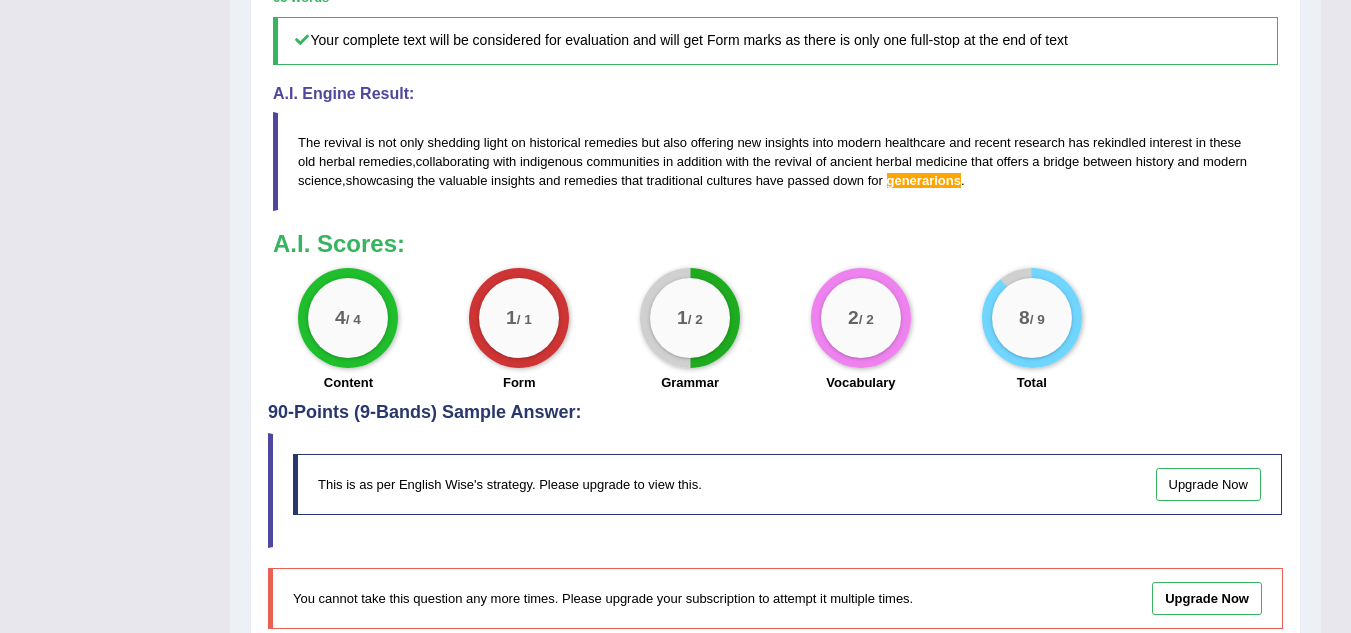 click on "generarions" at bounding box center [924, 180] 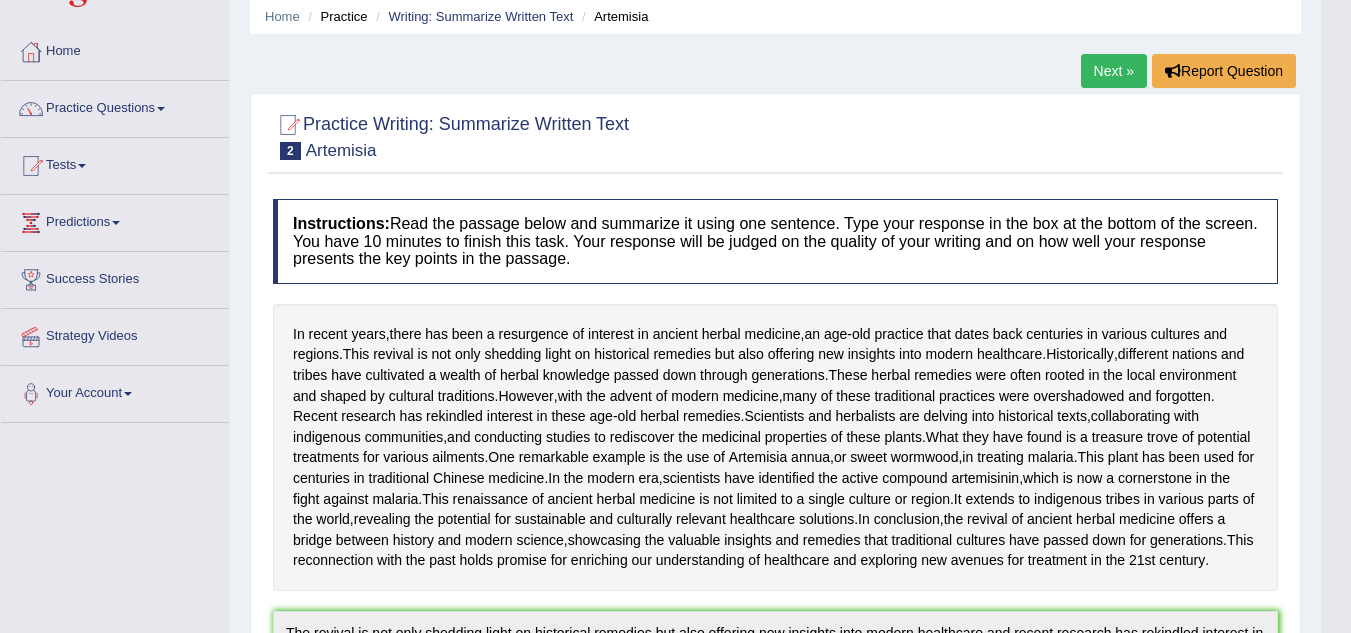 scroll, scrollTop: 0, scrollLeft: 0, axis: both 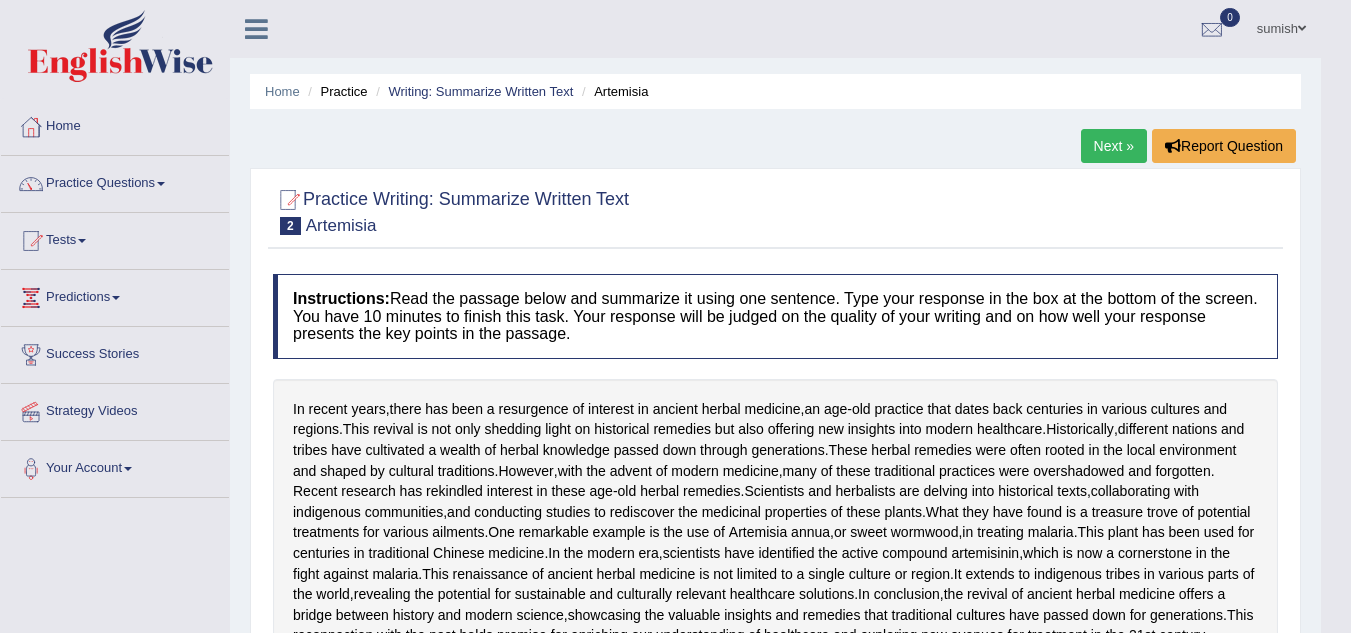 click on "Next »" at bounding box center [1114, 146] 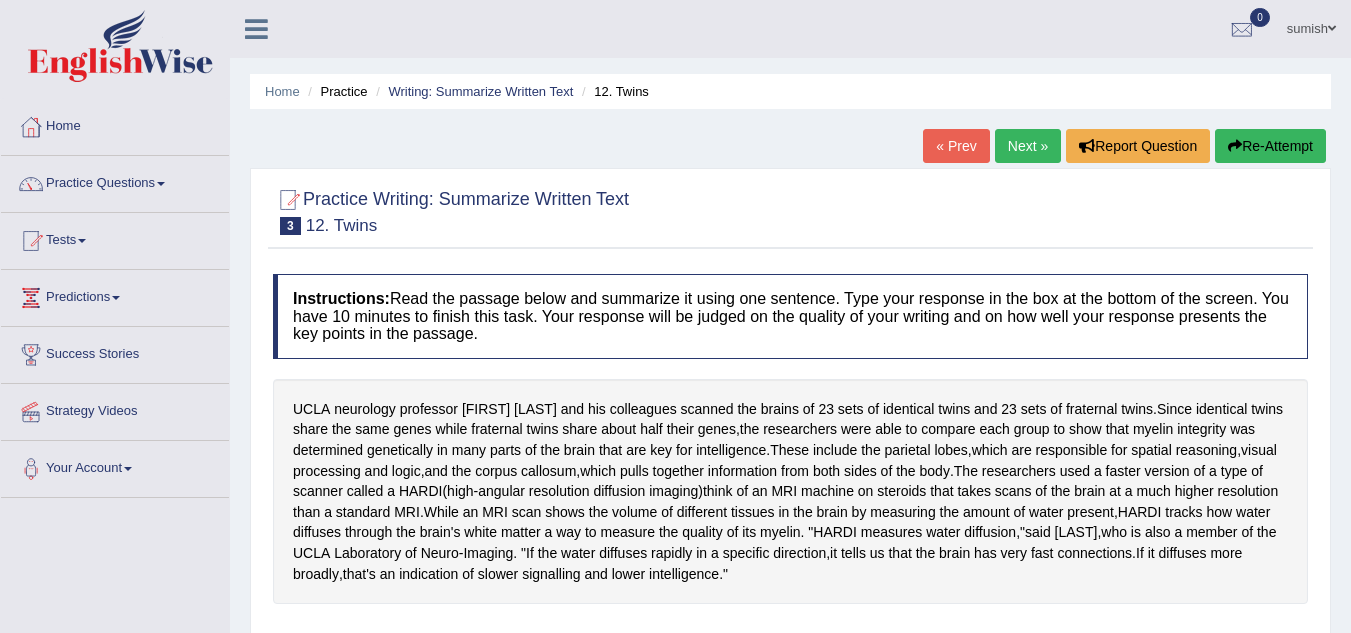 scroll, scrollTop: 238, scrollLeft: 0, axis: vertical 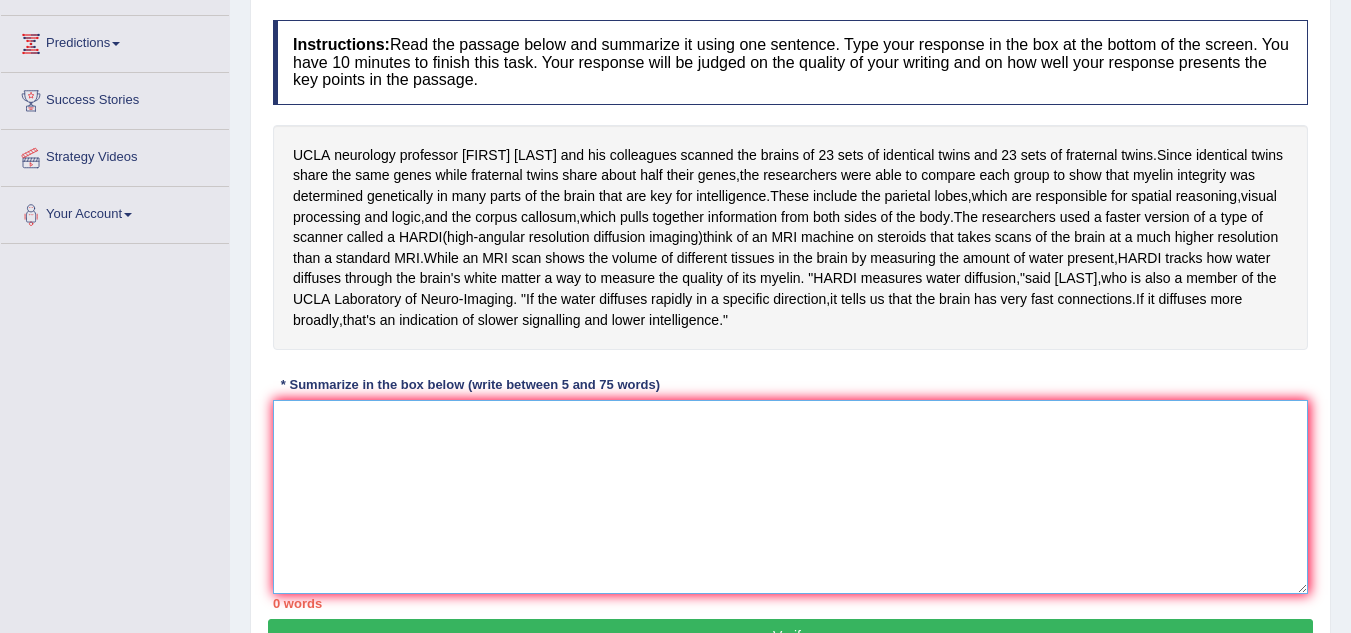 click at bounding box center (790, 497) 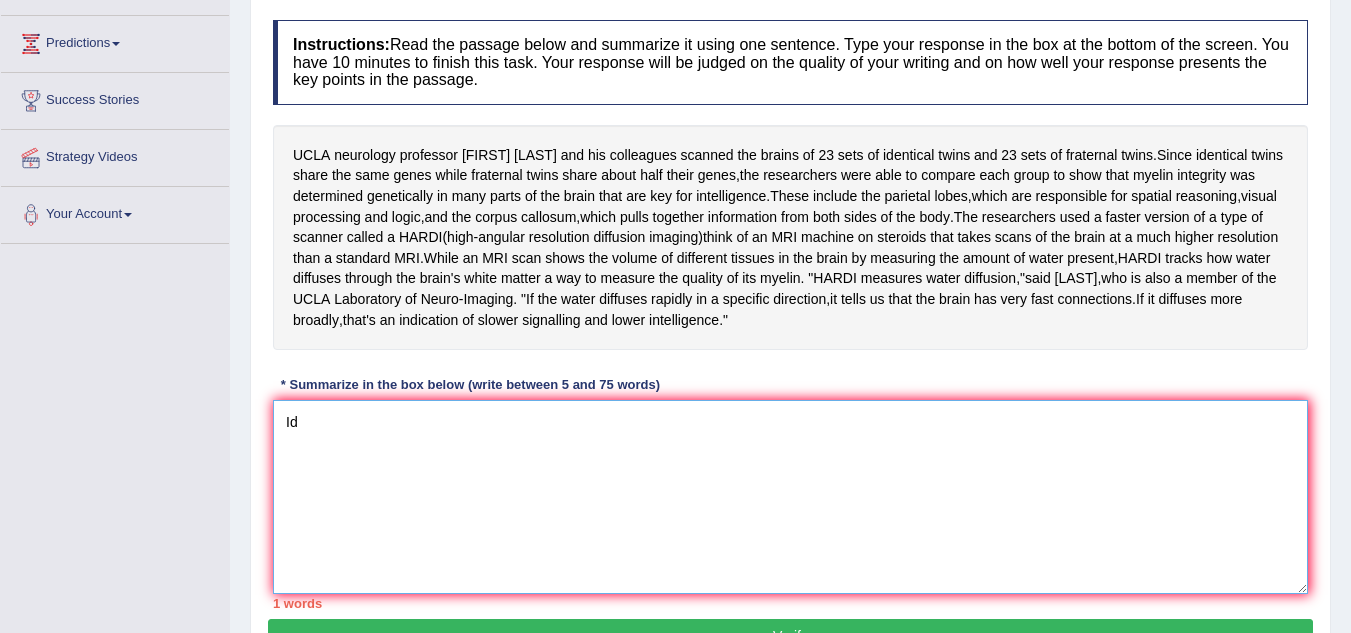 type on "I" 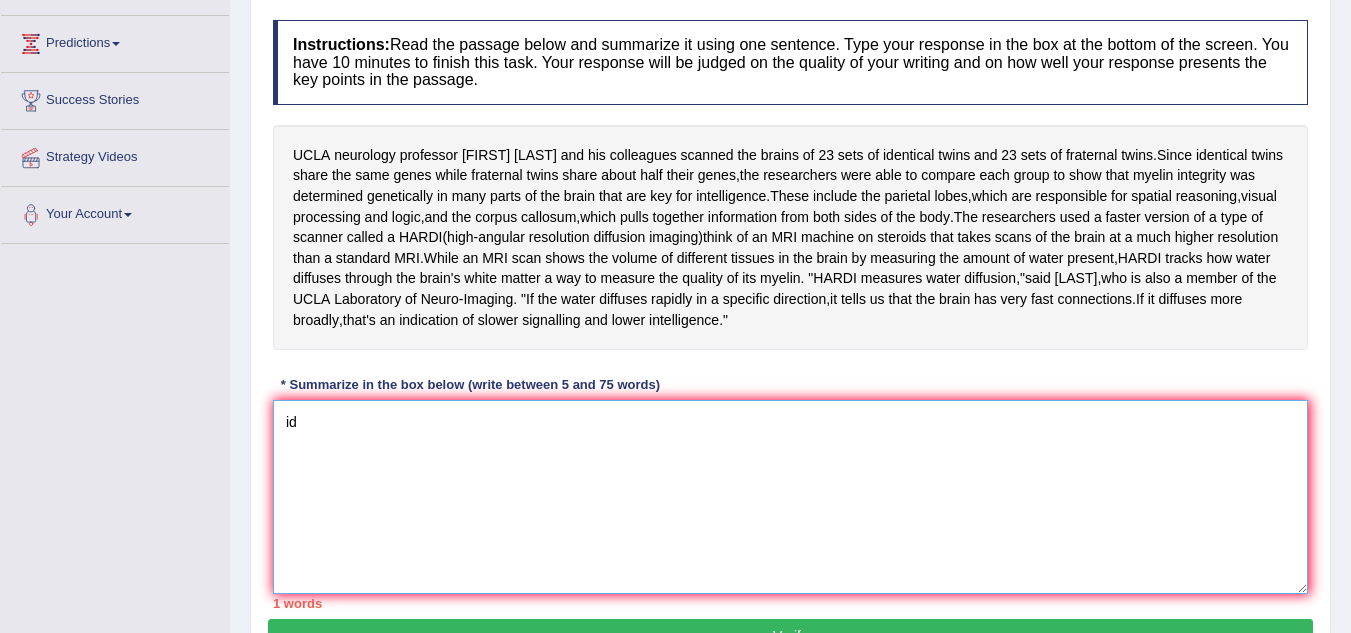 type on "i" 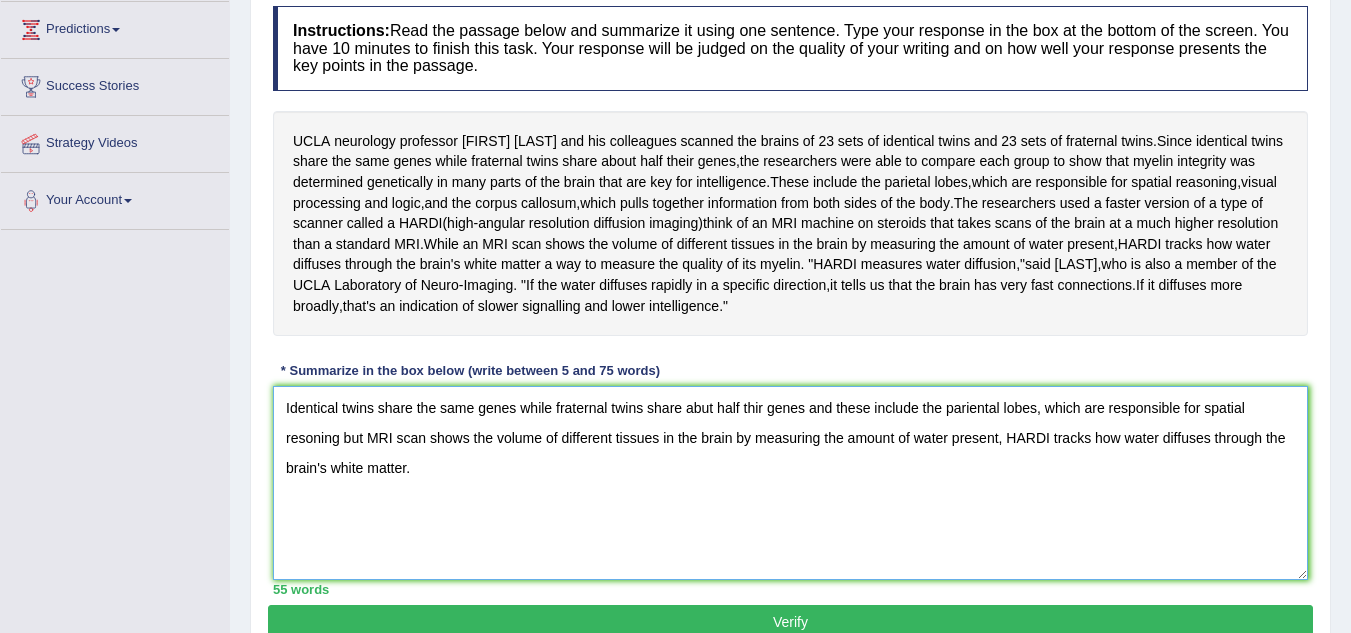 scroll, scrollTop: 400, scrollLeft: 0, axis: vertical 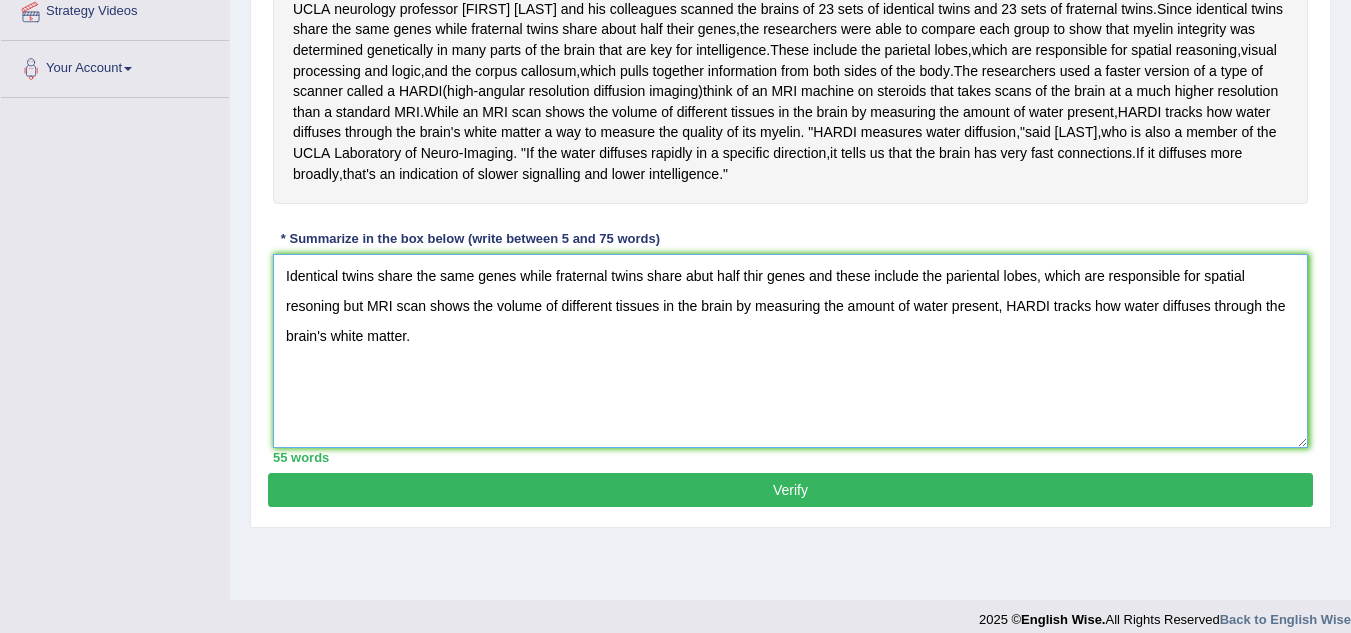 type on "Identical twins share the same genes while fraternal twins share abut half thir genes and these include the pariental lobes, which are responsible for spatial resoning but MRI scan shows the volume of different tissues in the brain by measuring the amount of water present, HARDI tracks how water diffuses through the brain's white matter." 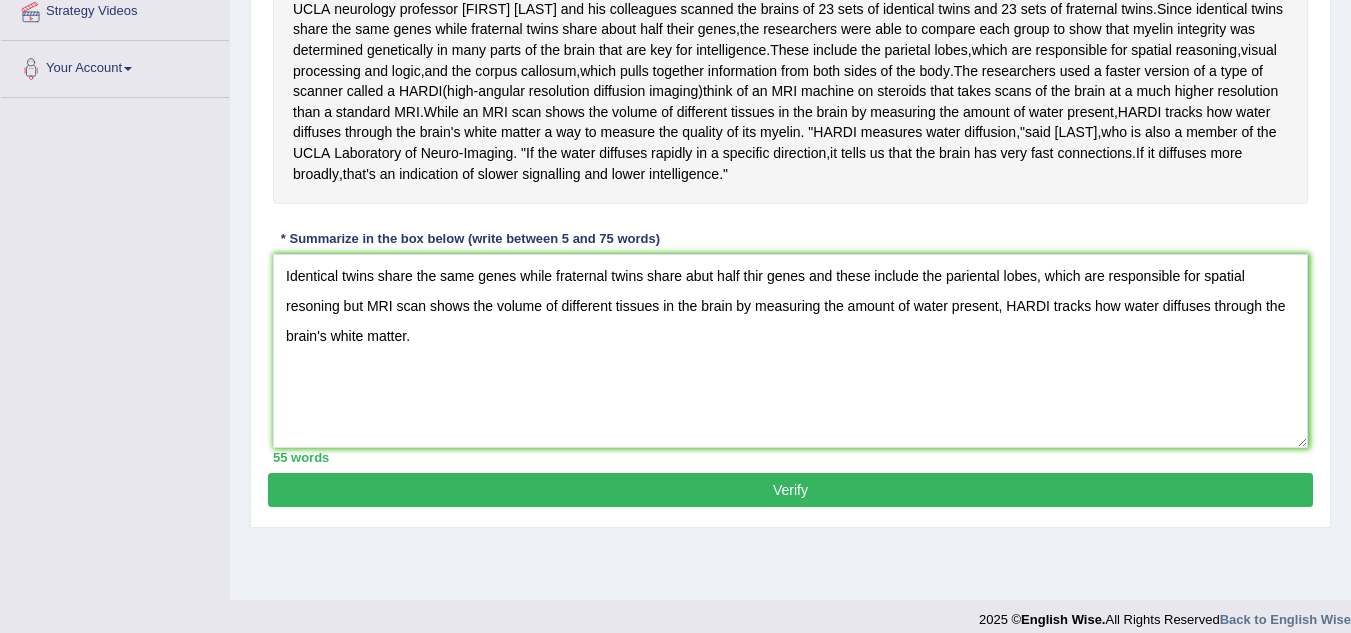 click on "Verify" at bounding box center (790, 490) 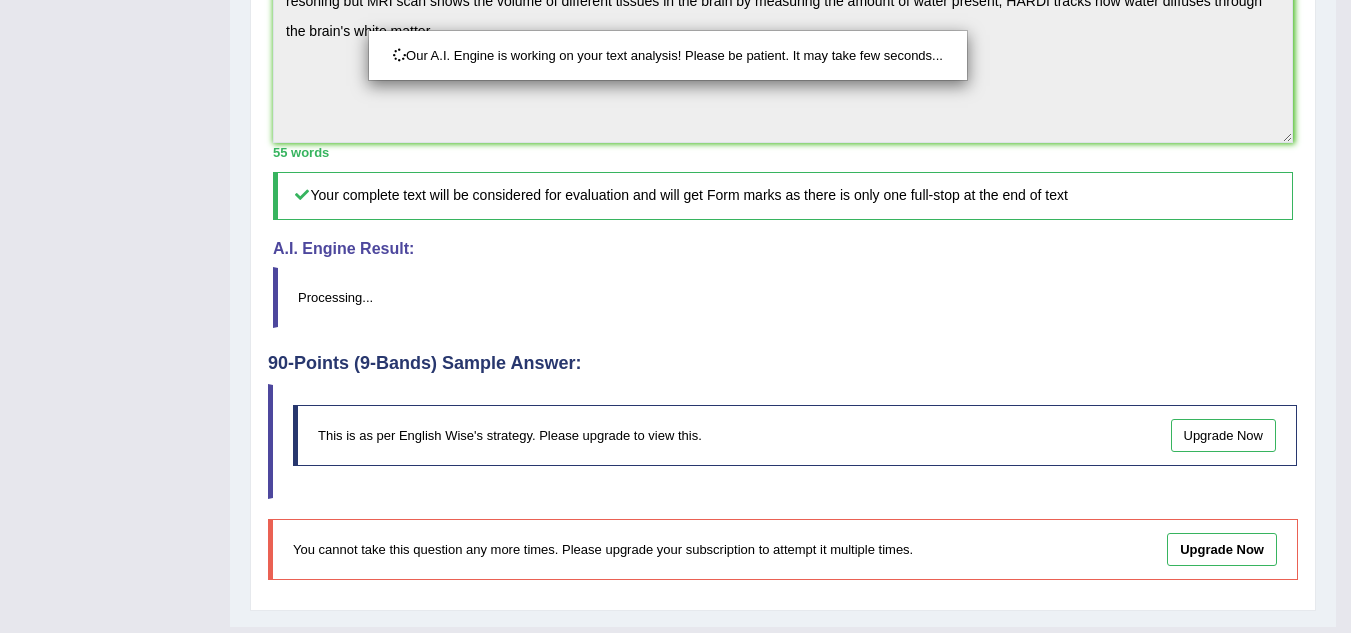 scroll, scrollTop: 676, scrollLeft: 0, axis: vertical 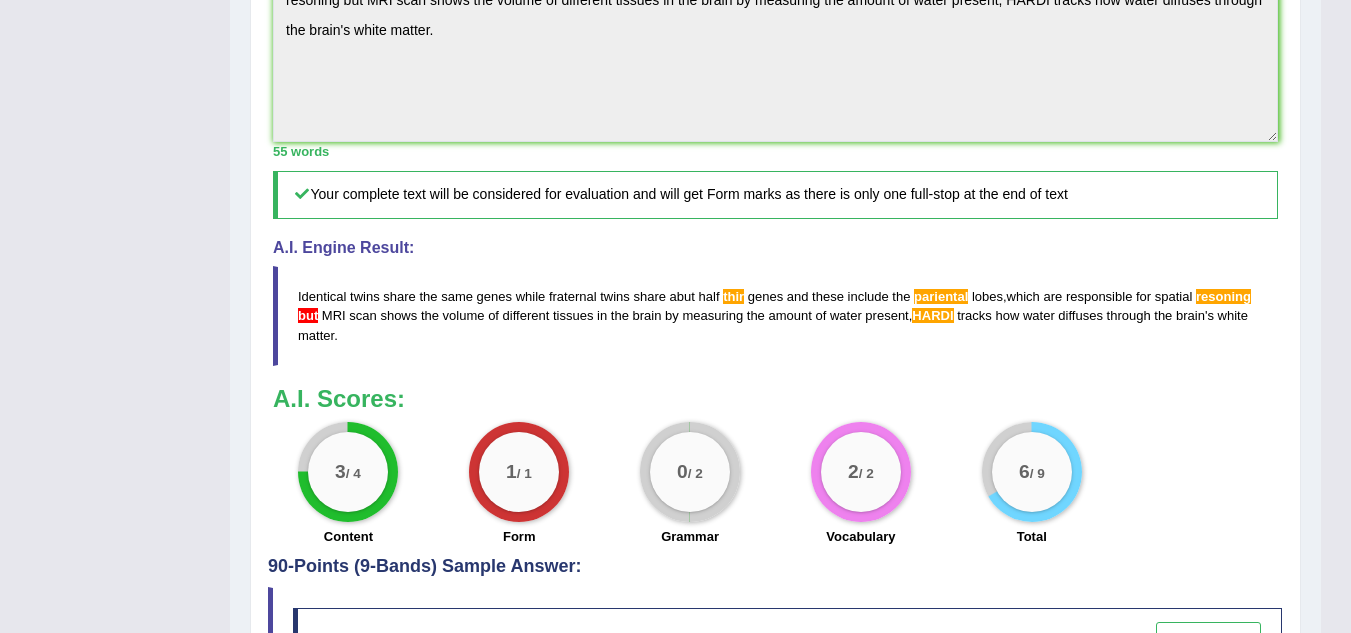 click on "but" at bounding box center (308, 315) 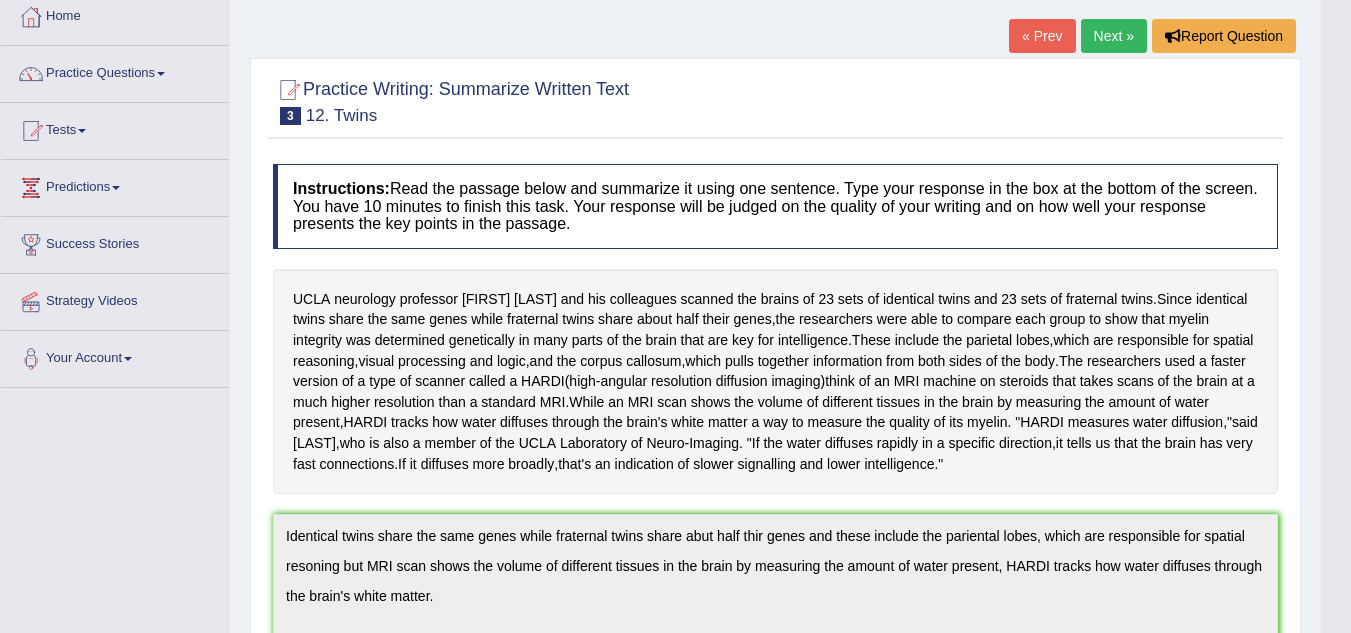 scroll, scrollTop: 0, scrollLeft: 0, axis: both 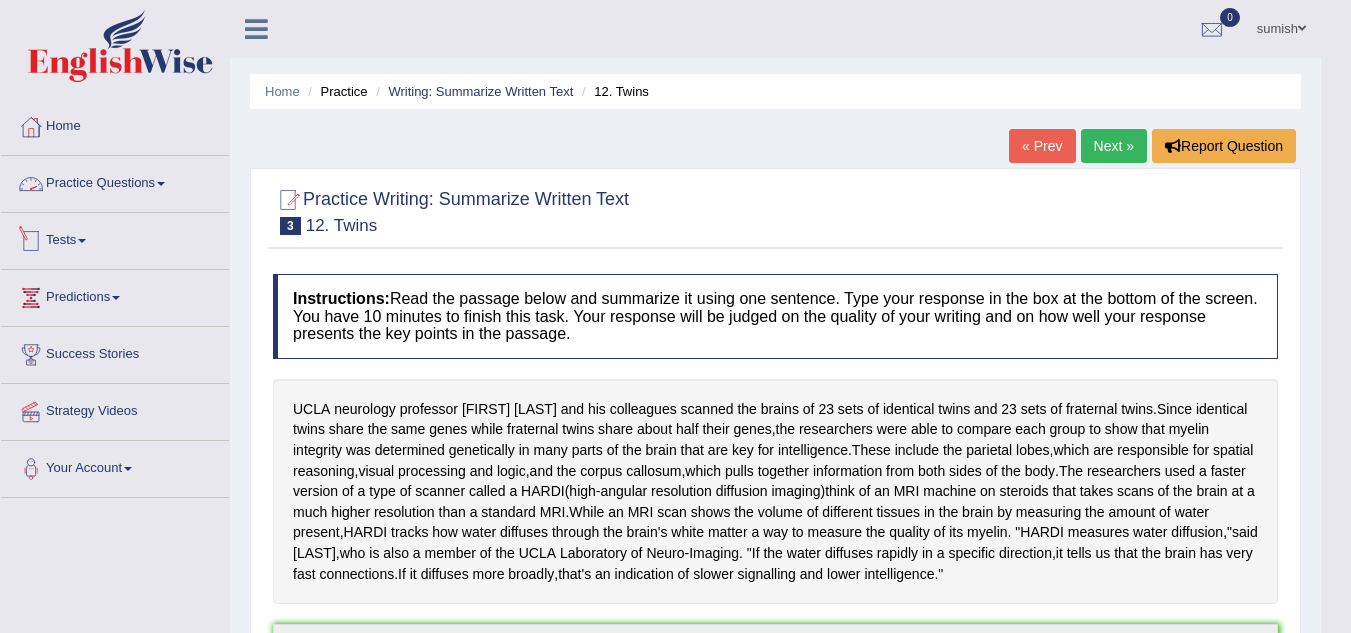 click on "Practice Questions" at bounding box center (115, 181) 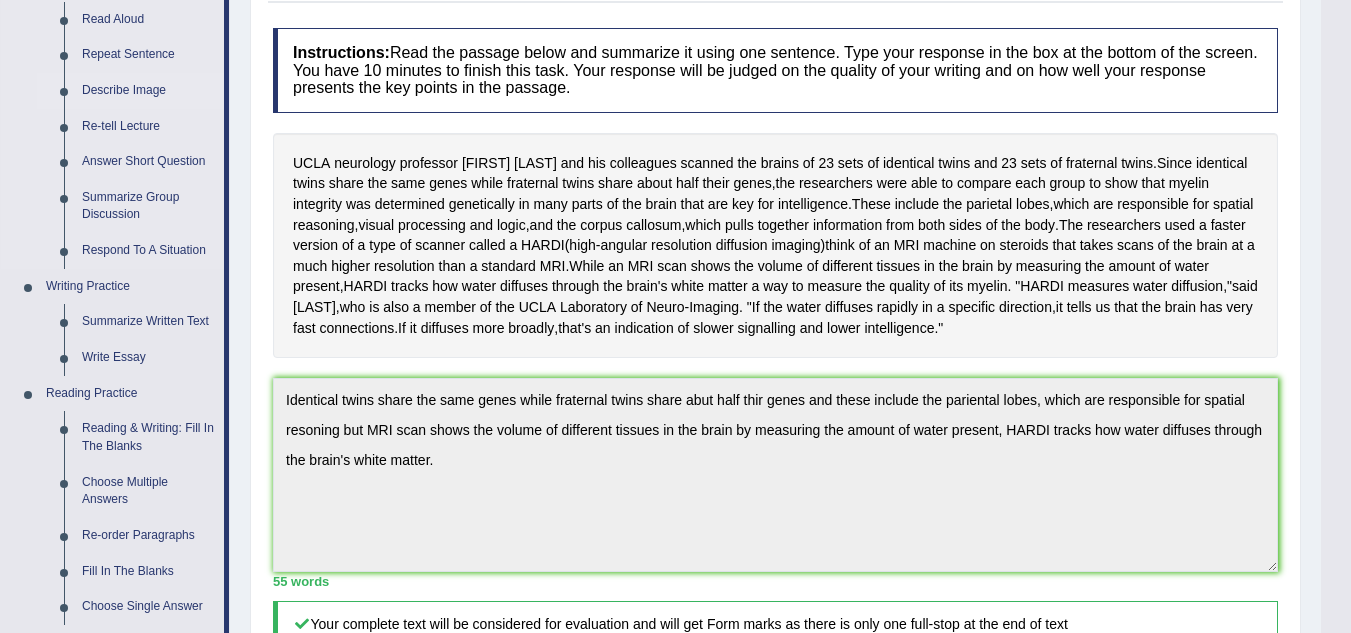 scroll, scrollTop: 247, scrollLeft: 0, axis: vertical 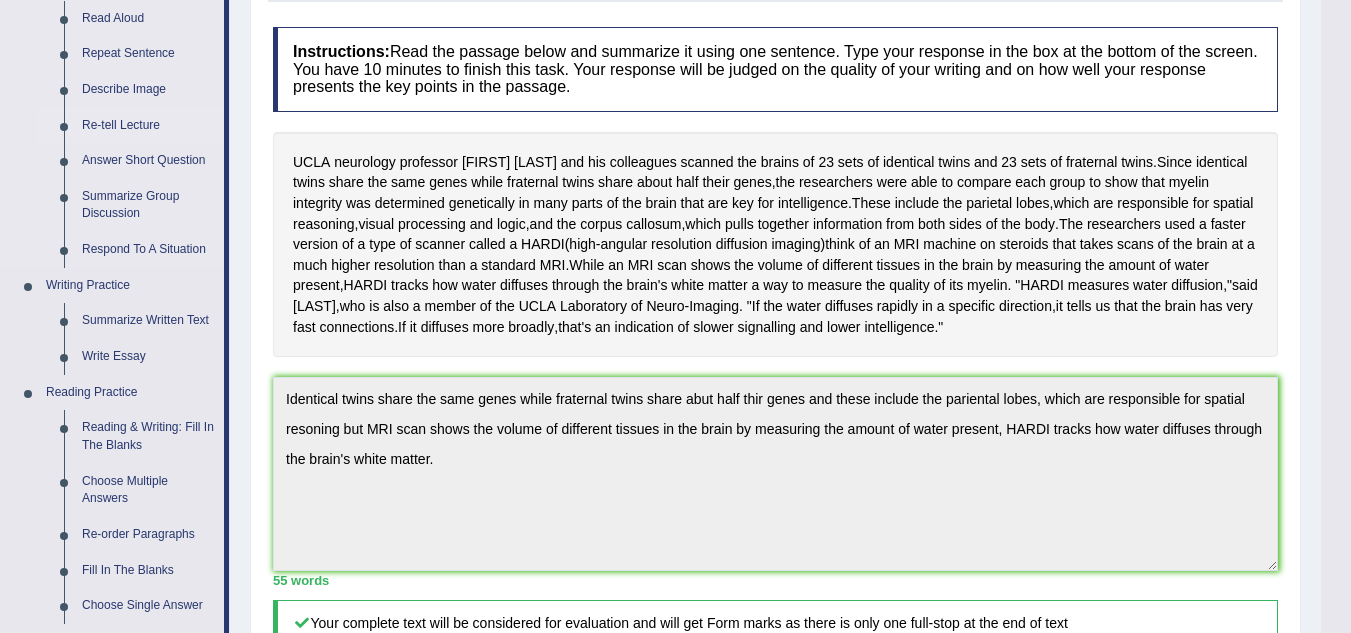 click on "Re-tell Lecture" at bounding box center [148, 126] 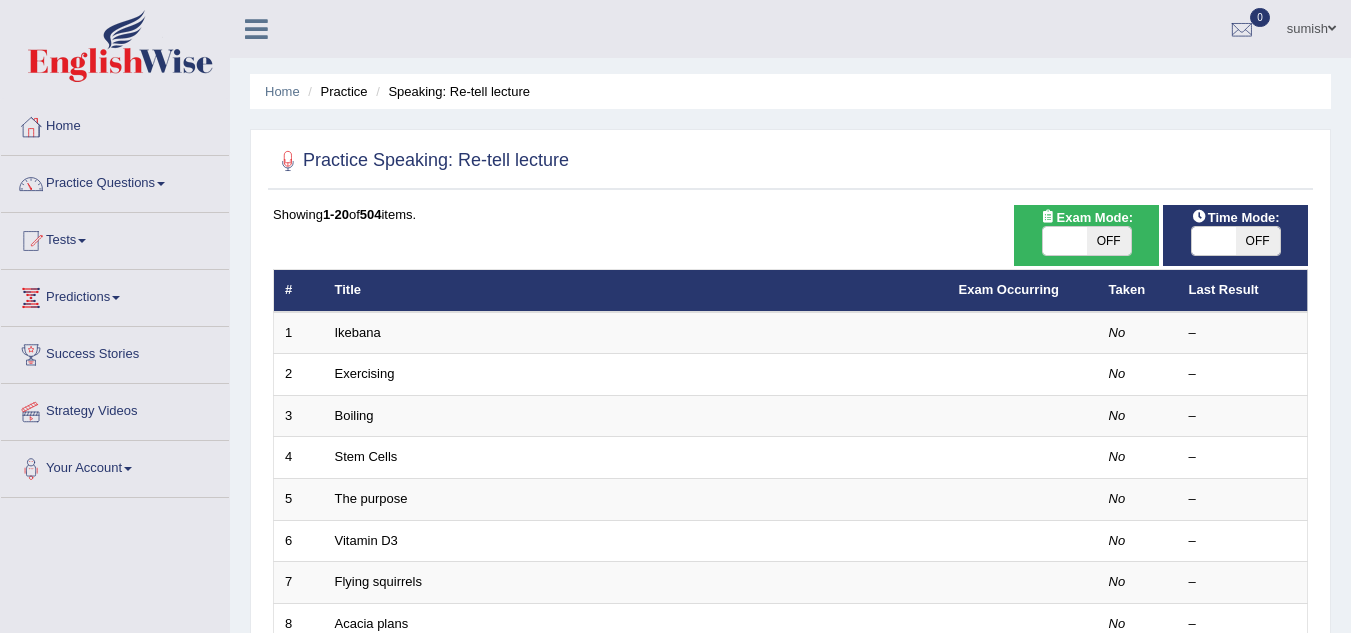scroll, scrollTop: 0, scrollLeft: 0, axis: both 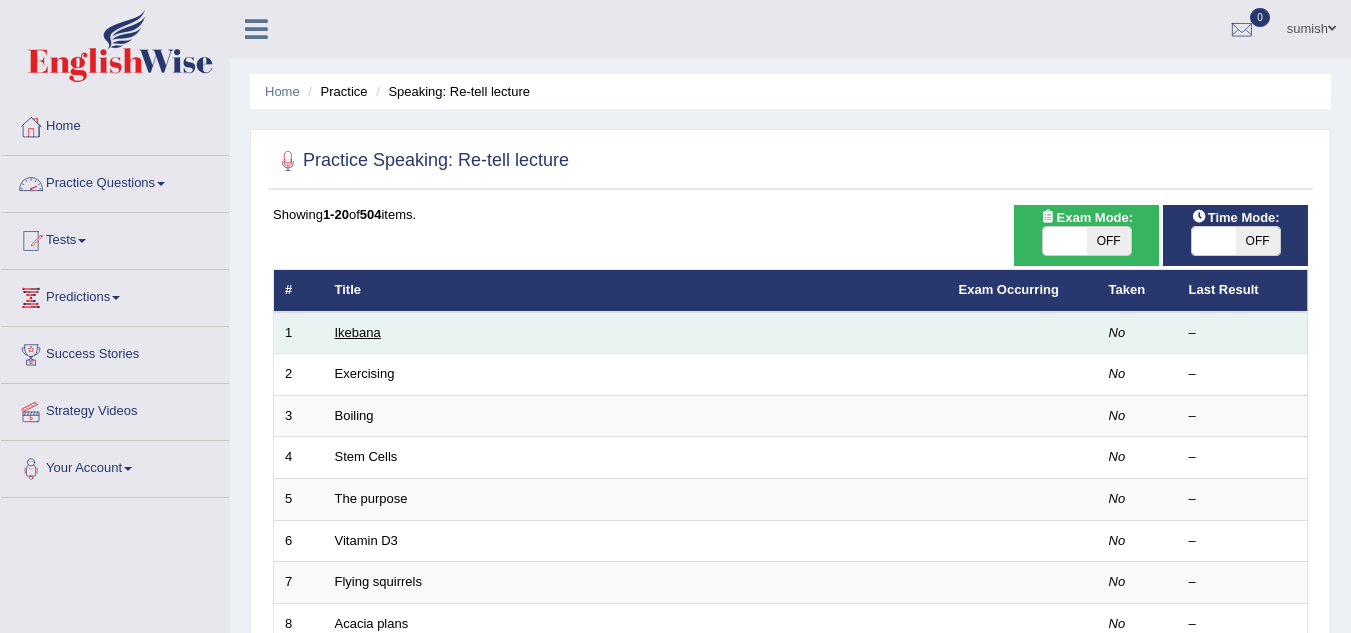 click on "Ikebana" at bounding box center [358, 332] 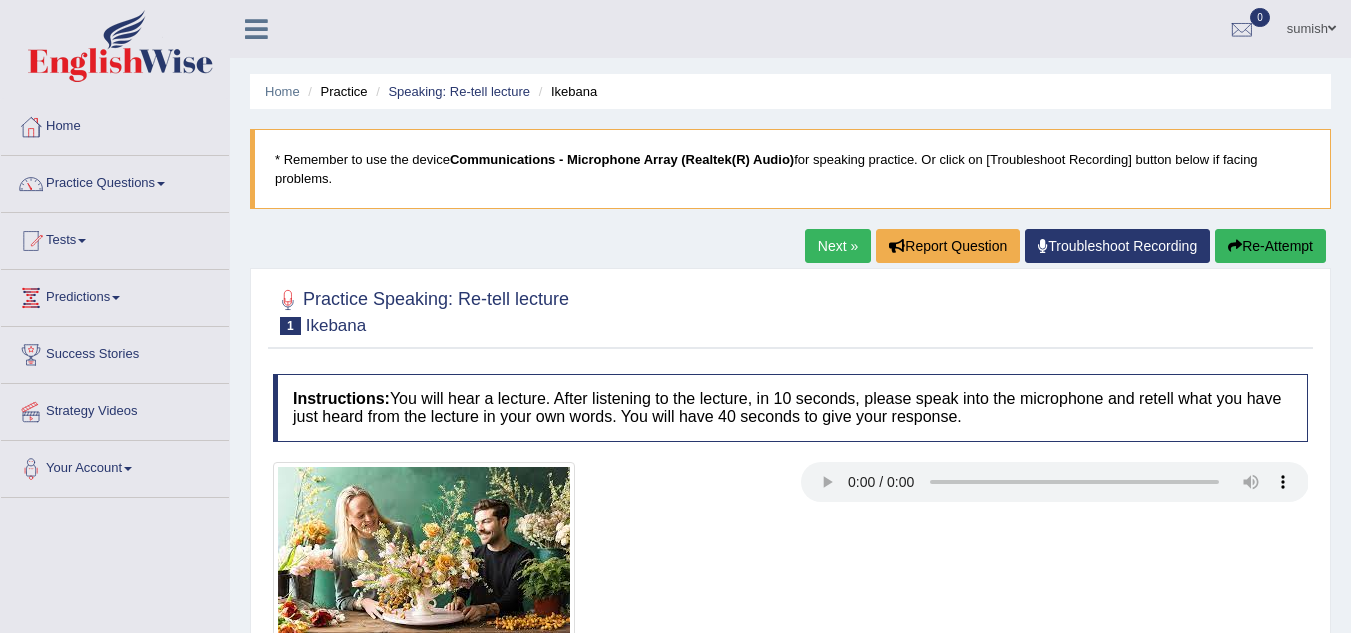 scroll, scrollTop: 0, scrollLeft: 0, axis: both 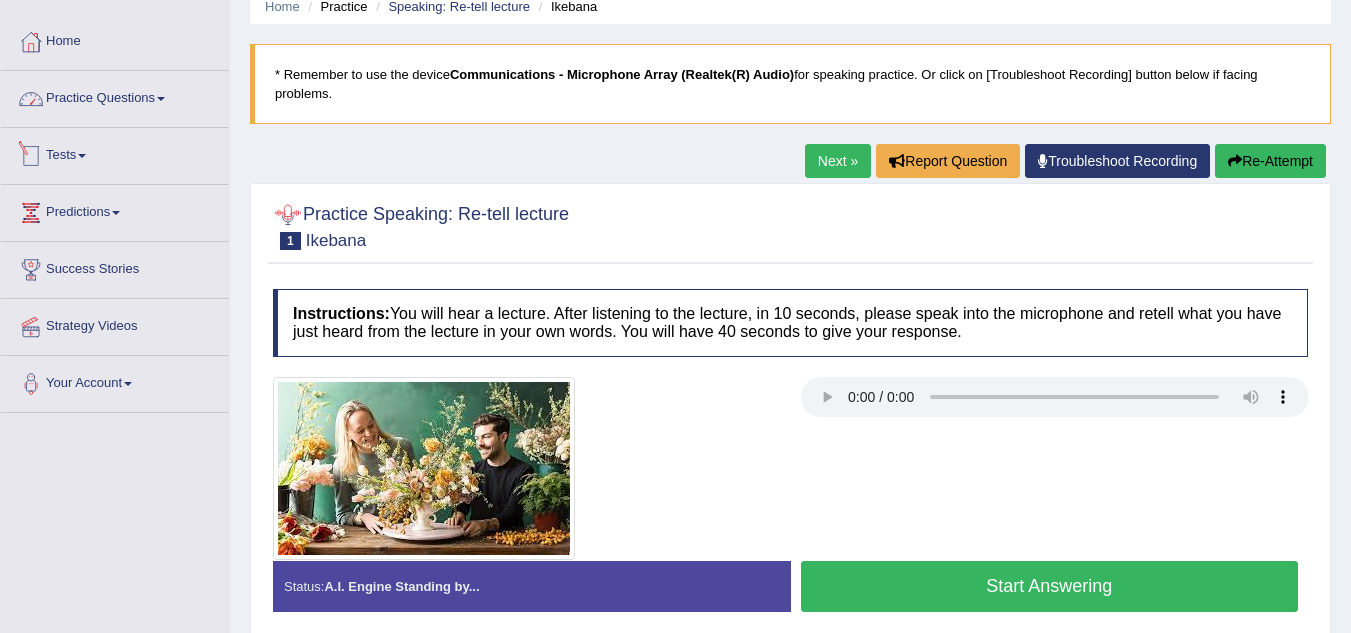 click on "Practice Questions" at bounding box center [115, 96] 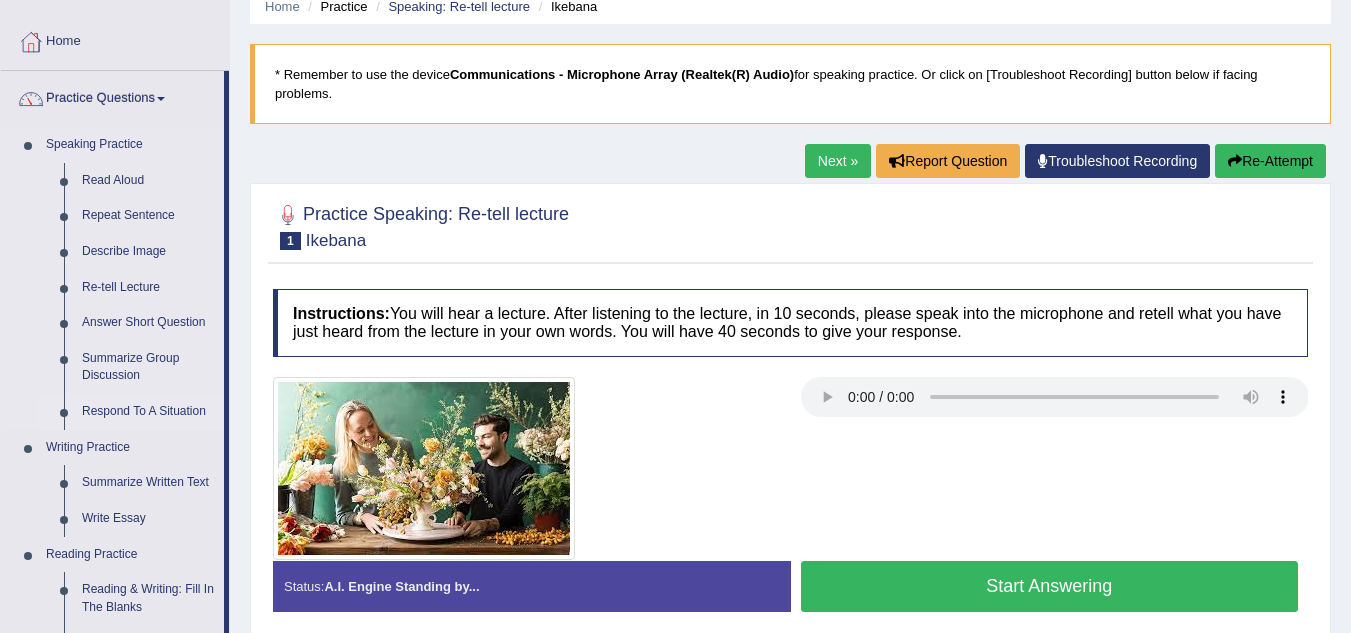click on "Respond To A Situation" at bounding box center [148, 412] 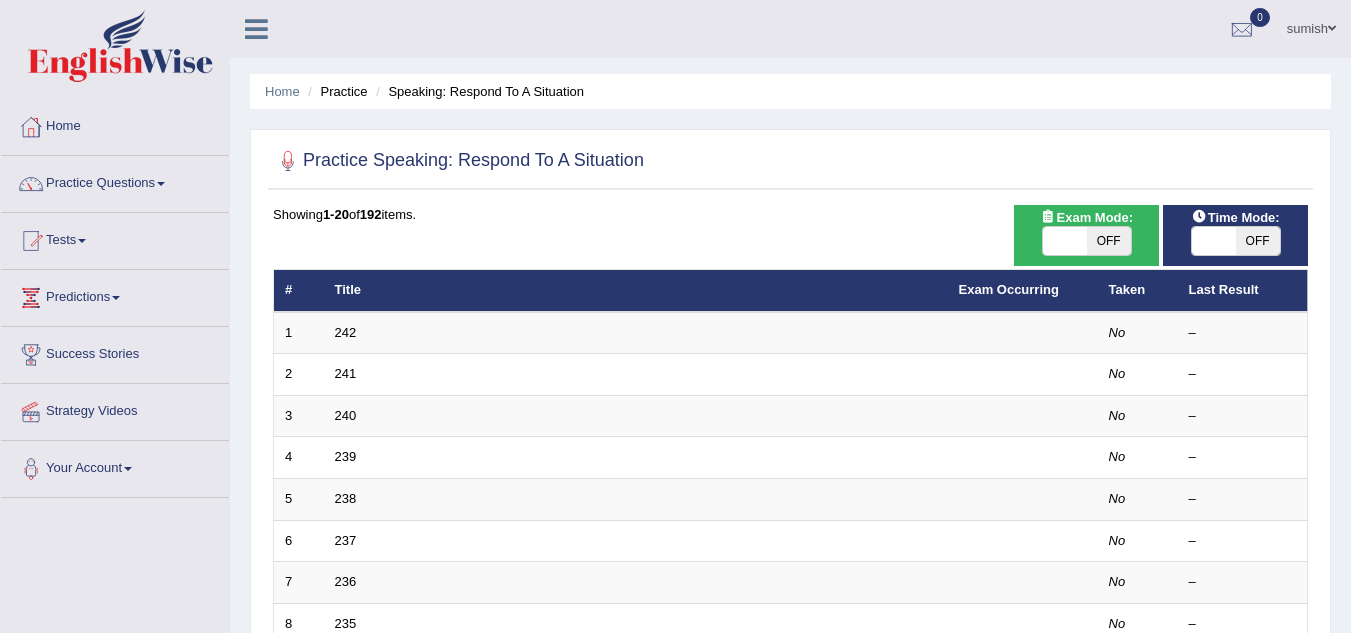 scroll, scrollTop: 0, scrollLeft: 0, axis: both 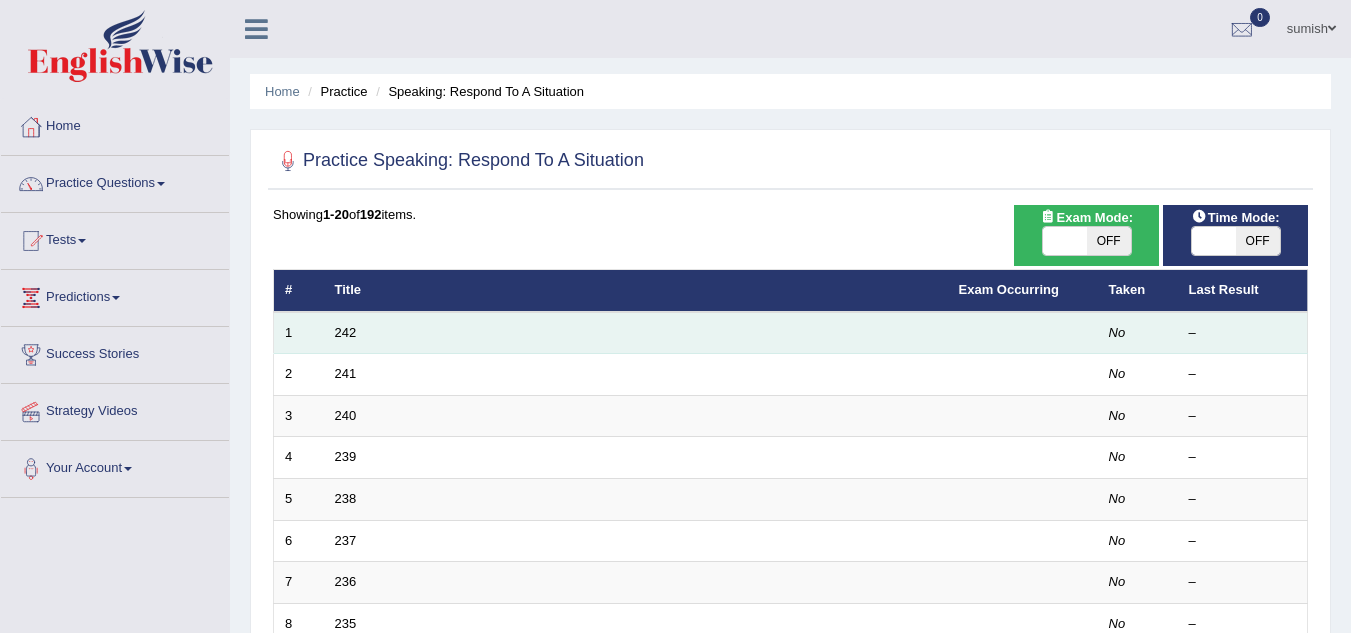 click on "242" at bounding box center (636, 333) 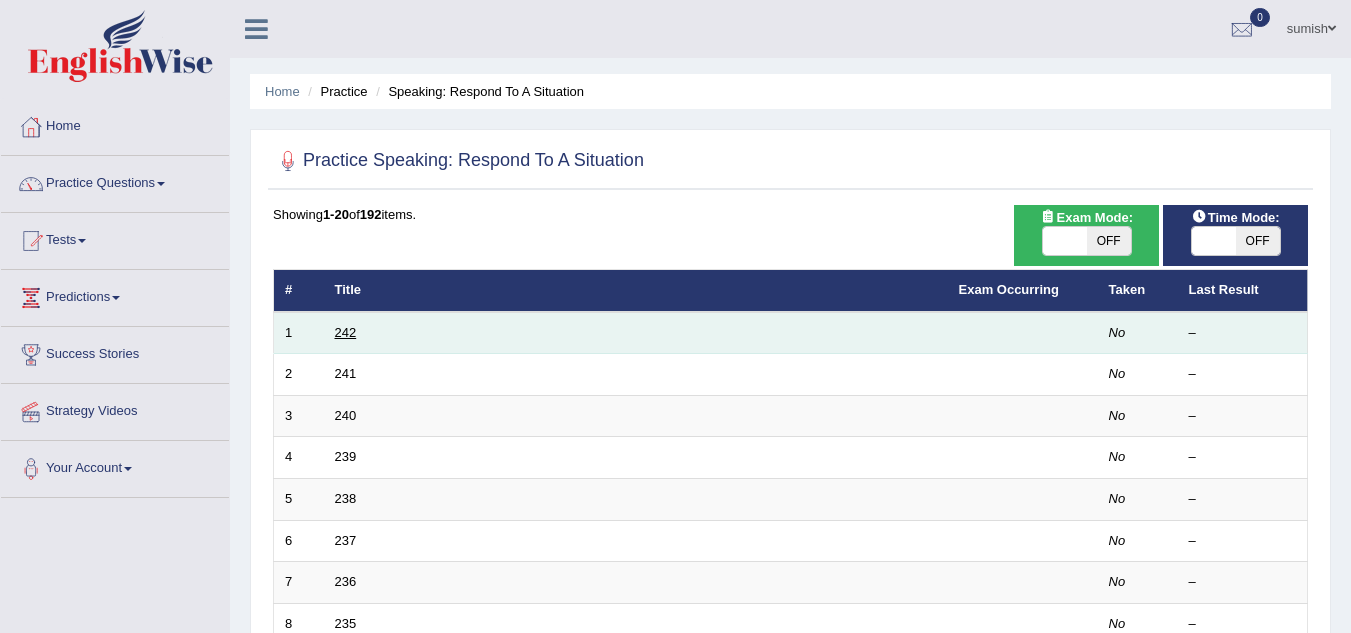 click on "242" at bounding box center [346, 332] 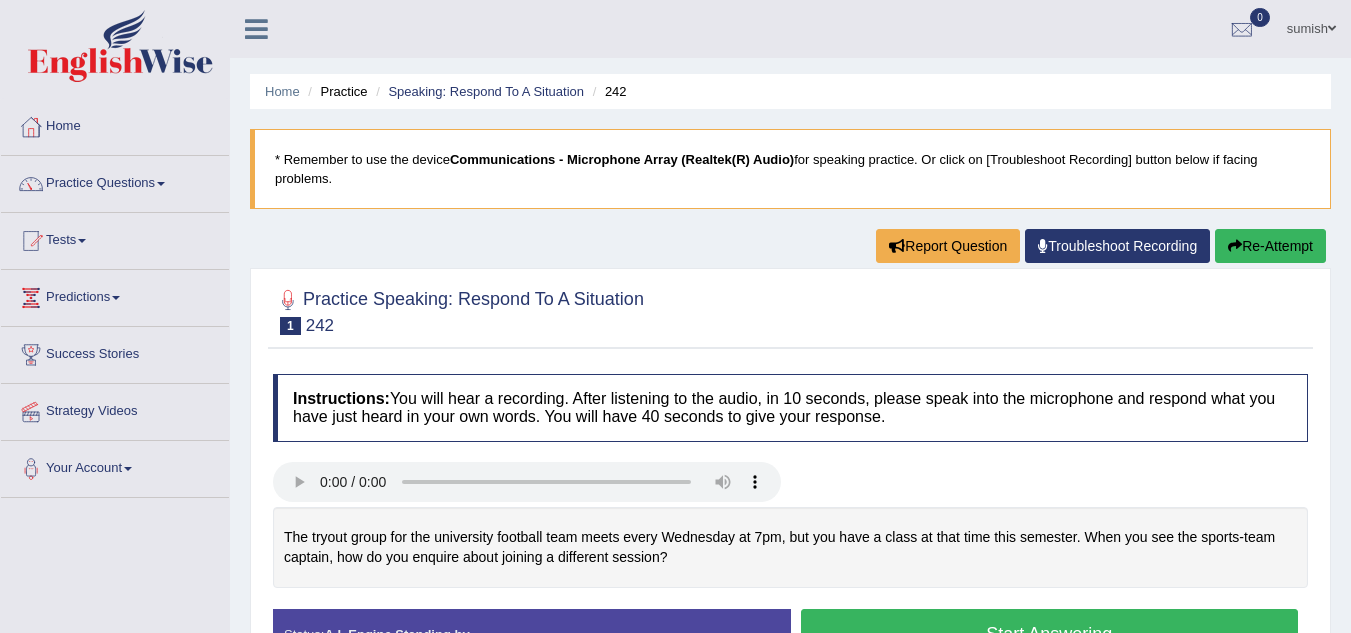 scroll, scrollTop: 0, scrollLeft: 0, axis: both 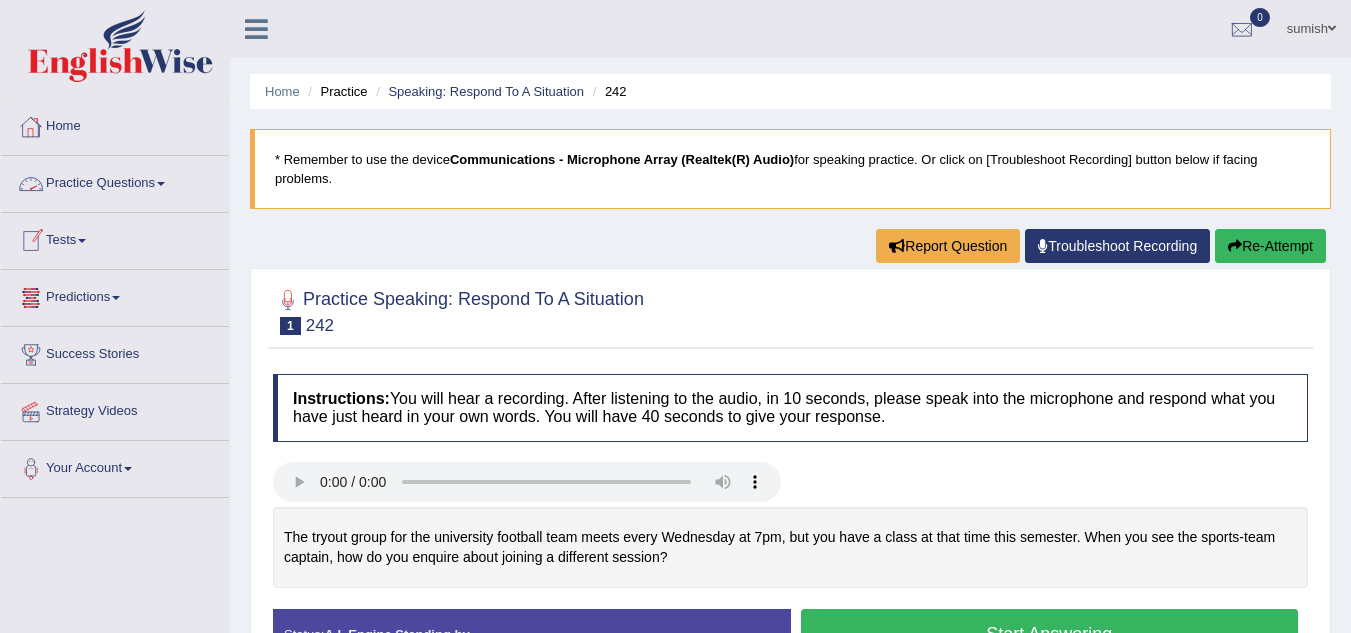 click on "Practice Questions" at bounding box center (115, 181) 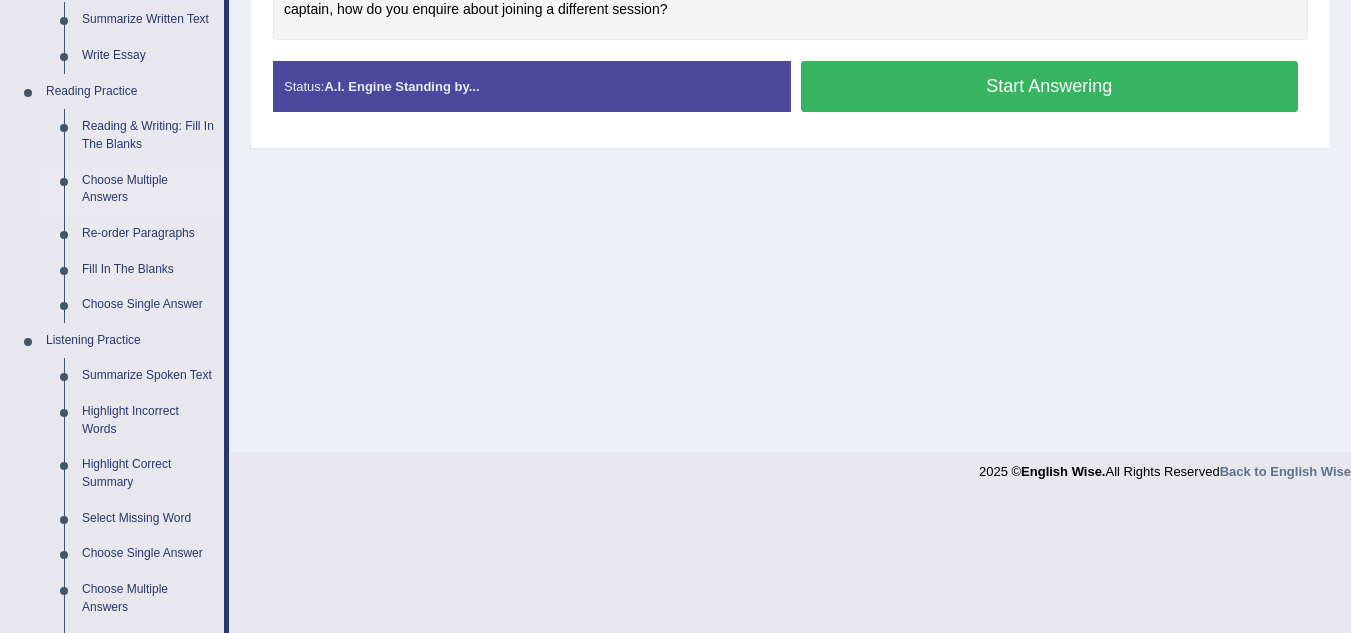 scroll, scrollTop: 549, scrollLeft: 0, axis: vertical 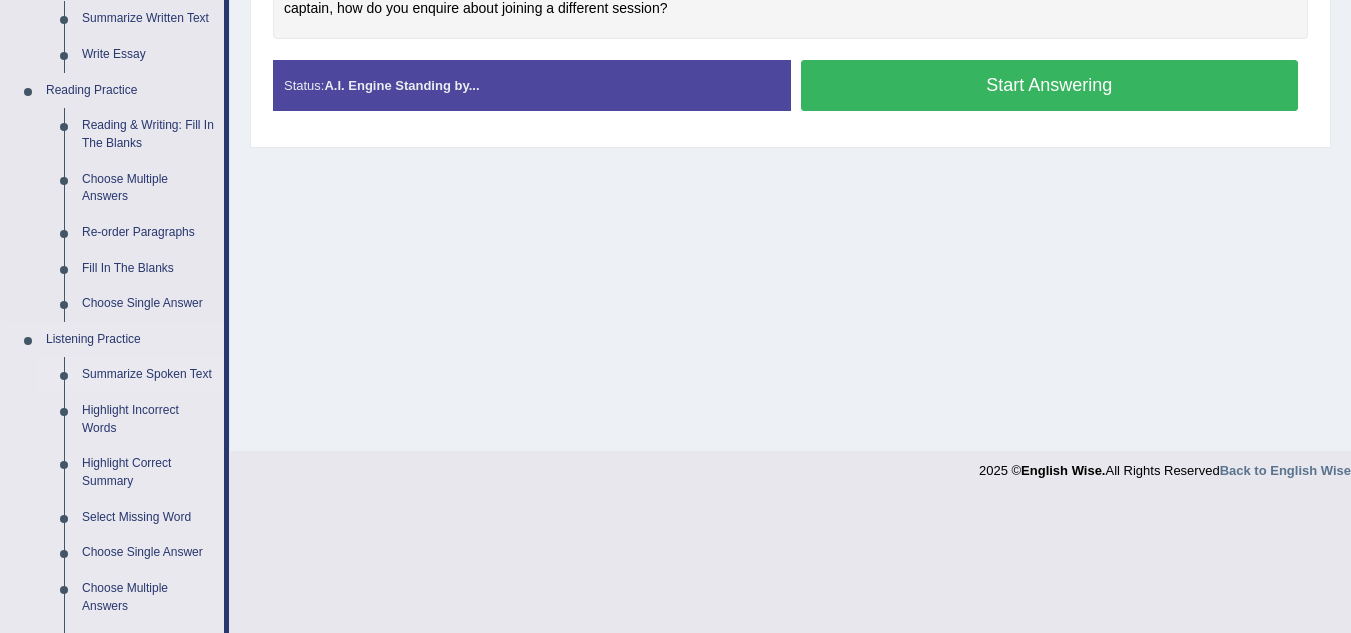 click on "Summarize Spoken Text" at bounding box center (148, 375) 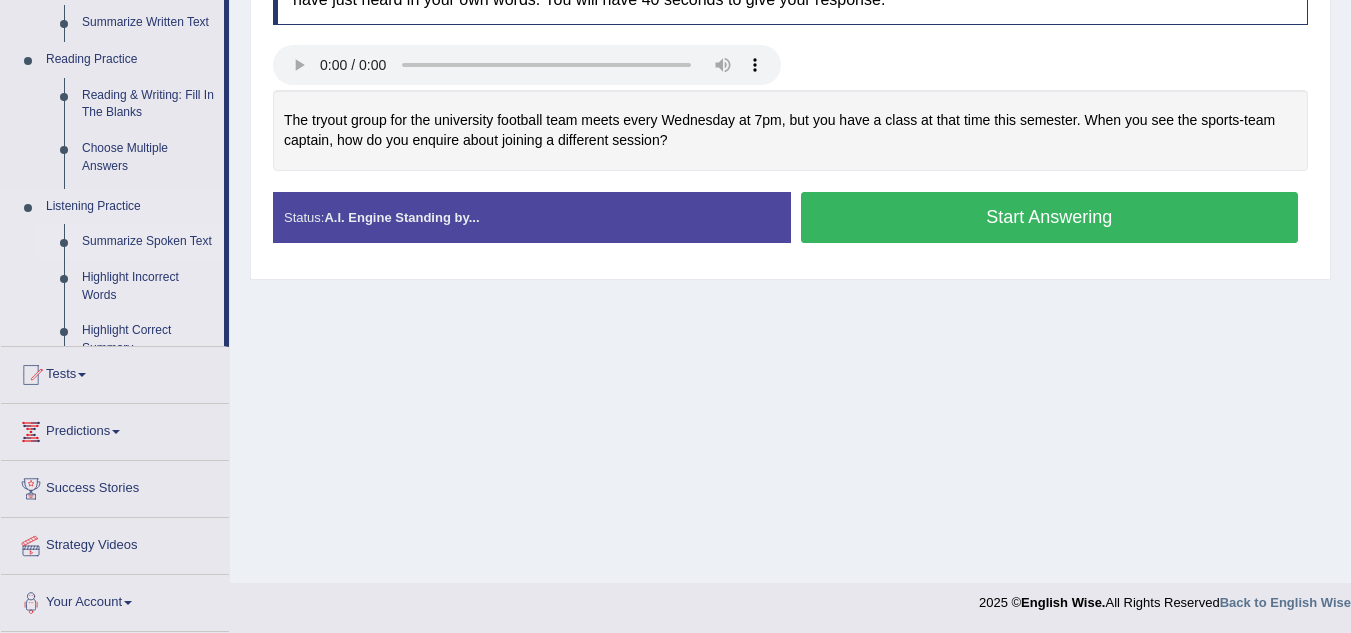 scroll, scrollTop: 417, scrollLeft: 0, axis: vertical 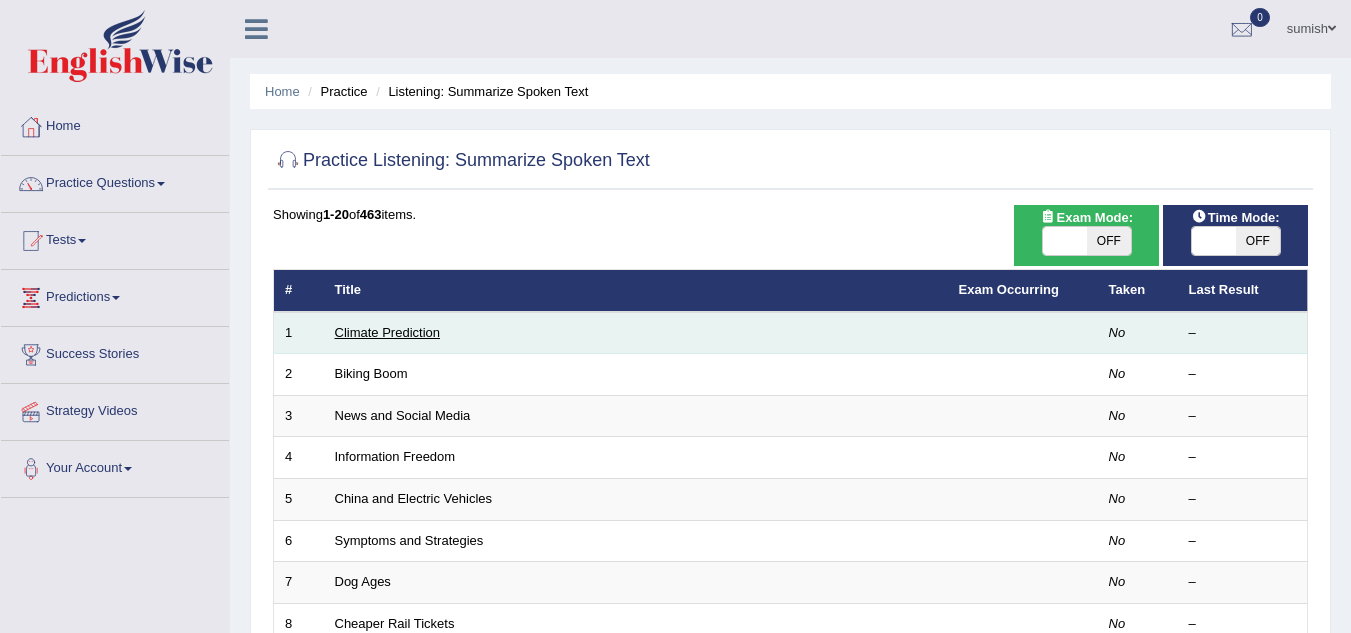 click on "Climate Prediction" at bounding box center [388, 332] 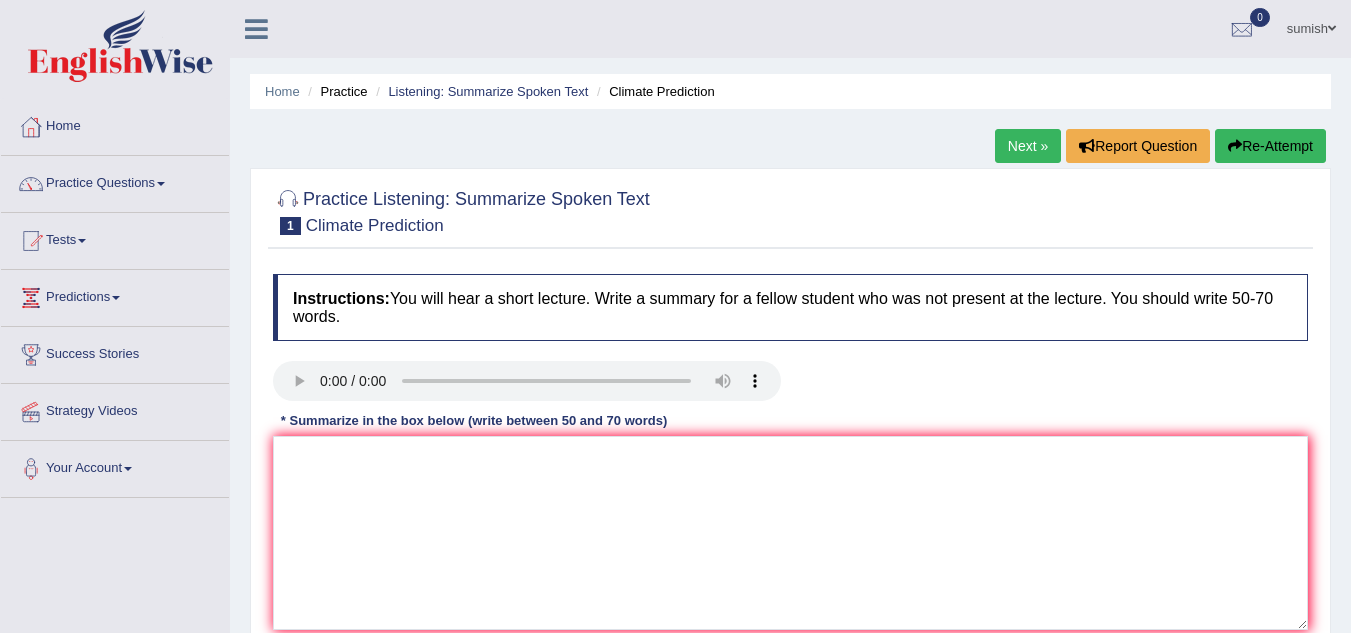 scroll, scrollTop: 0, scrollLeft: 0, axis: both 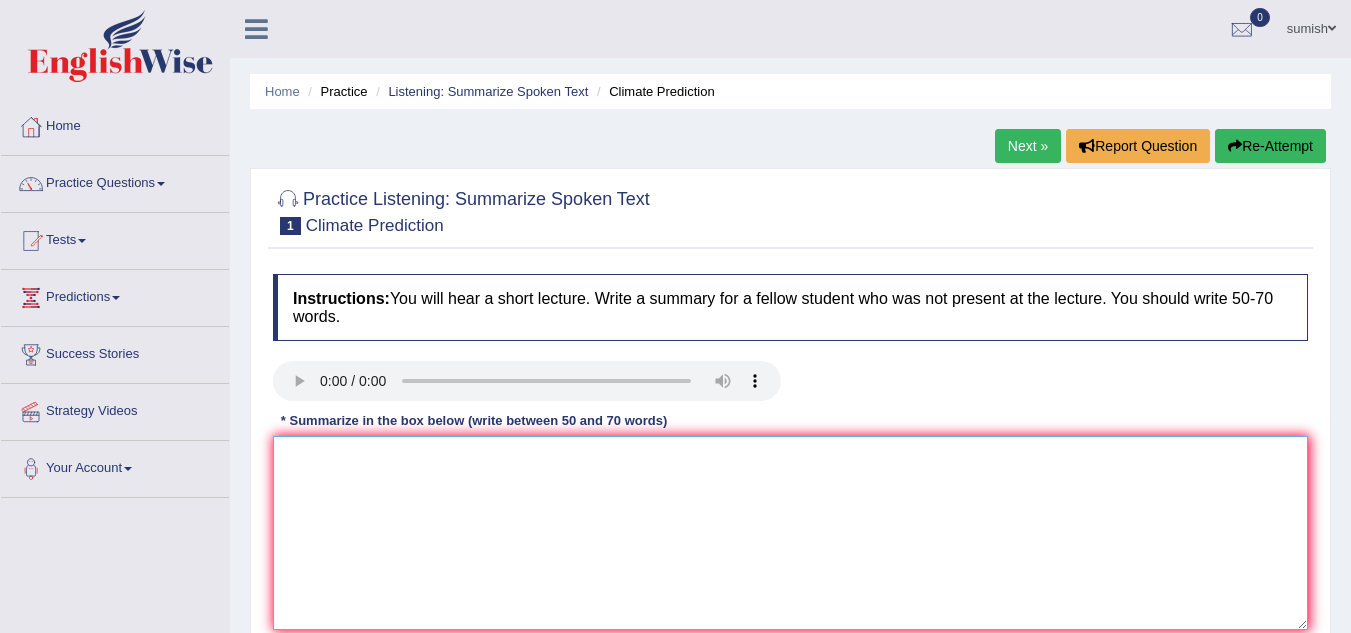 click at bounding box center (790, 533) 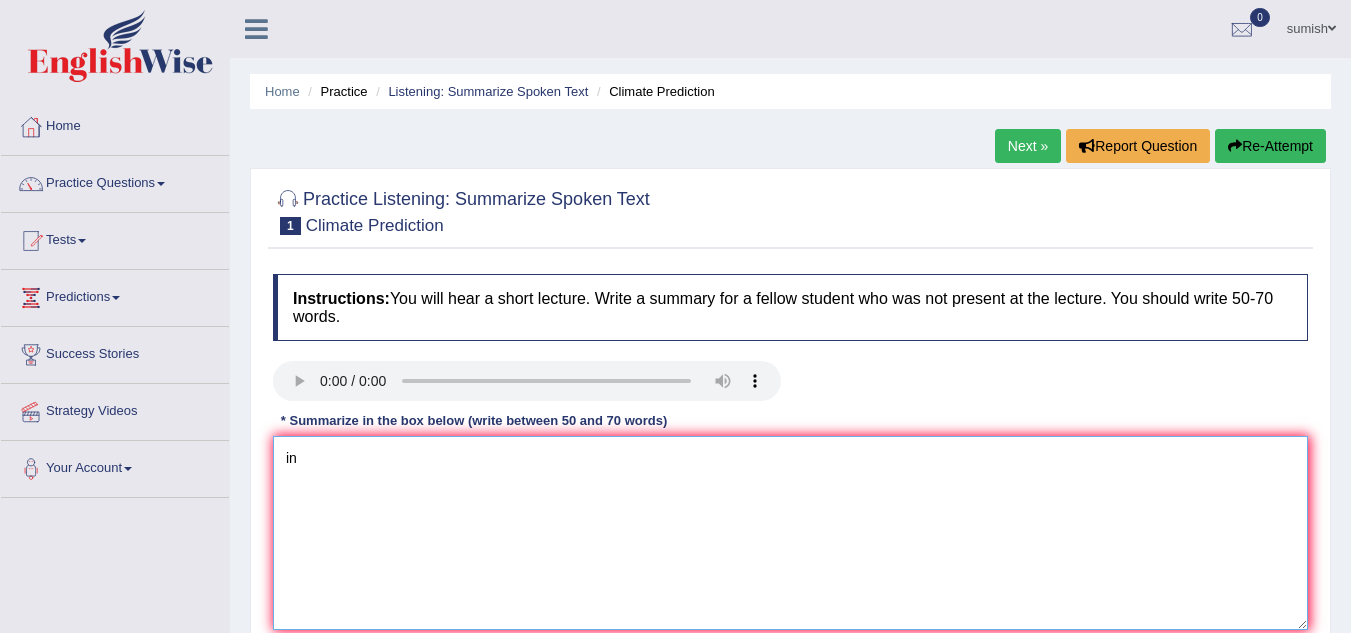 type on "i" 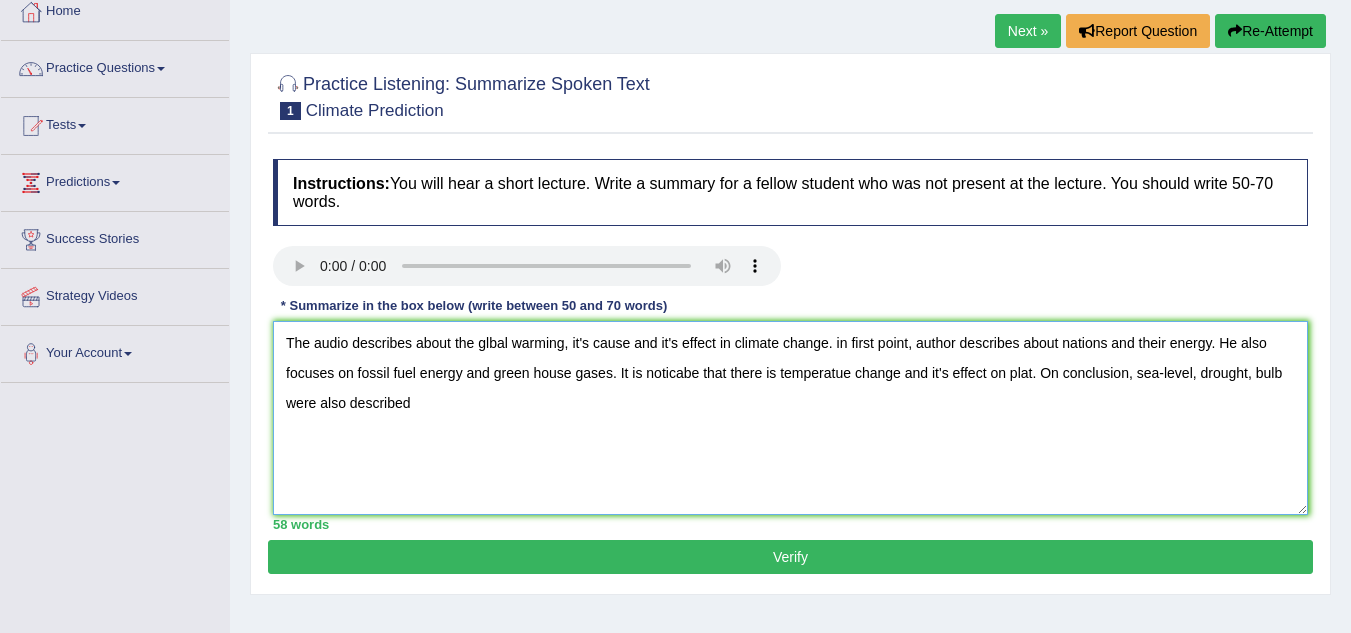 scroll, scrollTop: 116, scrollLeft: 0, axis: vertical 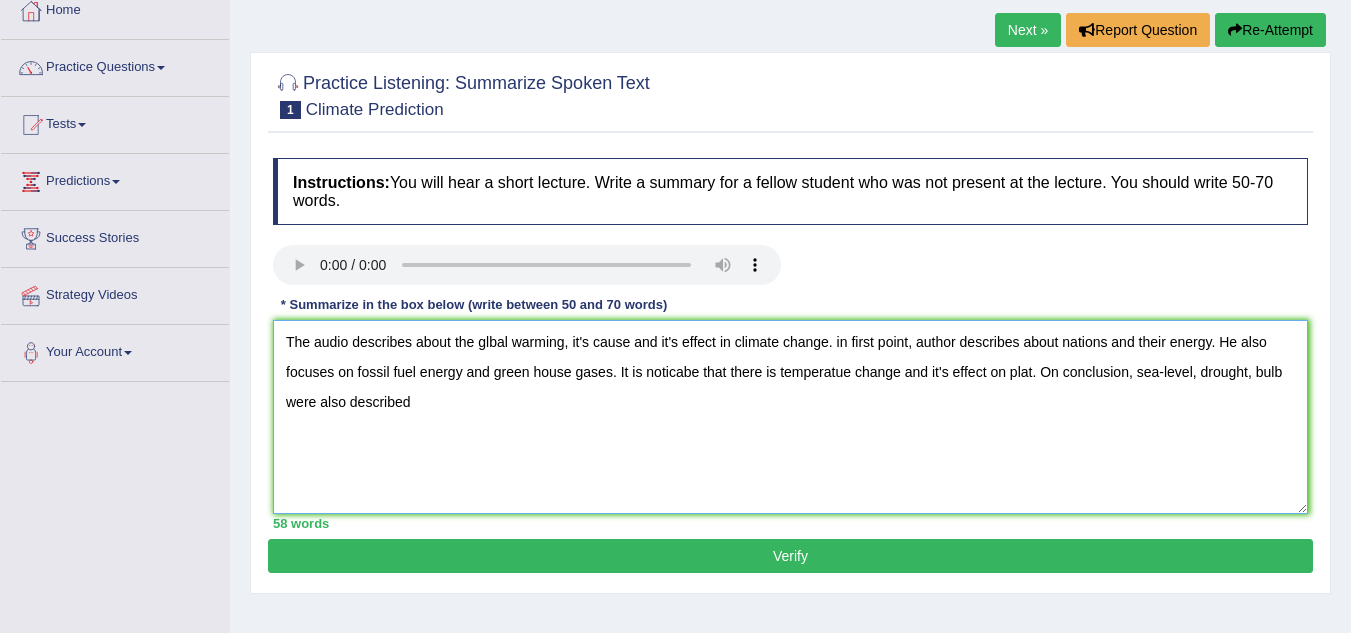 click on "The audio describes about the glbal warming, it's cause and it's effect in climate change. in first point, author describes about nations and their energy. He also focuses on fossil fuel energy and green house gases. It is noticabe that there is temperatue change and it's effect on plat. On conclusion, sea-level, drought, bulb were also described" at bounding box center (790, 417) 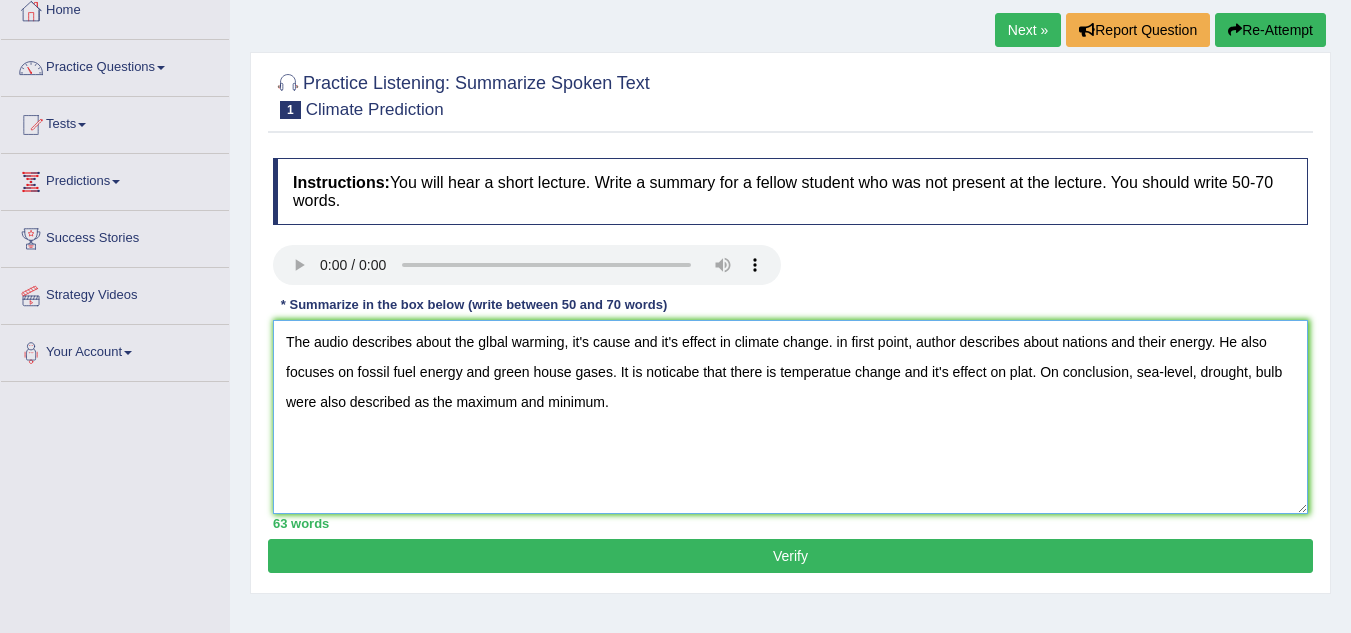 type on "The audio describes about the glbal warming, it's cause and it's effect in climate change. in first point, author describes about nations and their energy. He also focuses on fossil fuel energy and green house gases. It is noticabe that there is temperatue change and it's effect on plat. On conclusion, sea-level, drought, bulb were also described as the maximum and minimum." 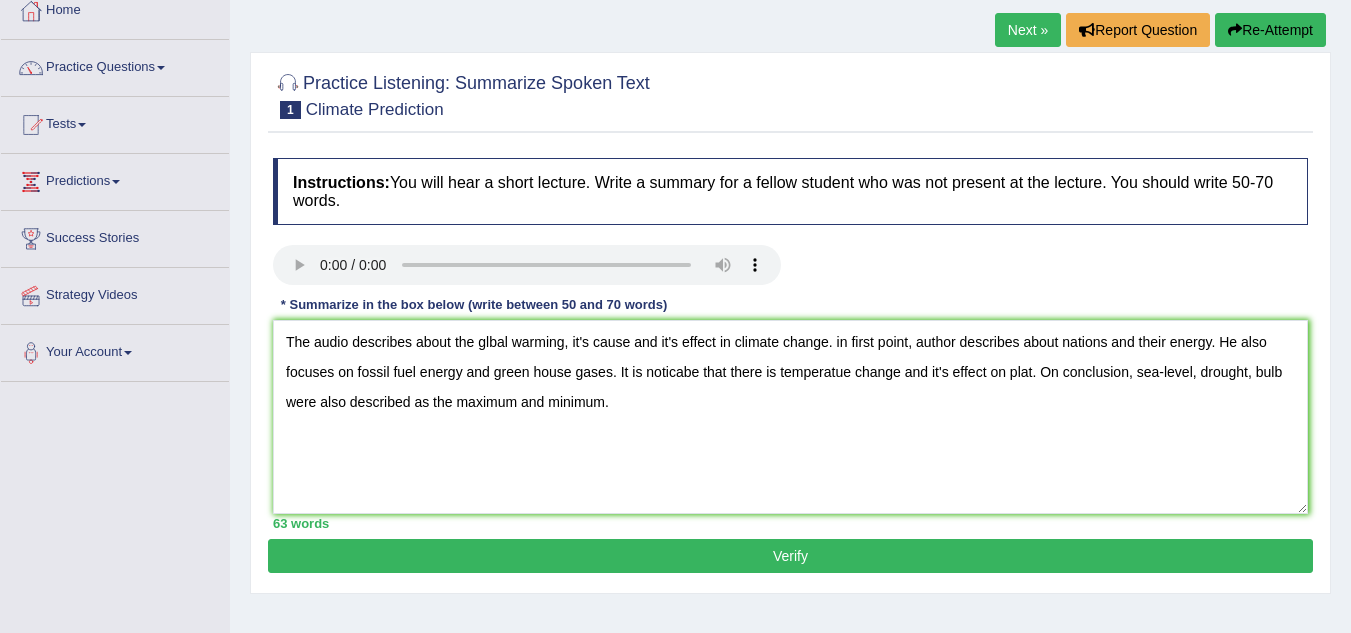 click on "Verify" at bounding box center (790, 556) 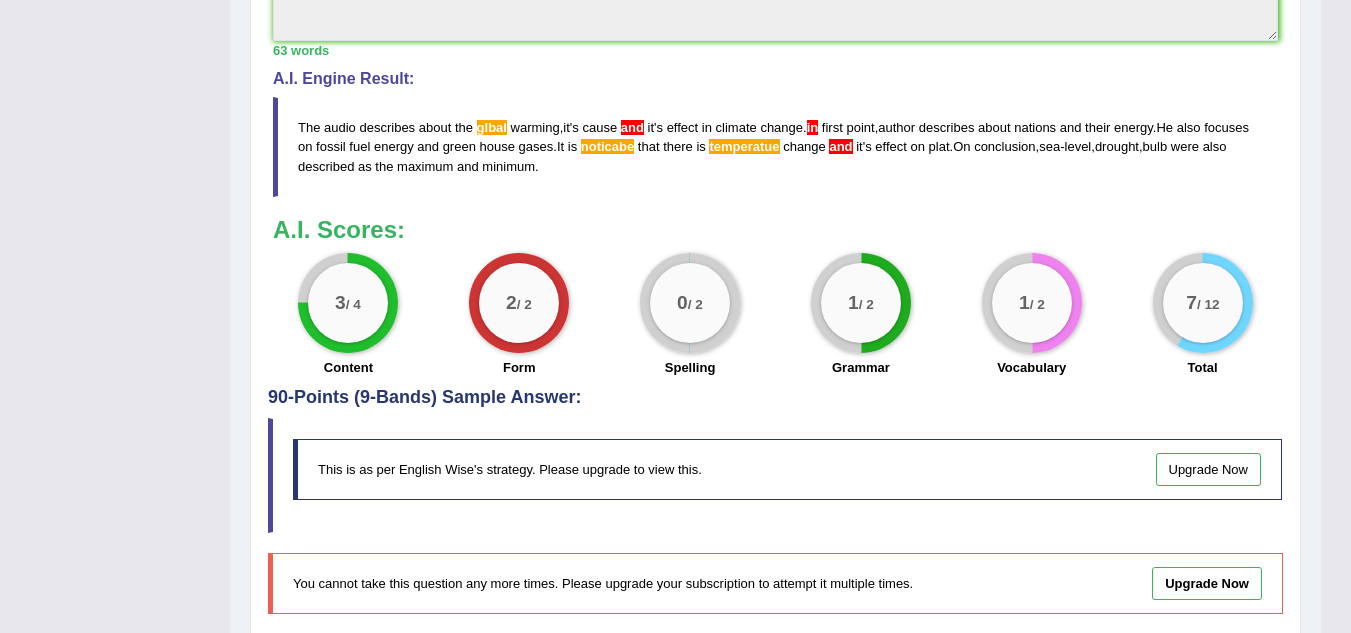 scroll, scrollTop: 746, scrollLeft: 0, axis: vertical 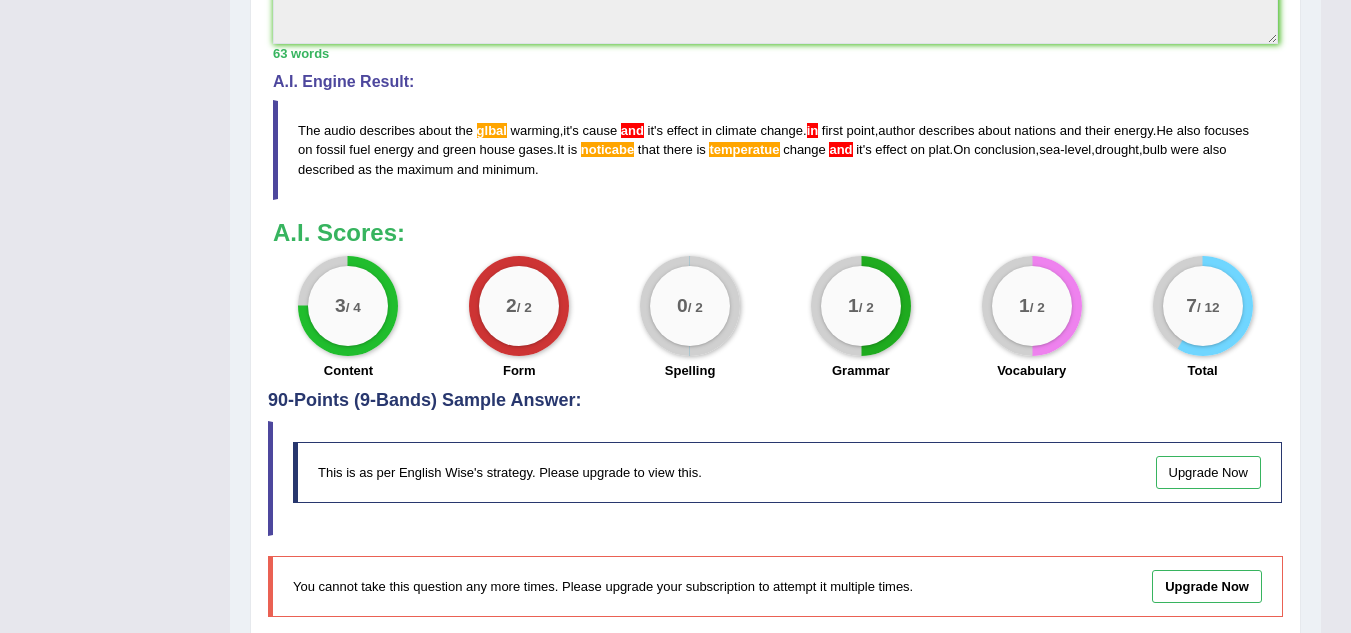 click on "0  / 2" at bounding box center (690, 306) 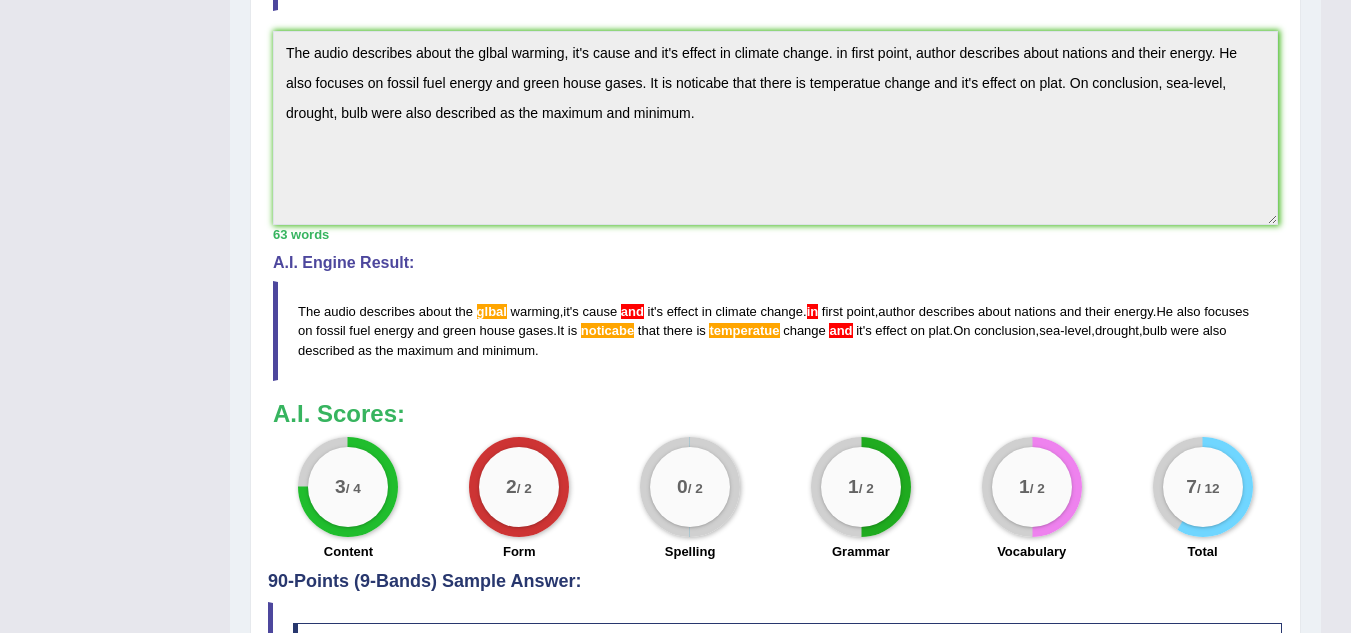 scroll, scrollTop: 564, scrollLeft: 0, axis: vertical 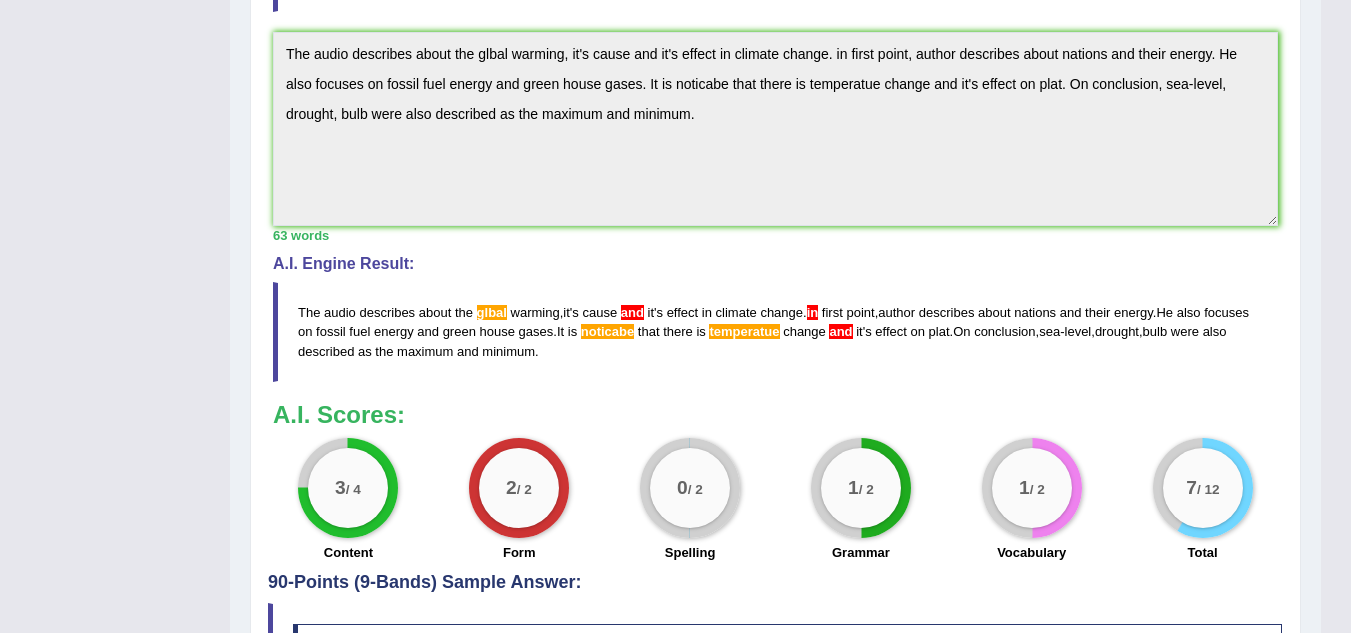 click on "and" at bounding box center [840, 331] 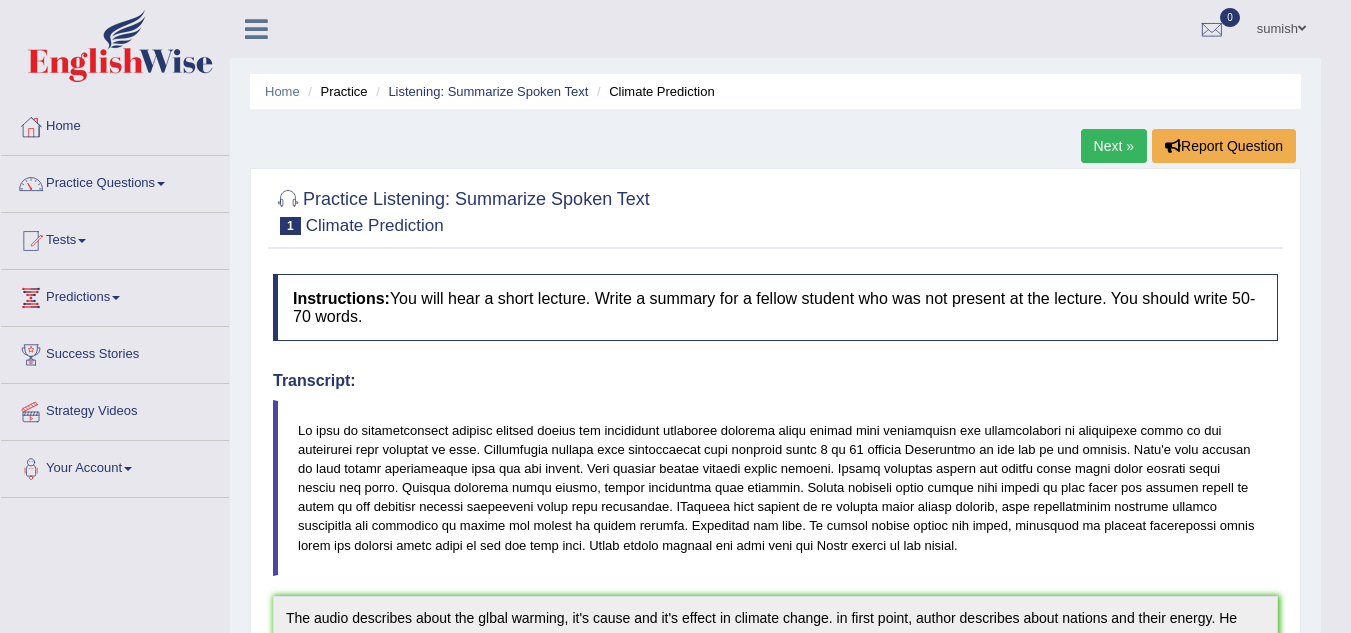 click on "Next »" at bounding box center (1114, 146) 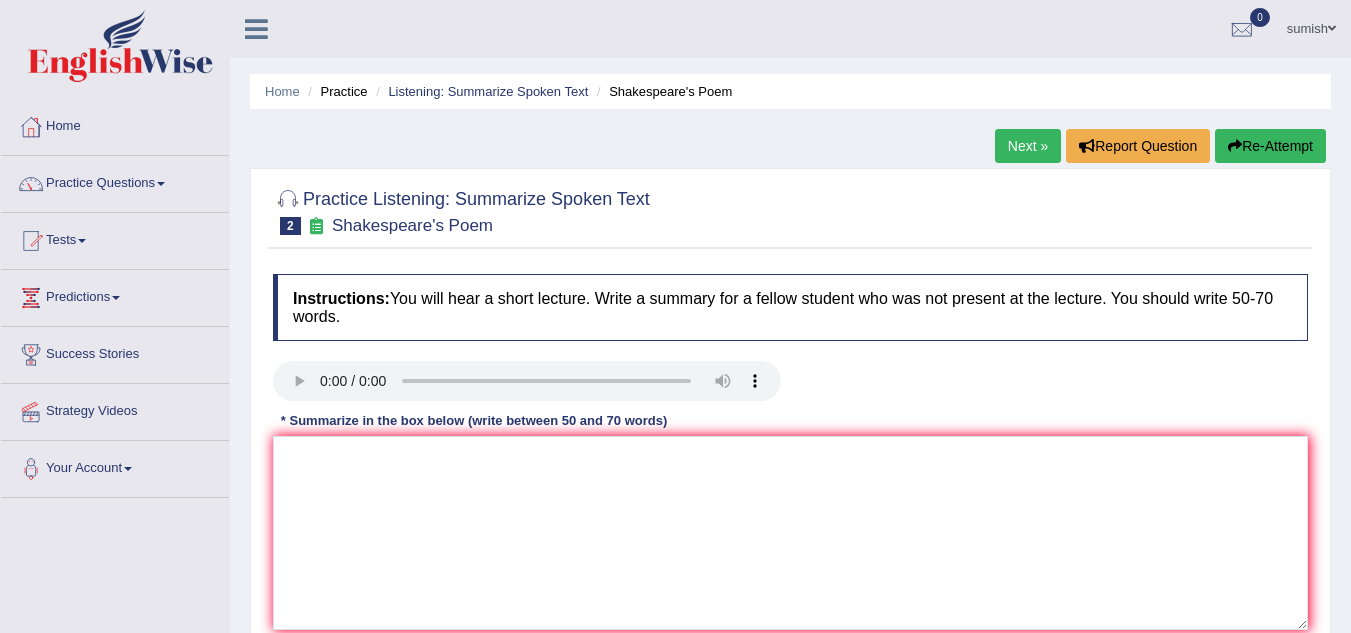 scroll, scrollTop: 0, scrollLeft: 0, axis: both 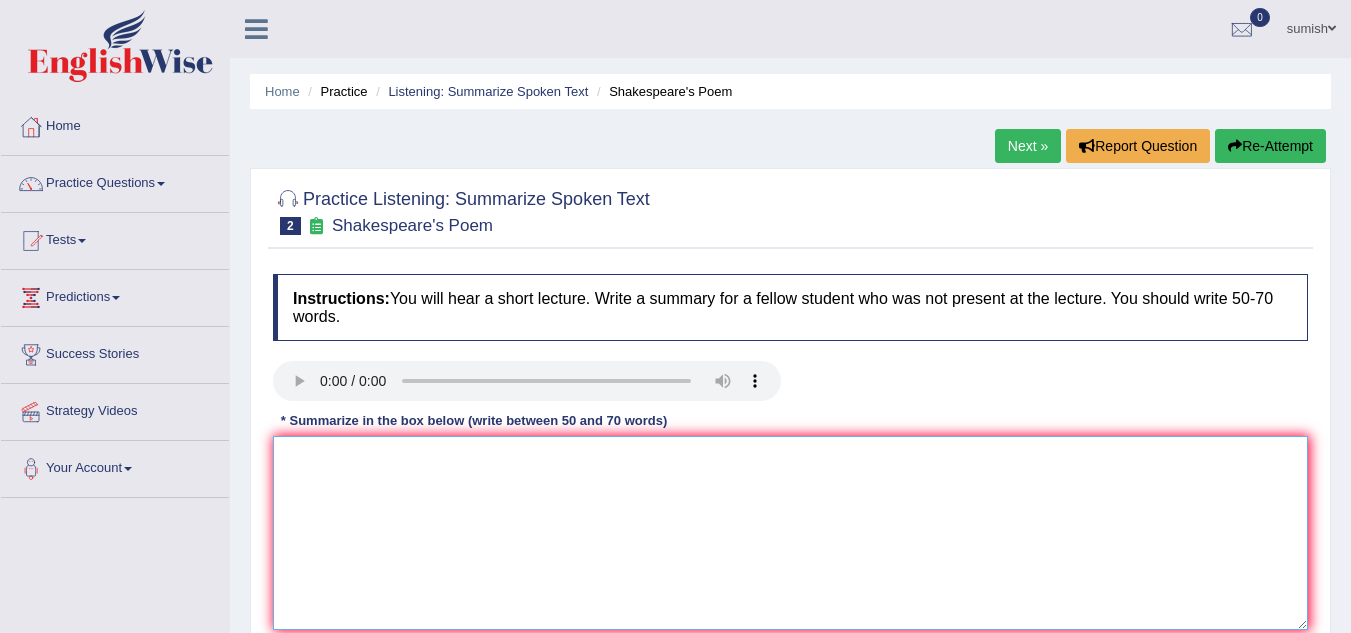 click at bounding box center [790, 533] 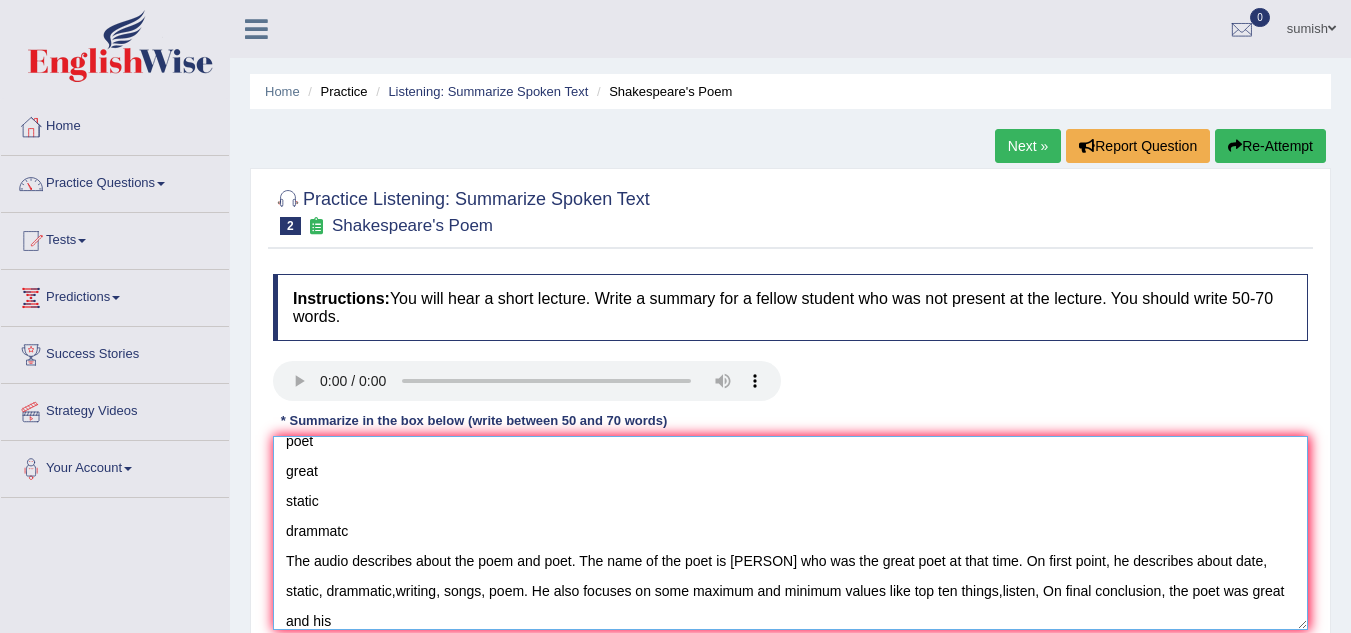 scroll, scrollTop: 240, scrollLeft: 0, axis: vertical 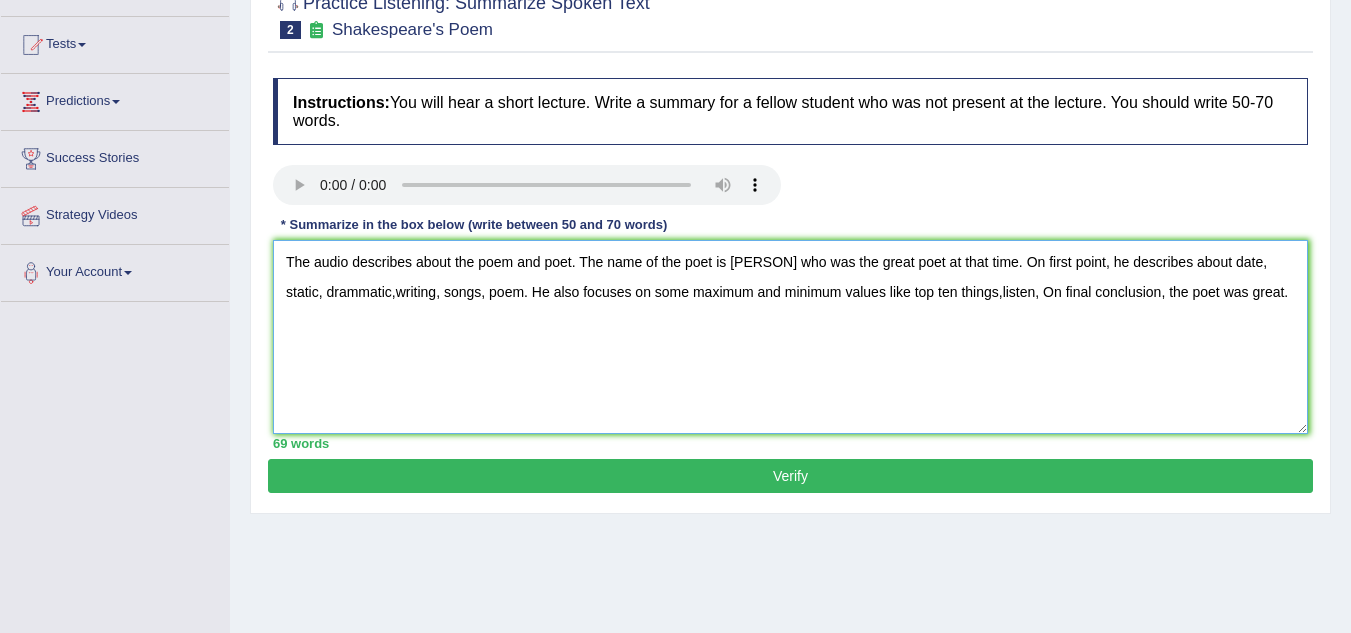 click on "top ten things
poem
listen
song
writing
date
understand
poet
great
static
drammatc
The audio describes about the poem and poet. The name of the poet is Shakespeare who was the great poet at that time. On first point, he describes about date, static, drammatic,writing, songs, poem. He also focuses on some maximum and minimum values like top ten things,listen, On final conclusion, the poet was great." at bounding box center (790, 337) 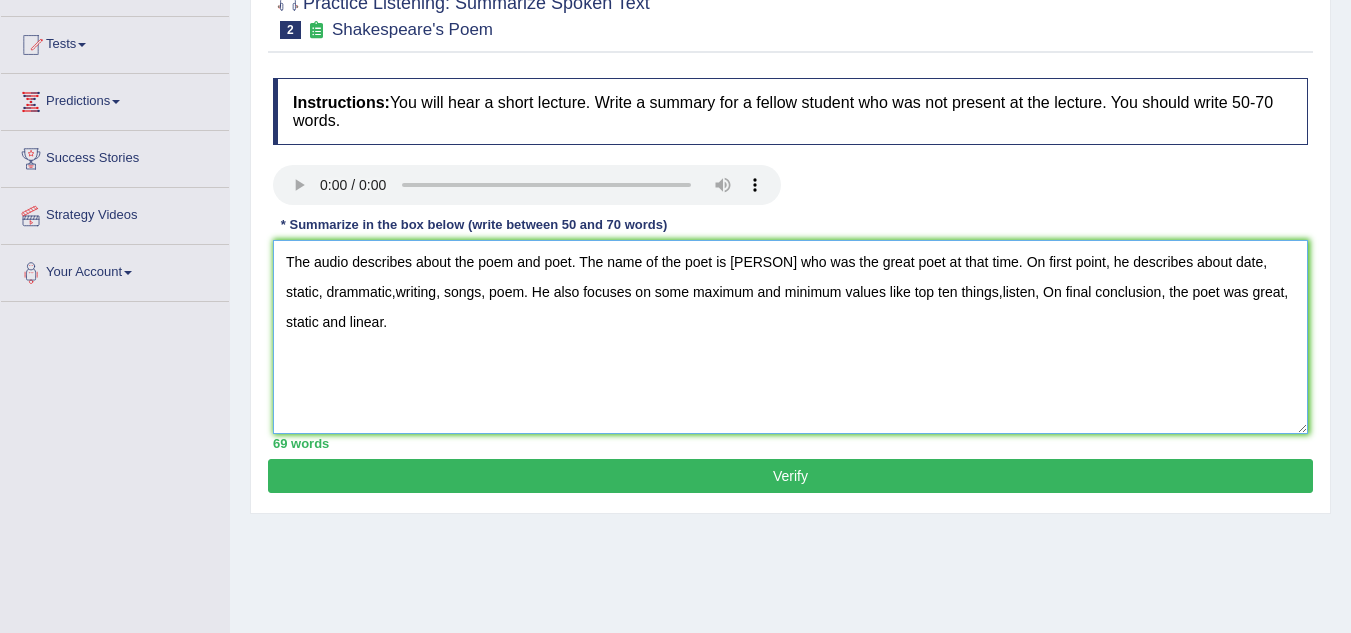 scroll, scrollTop: 0, scrollLeft: 0, axis: both 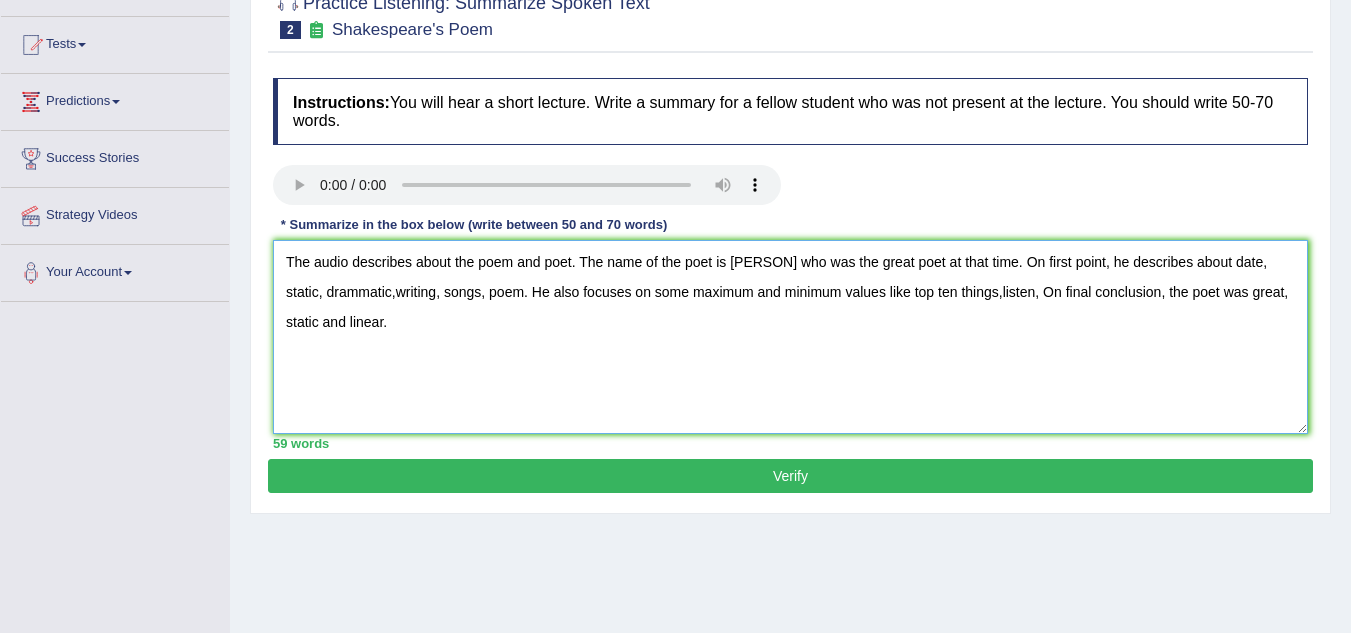 click on "The audio describes about the poem and poet. The name of the poet is Shakespeare who was the great poet at that time. On first point, he describes about date, static, drammatic,writing, songs, poem. He also focuses on some maximum and minimum values like top ten things,listen, On final conclusion, the poet was great, static and linear." at bounding box center (790, 337) 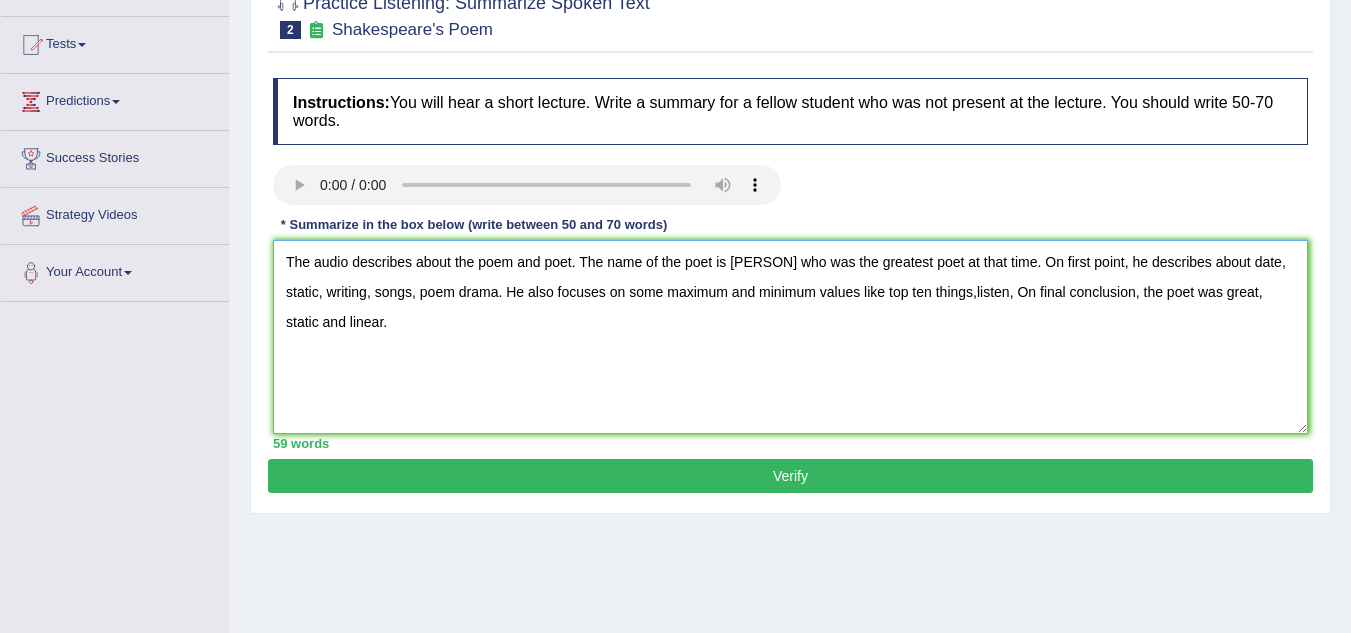 click on "The audio describes about the poem and poet. The name of the poet is Shakespeare who was the greatest poet at that time. On first point, he describes about date, static, writing, songs, poem drama. He also focuses on some maximum and minimum values like top ten things,listen, On final conclusion, the poet was great, static and linear." at bounding box center (790, 337) 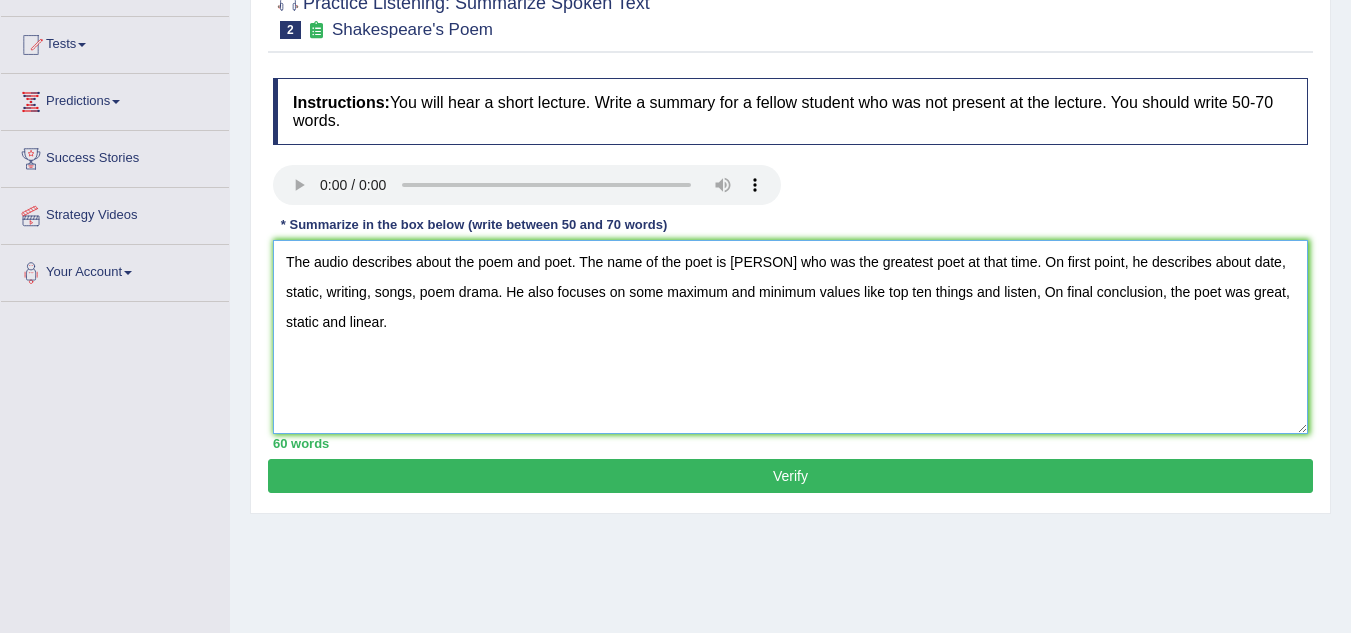 type on "The audio describes about the poem and poet. The name of the poet is Shakespeare who was the greatest poet at that time. On first point, he describes about date, static, writing, songs, poem drama. He also focuses on some maximum and minimum values like top ten things and listen, On final conclusion, the poet was great, static and linear." 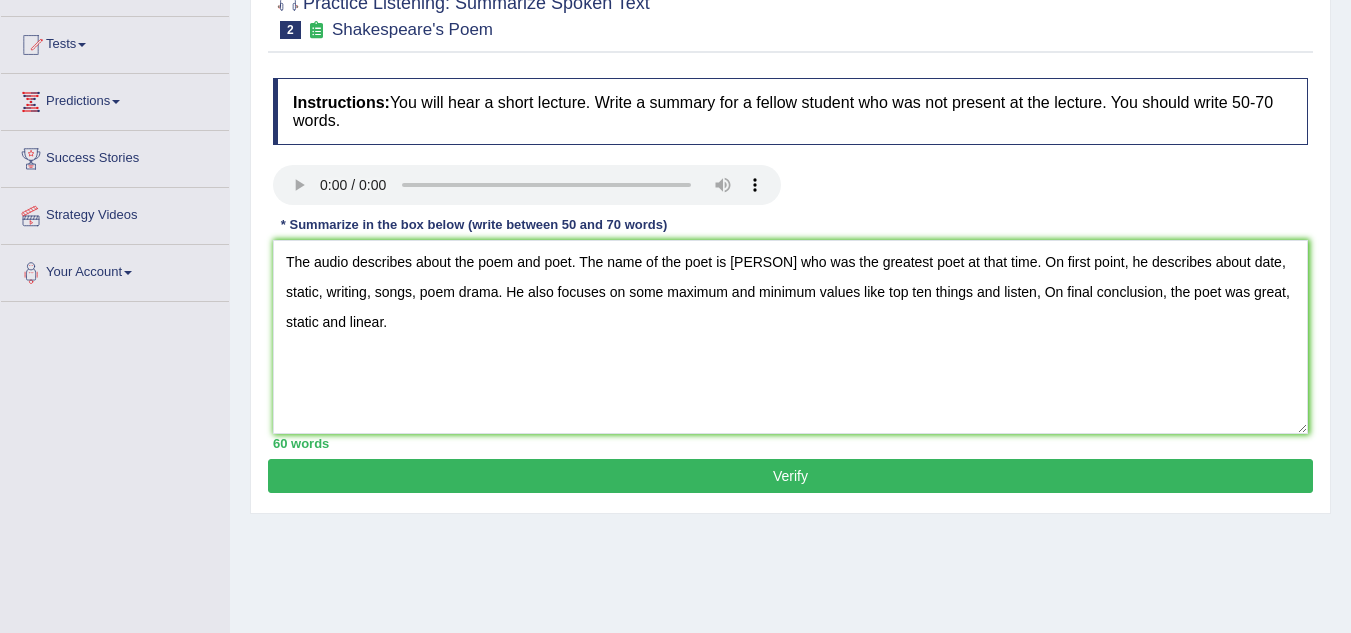 click on "Verify" at bounding box center (790, 476) 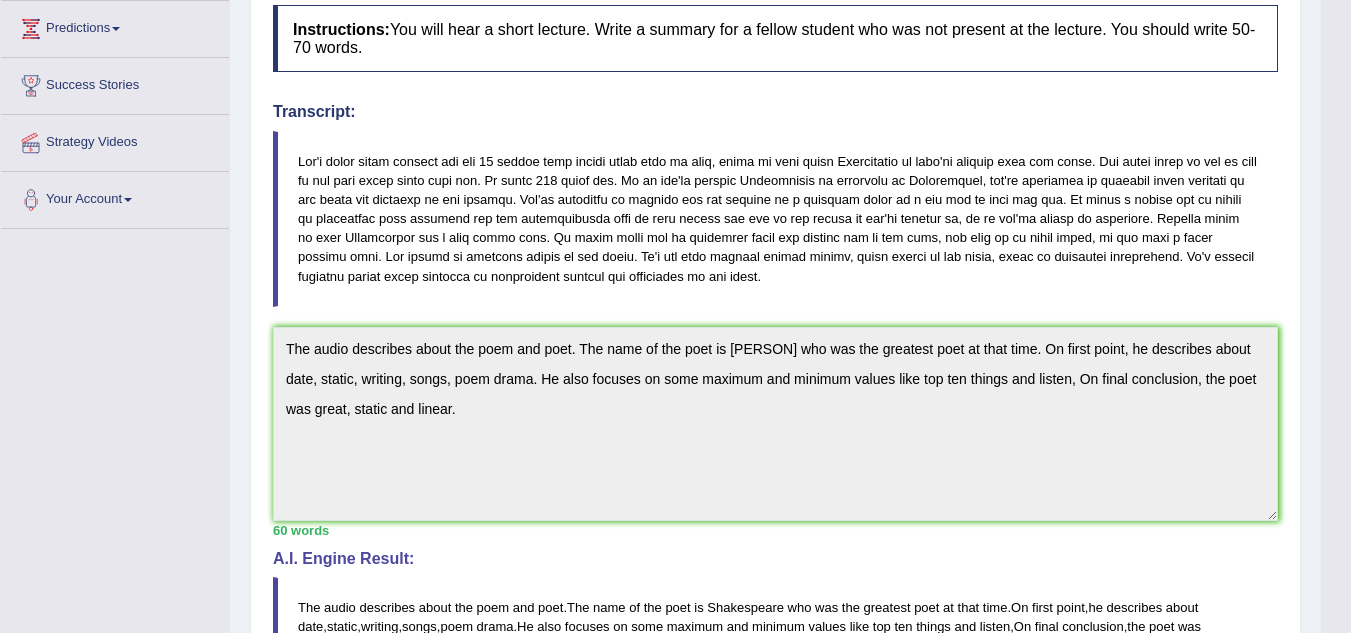 scroll, scrollTop: 0, scrollLeft: 0, axis: both 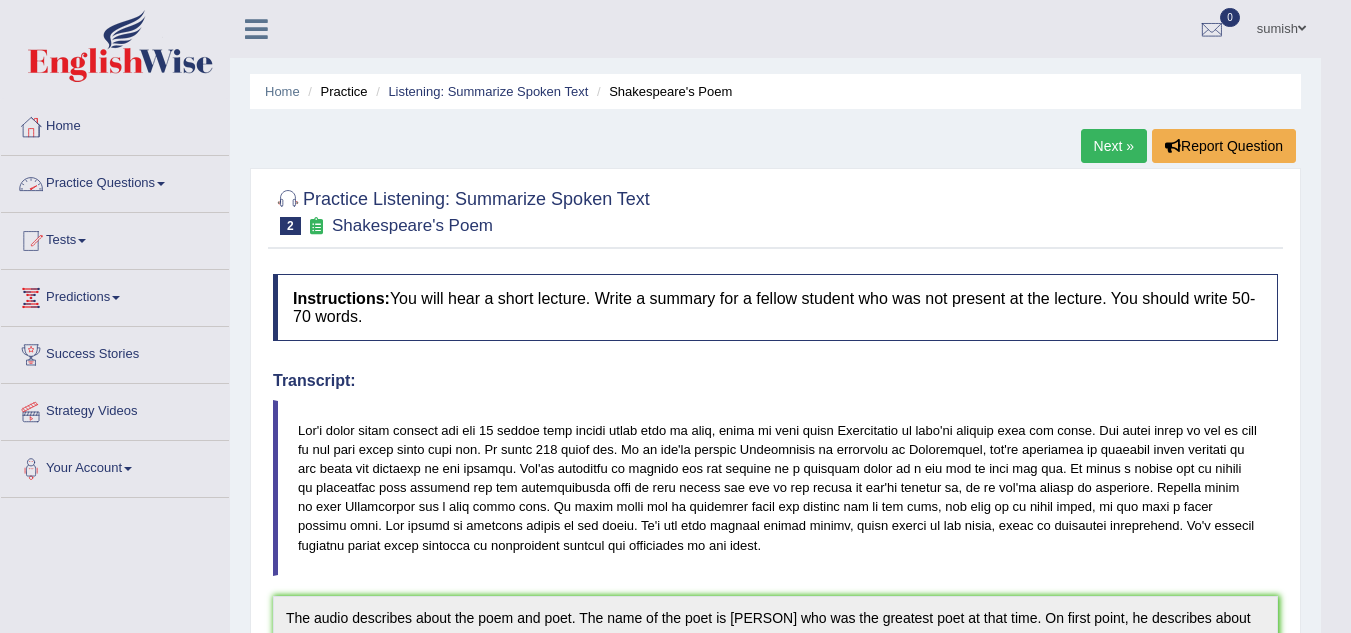 click on "Practice Questions" at bounding box center (115, 181) 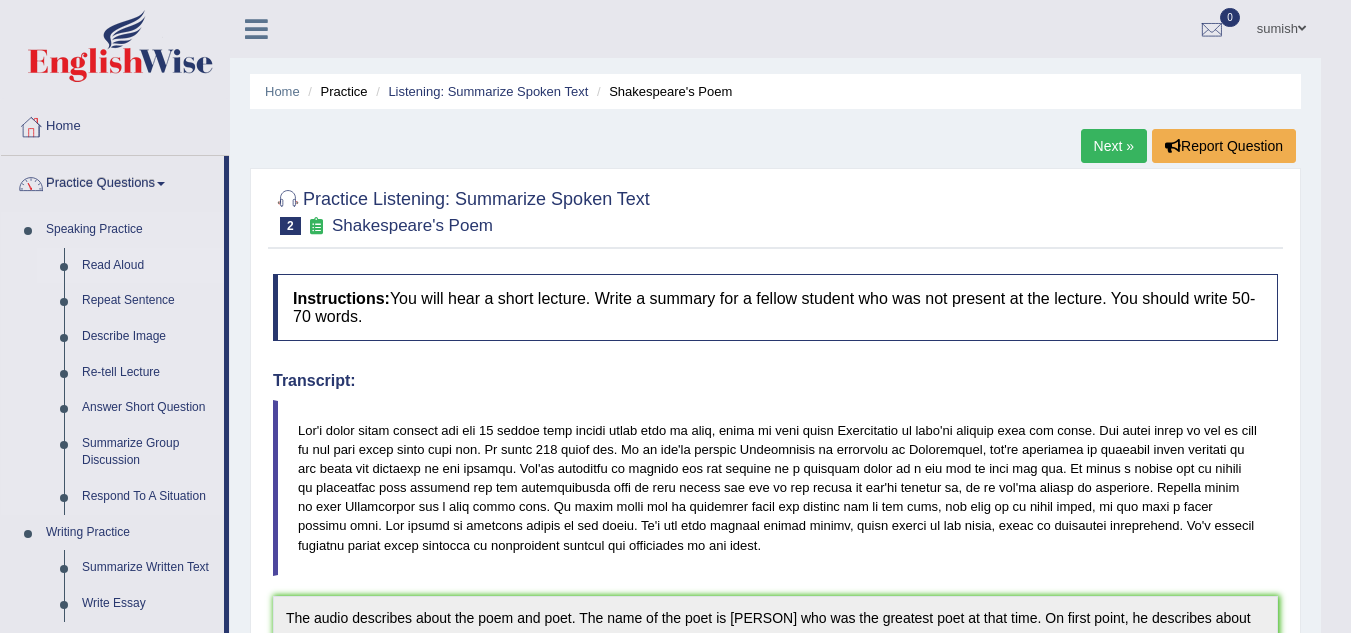 click on "Read Aloud" at bounding box center [148, 266] 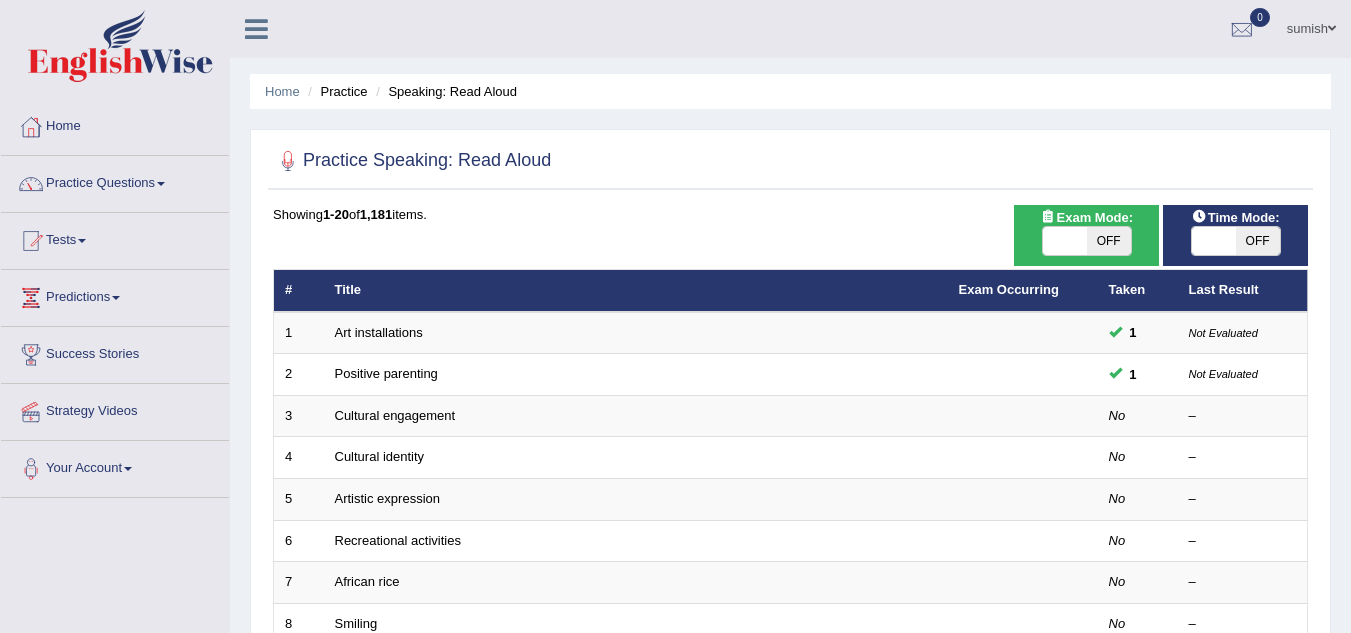 scroll, scrollTop: 0, scrollLeft: 0, axis: both 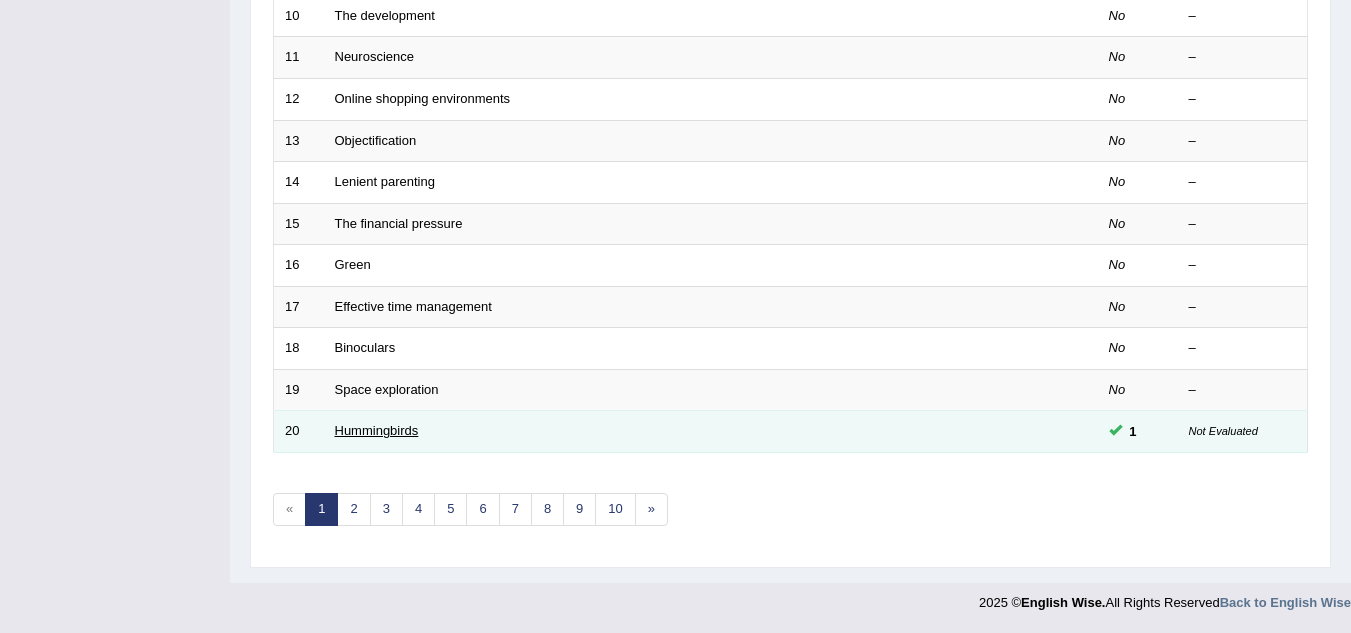 click on "Hummingbirds" at bounding box center (377, 430) 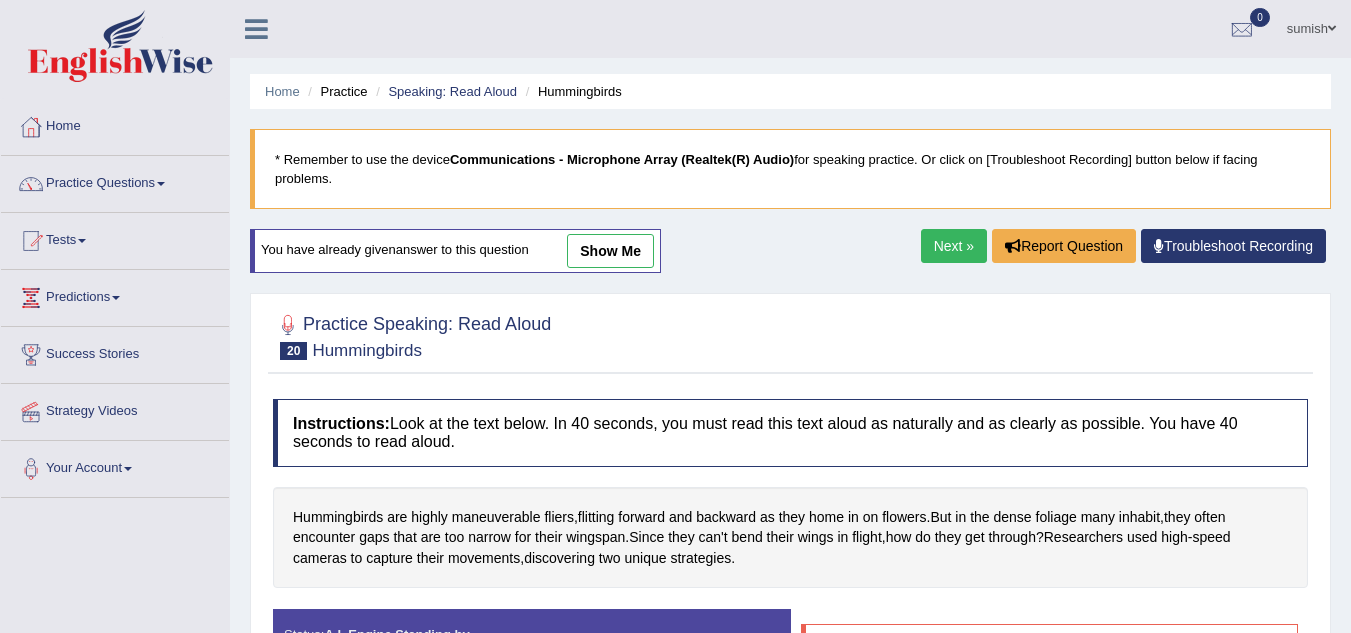 scroll, scrollTop: 0, scrollLeft: 0, axis: both 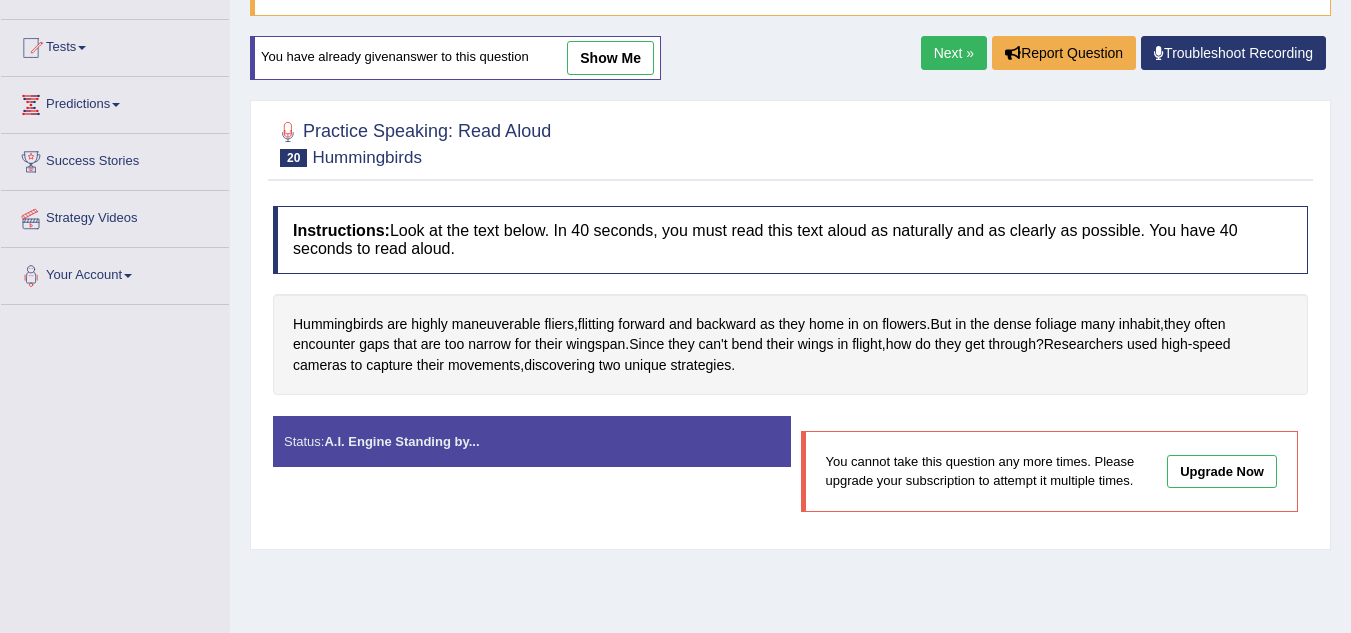click on "Next »" at bounding box center [954, 53] 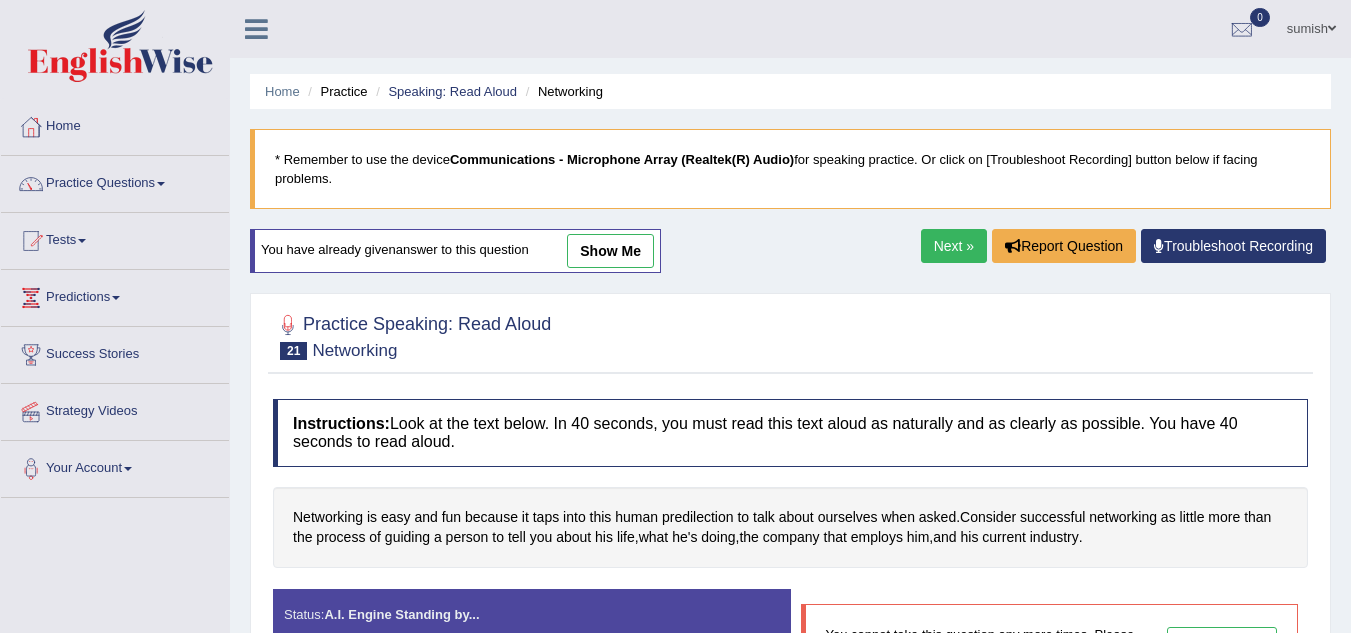 scroll, scrollTop: 0, scrollLeft: 0, axis: both 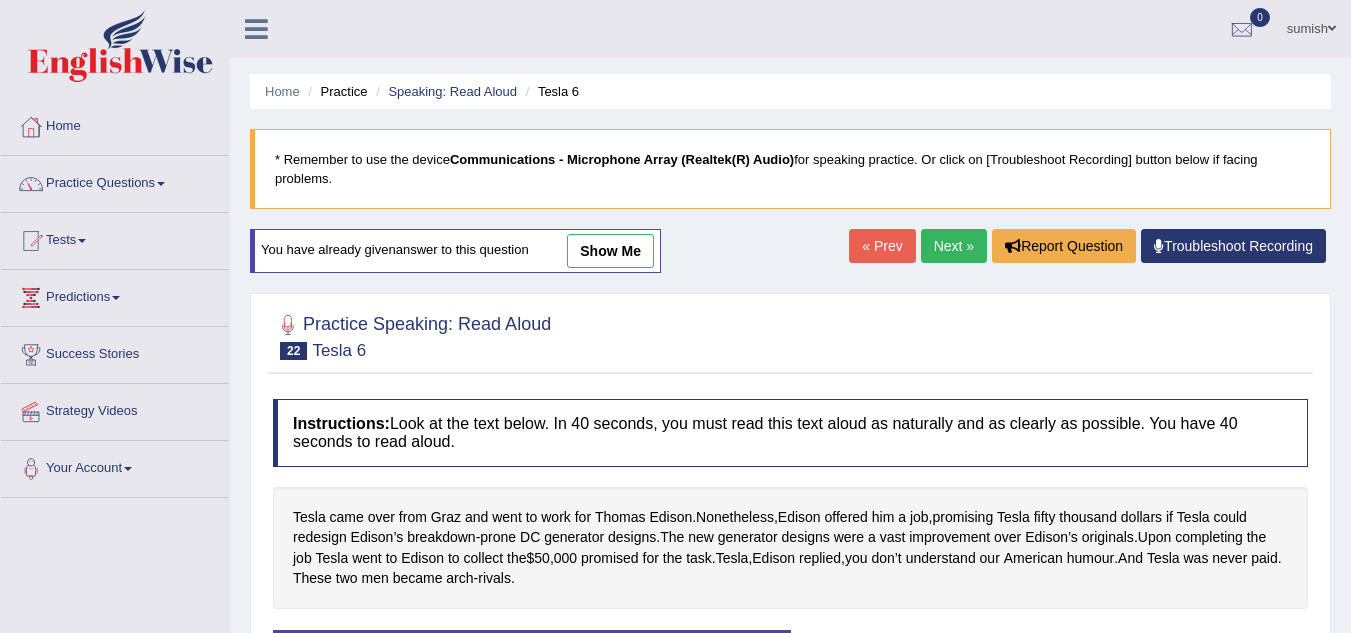 drag, startPoint x: 0, startPoint y: 0, endPoint x: 939, endPoint y: 247, distance: 970.9429 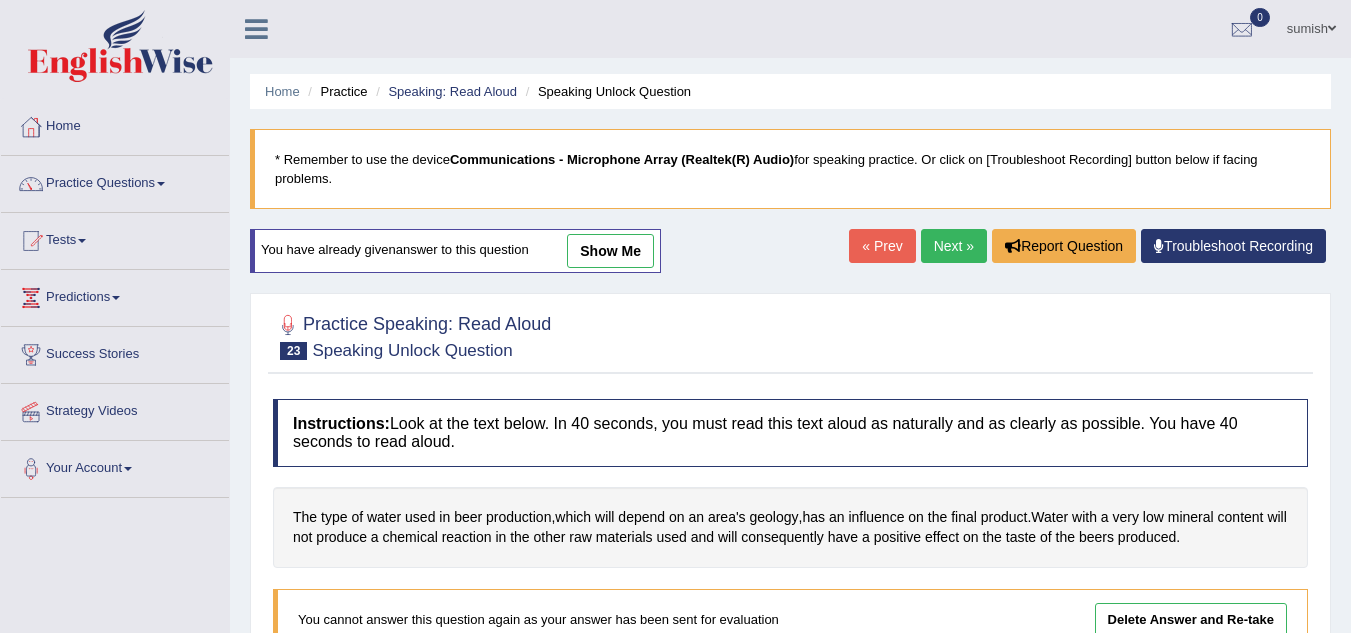 scroll, scrollTop: 333, scrollLeft: 0, axis: vertical 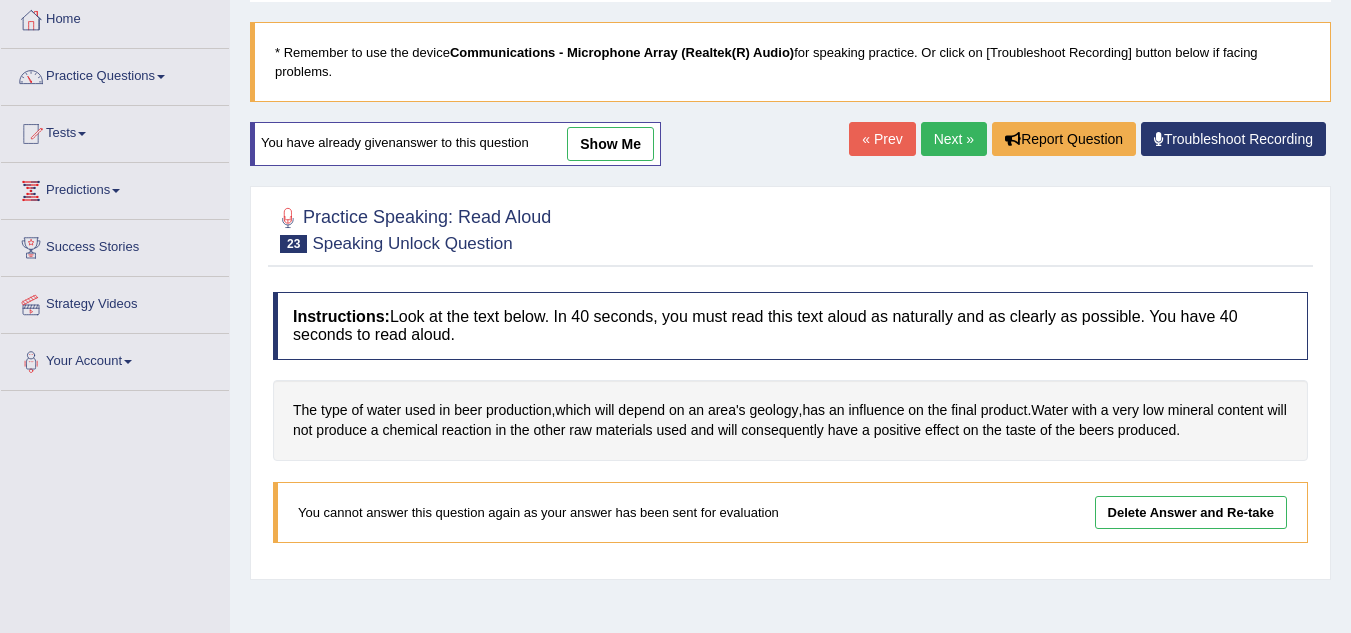 click on "Next »" at bounding box center [954, 139] 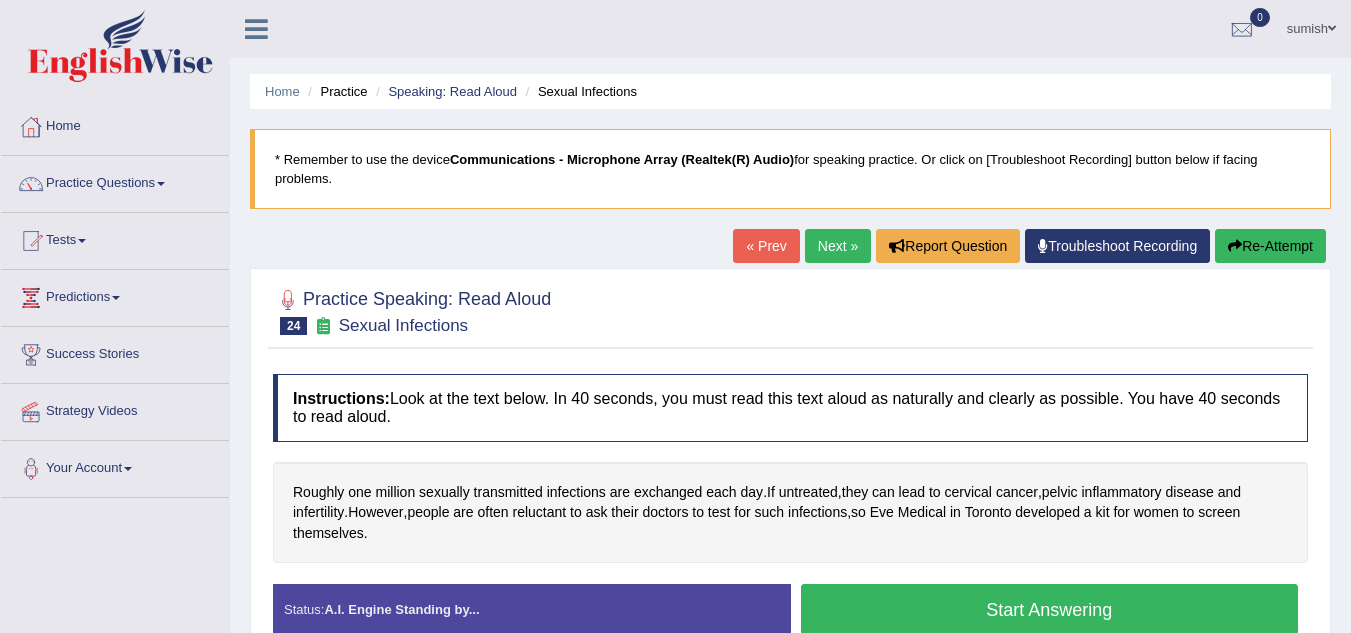 scroll, scrollTop: 0, scrollLeft: 0, axis: both 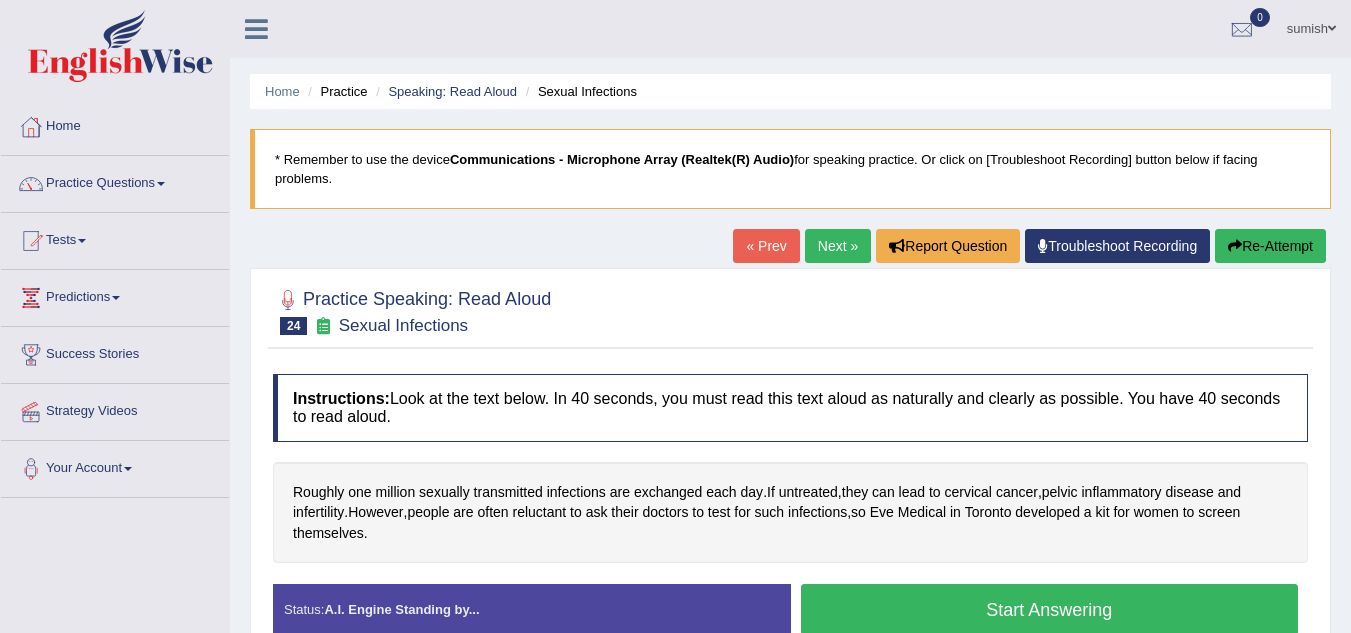 click on "Next »" at bounding box center (838, 246) 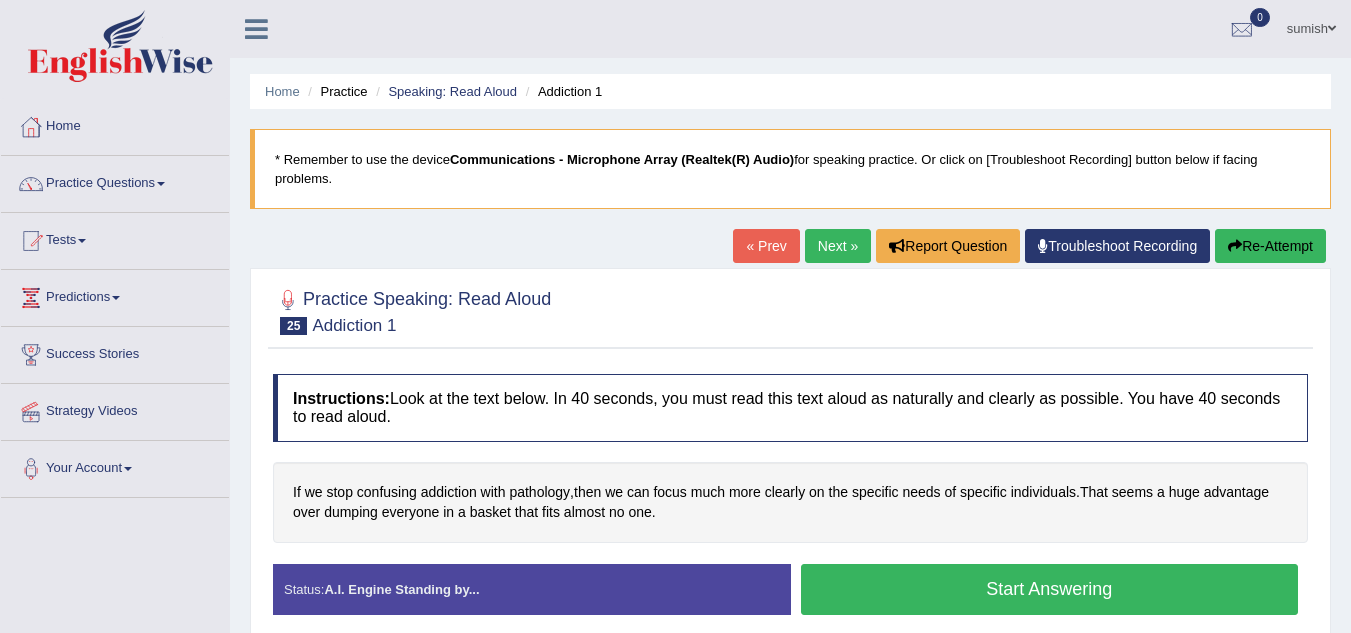 scroll, scrollTop: 167, scrollLeft: 0, axis: vertical 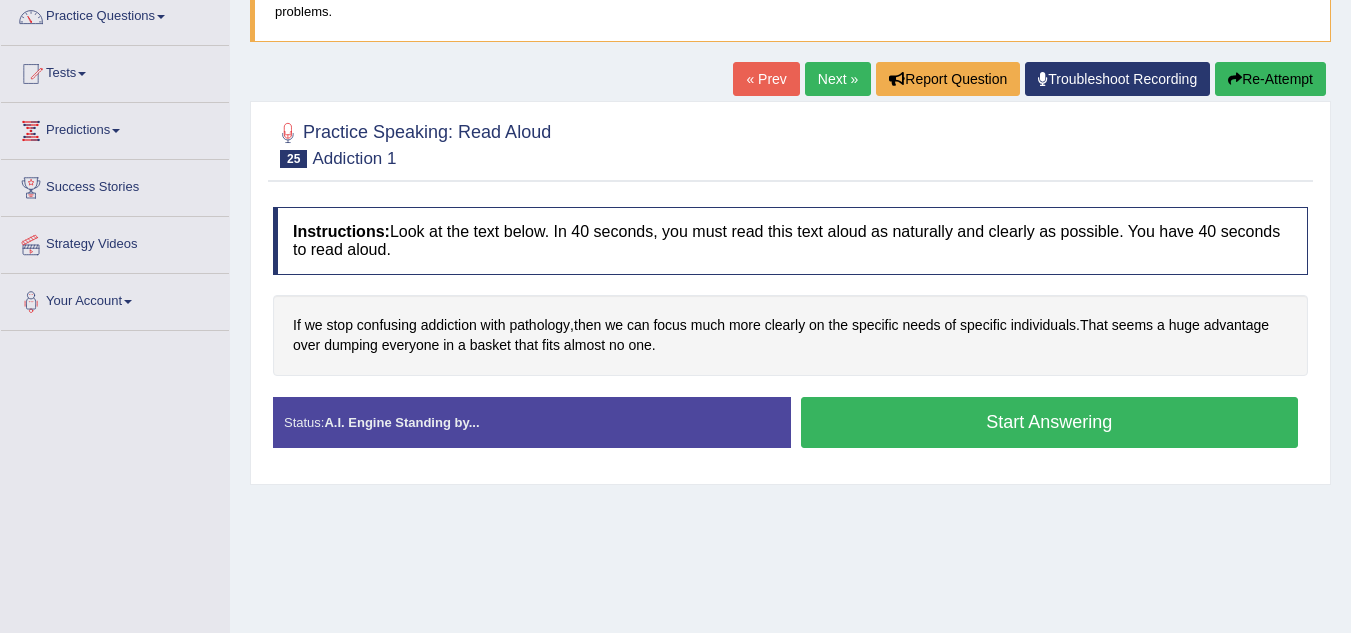 click on "Start Answering" at bounding box center (1050, 422) 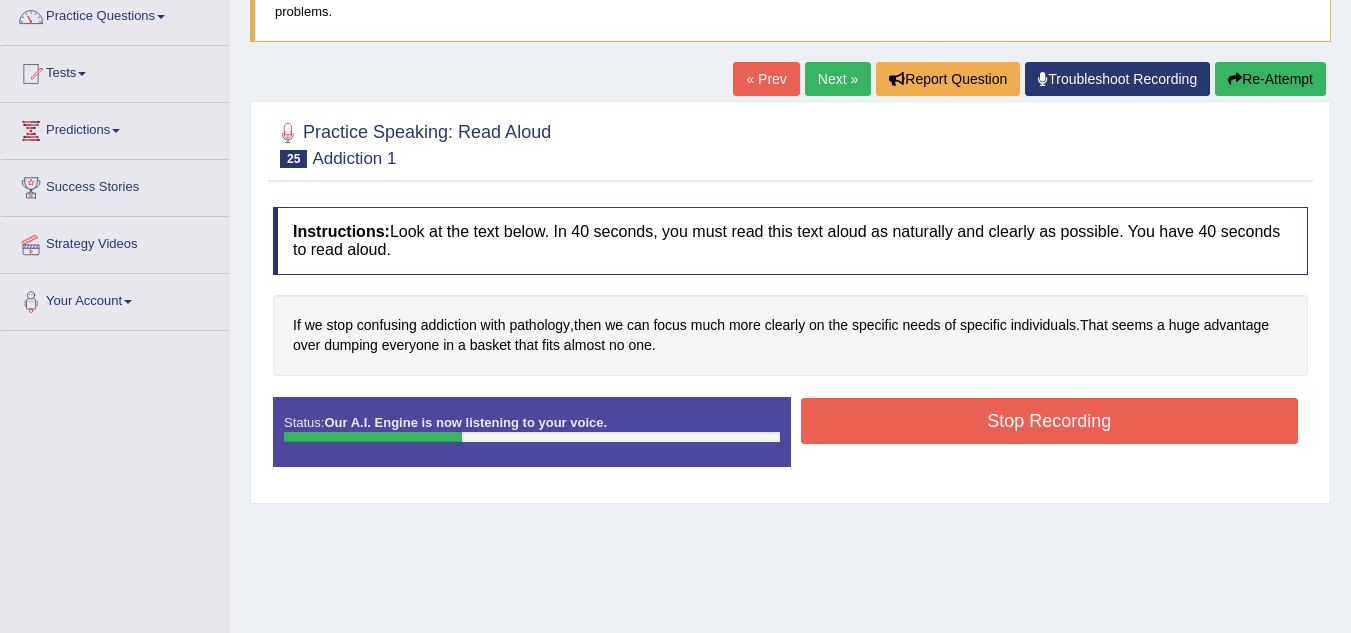 click on "Stop Recording" at bounding box center (1050, 421) 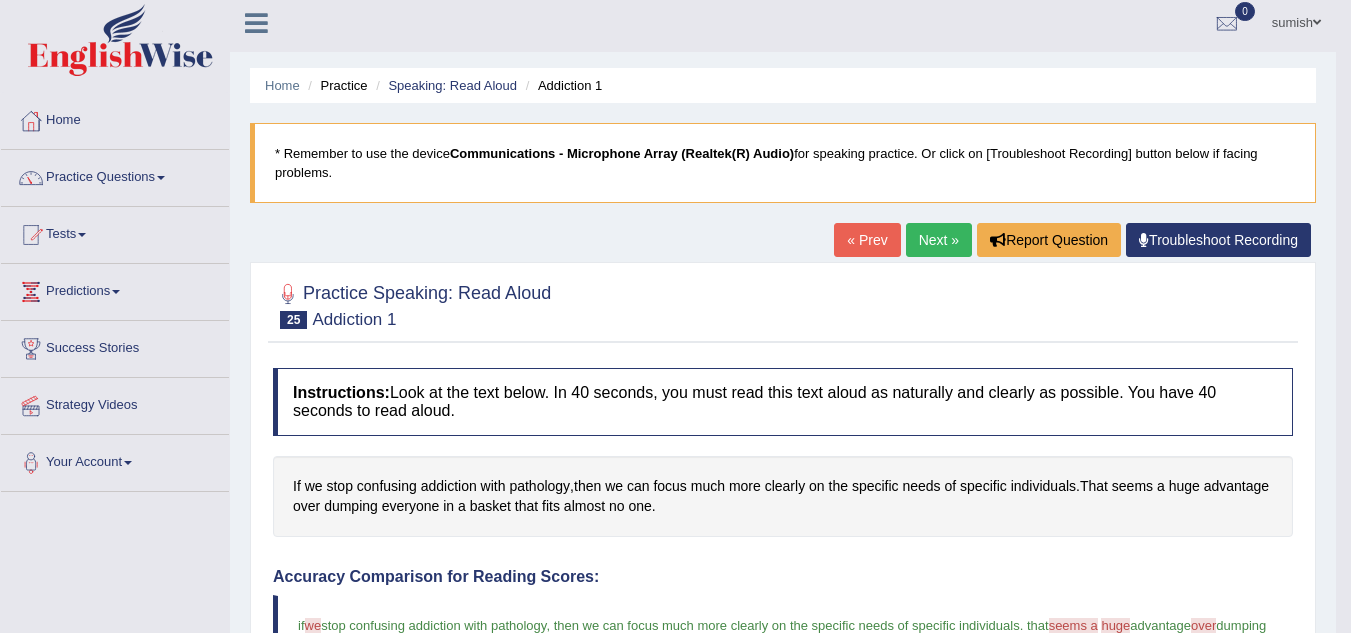 scroll, scrollTop: 0, scrollLeft: 0, axis: both 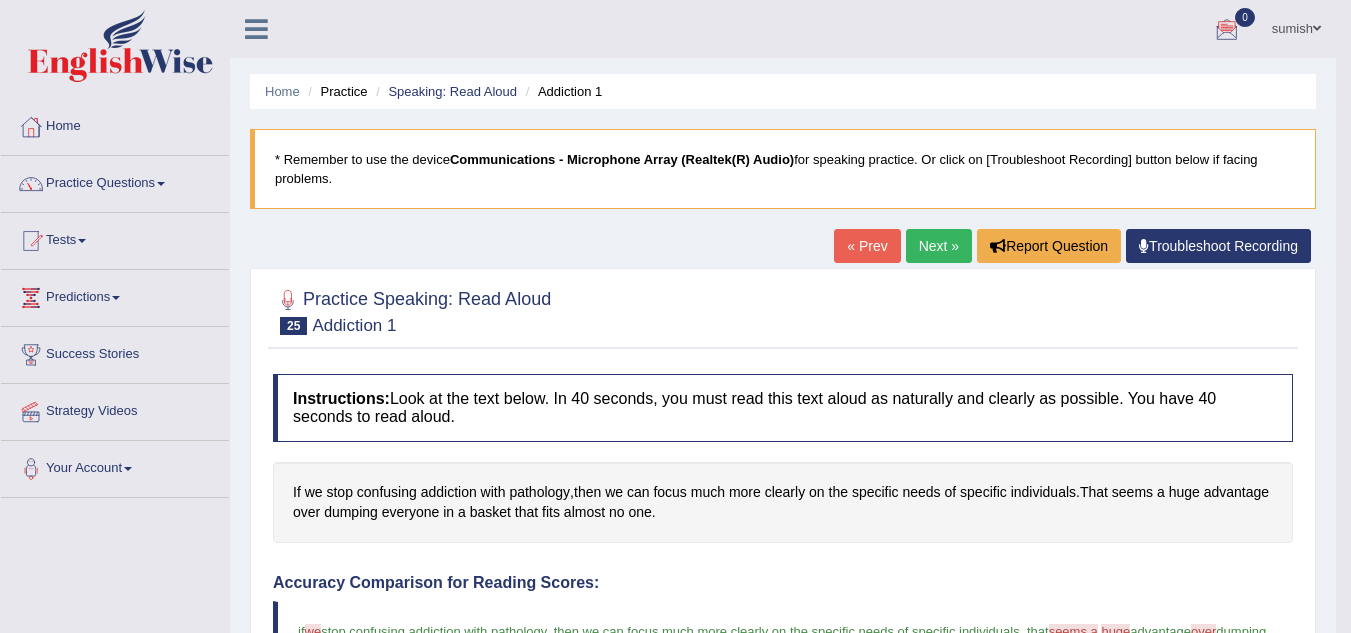 click on "Next »" at bounding box center (939, 246) 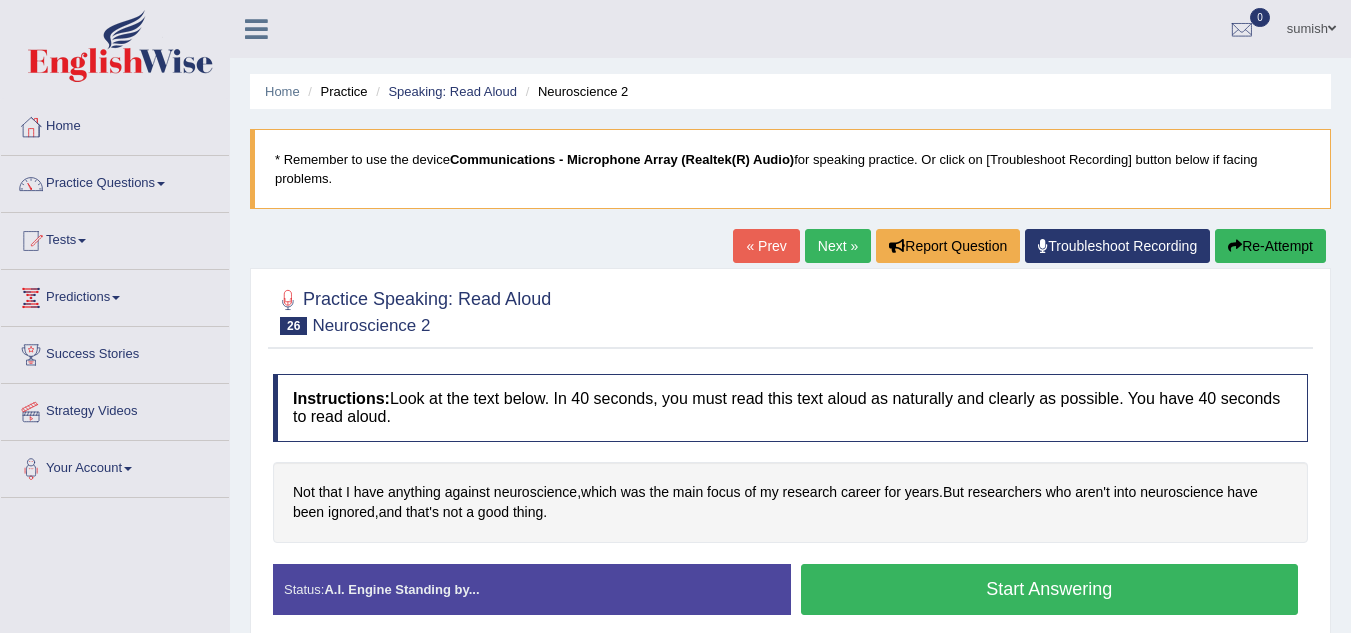 scroll, scrollTop: 0, scrollLeft: 0, axis: both 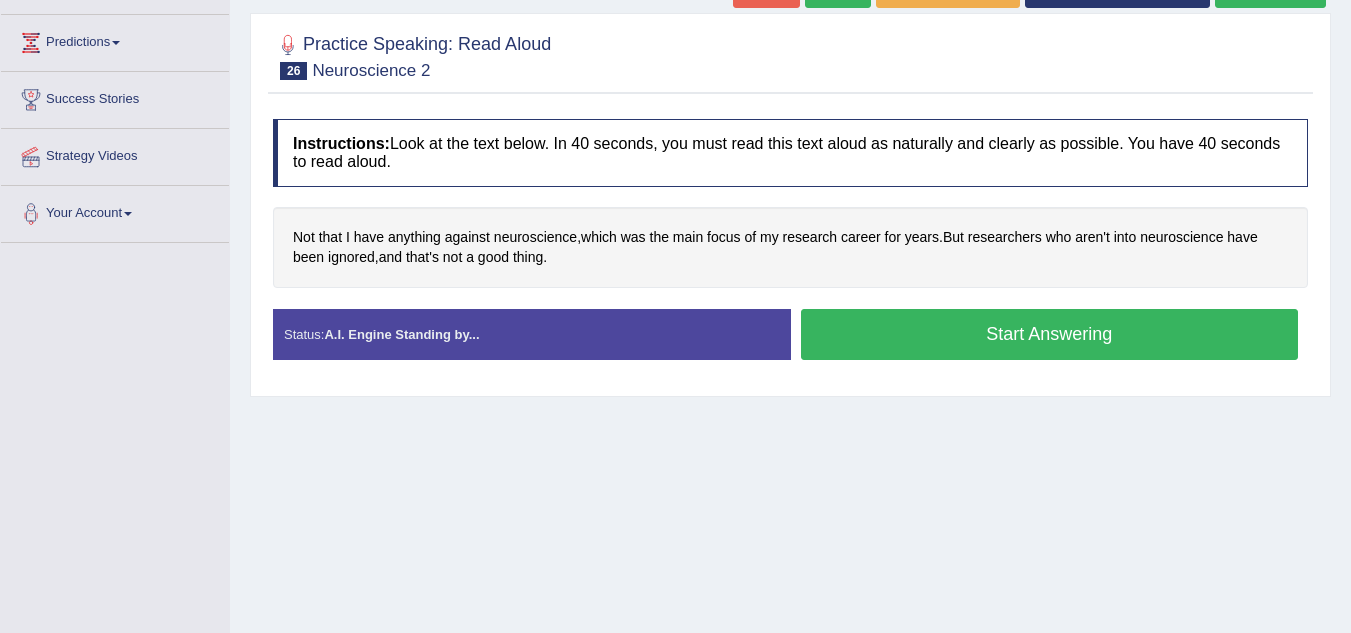 click on "Start Answering" at bounding box center [1050, 334] 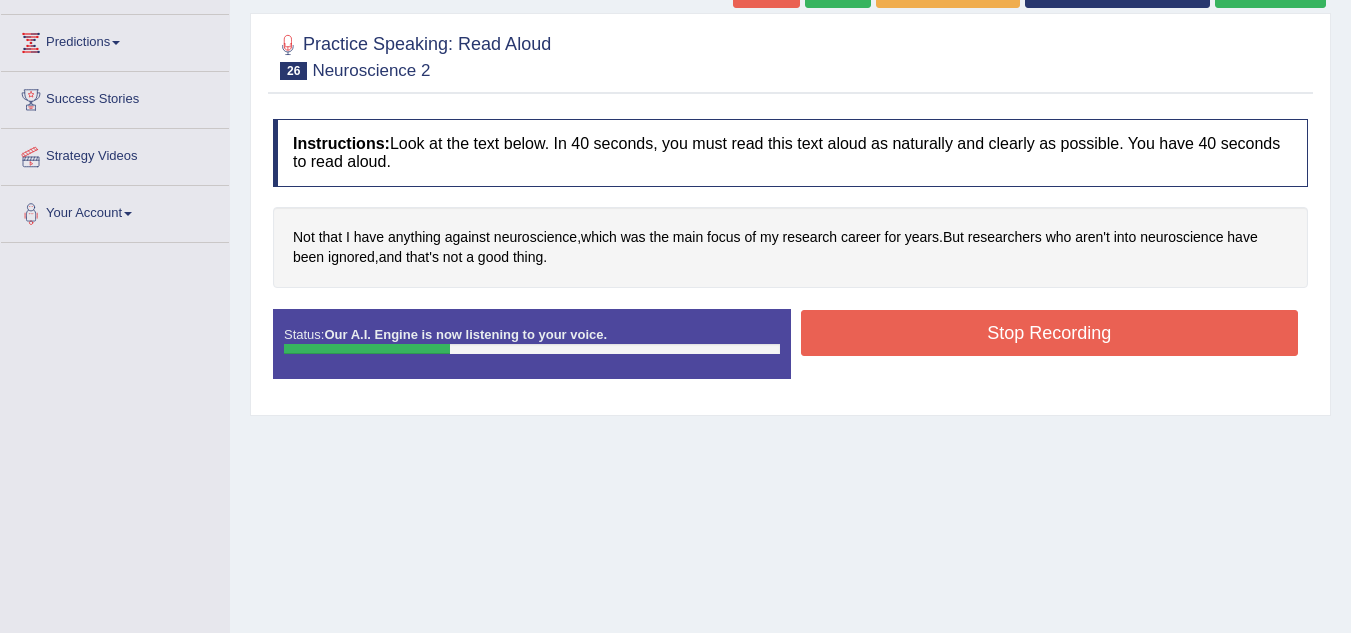 click on "Stop Recording" at bounding box center (1050, 333) 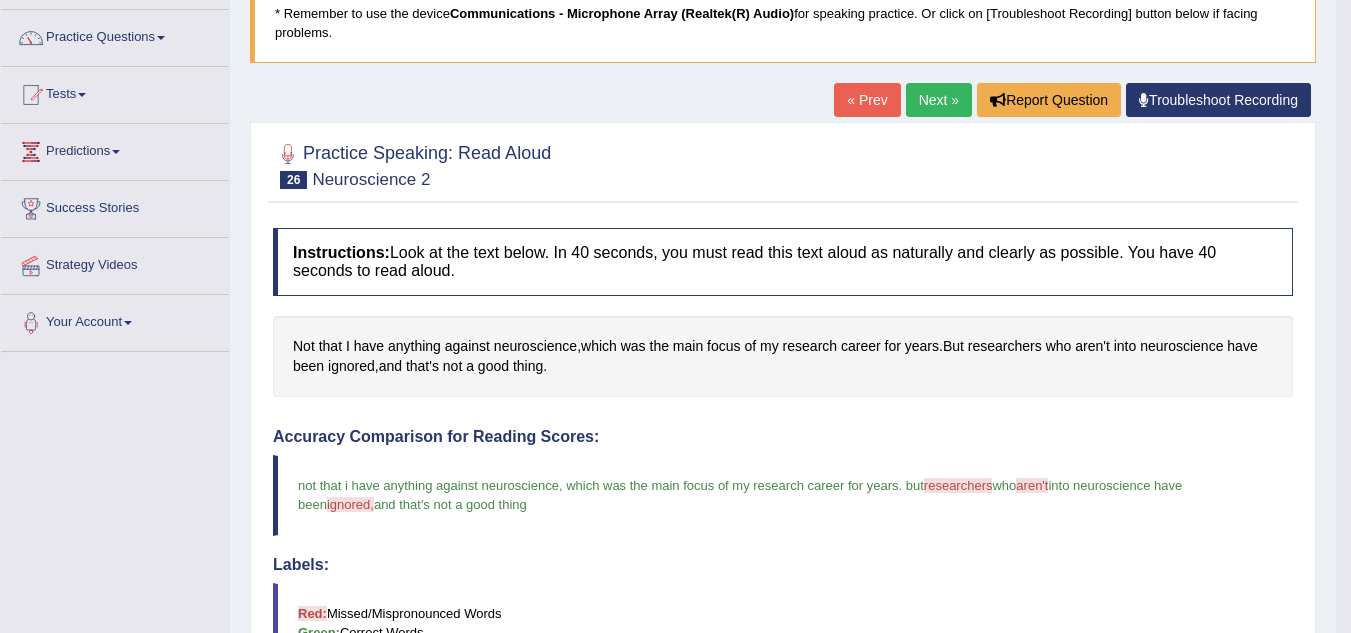 scroll, scrollTop: 138, scrollLeft: 0, axis: vertical 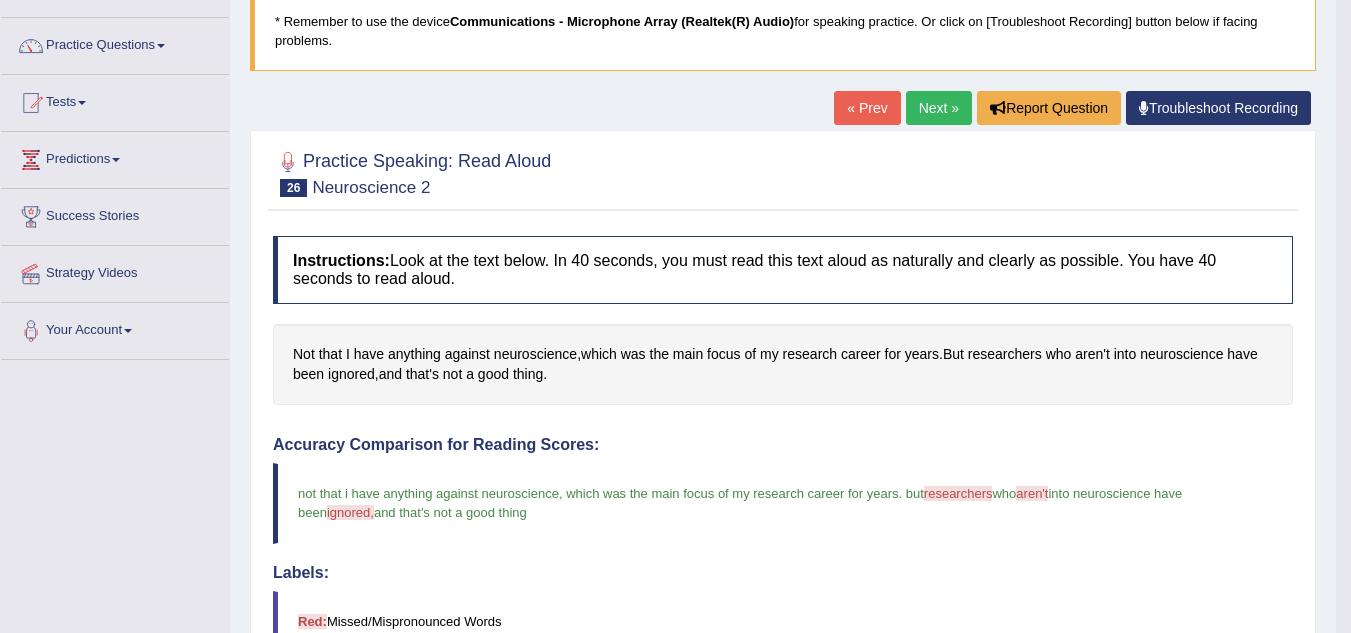 click on "Next »" at bounding box center [939, 108] 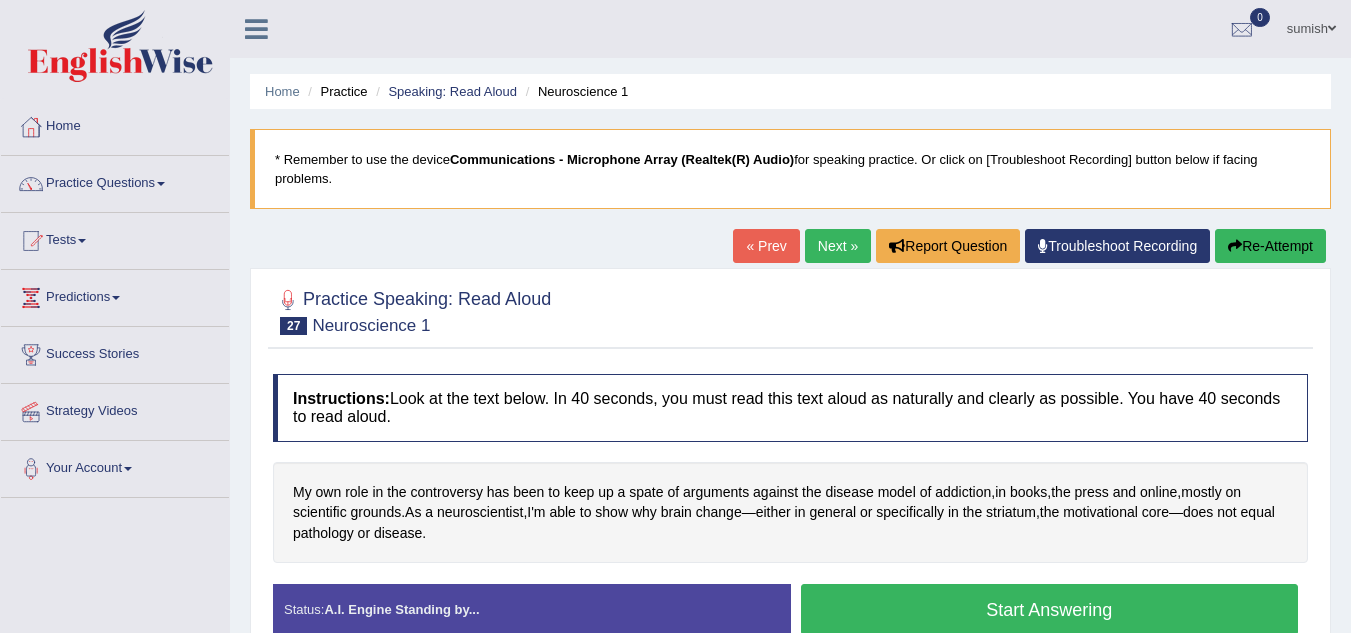 scroll, scrollTop: 0, scrollLeft: 0, axis: both 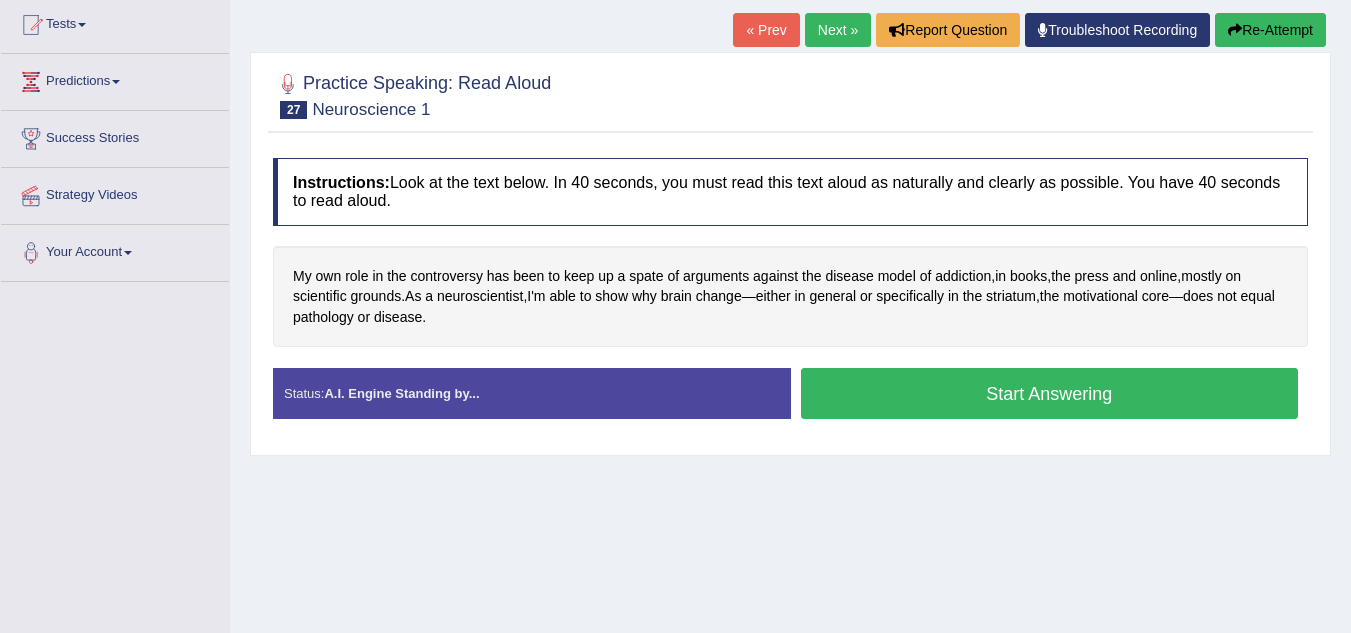 click on "Start Answering" at bounding box center [1050, 393] 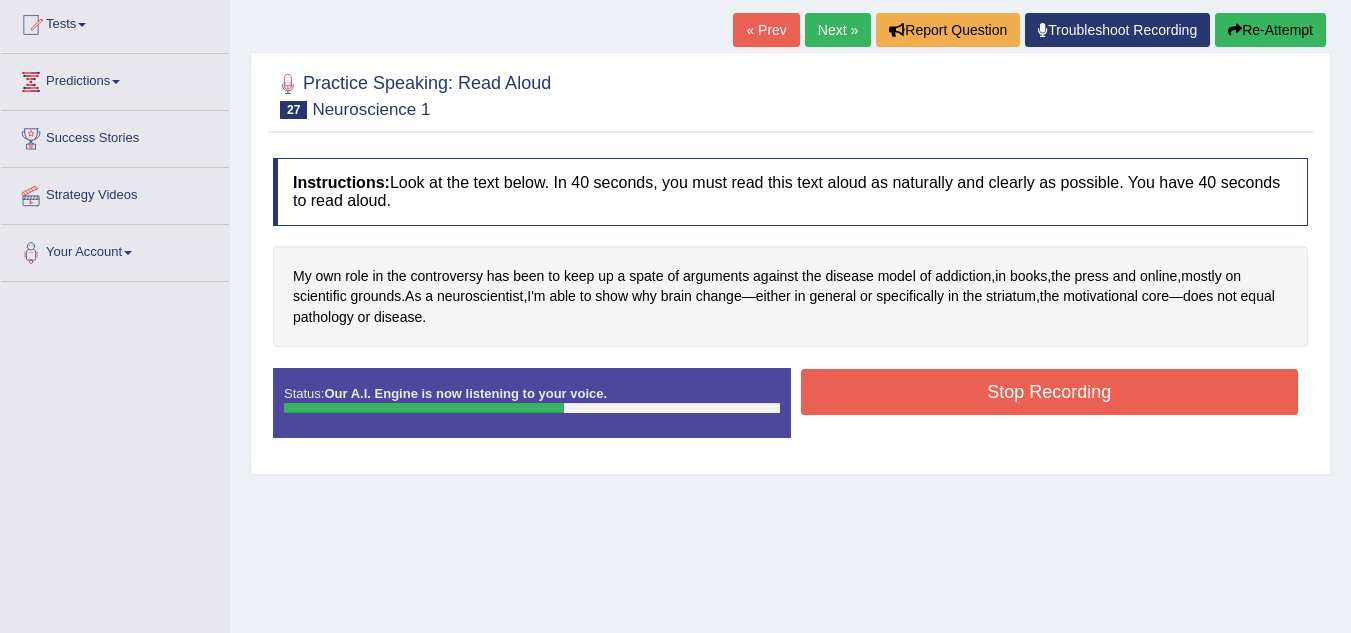 click on "Stop Recording" at bounding box center [1050, 392] 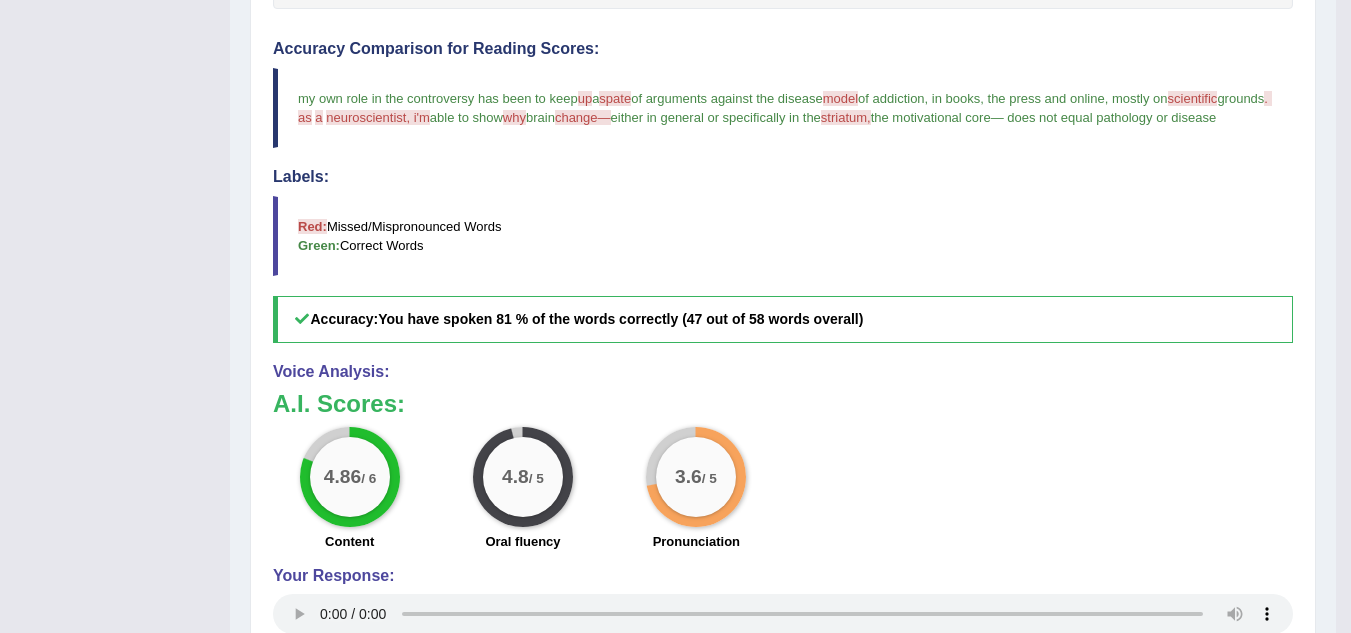 scroll, scrollTop: 555, scrollLeft: 0, axis: vertical 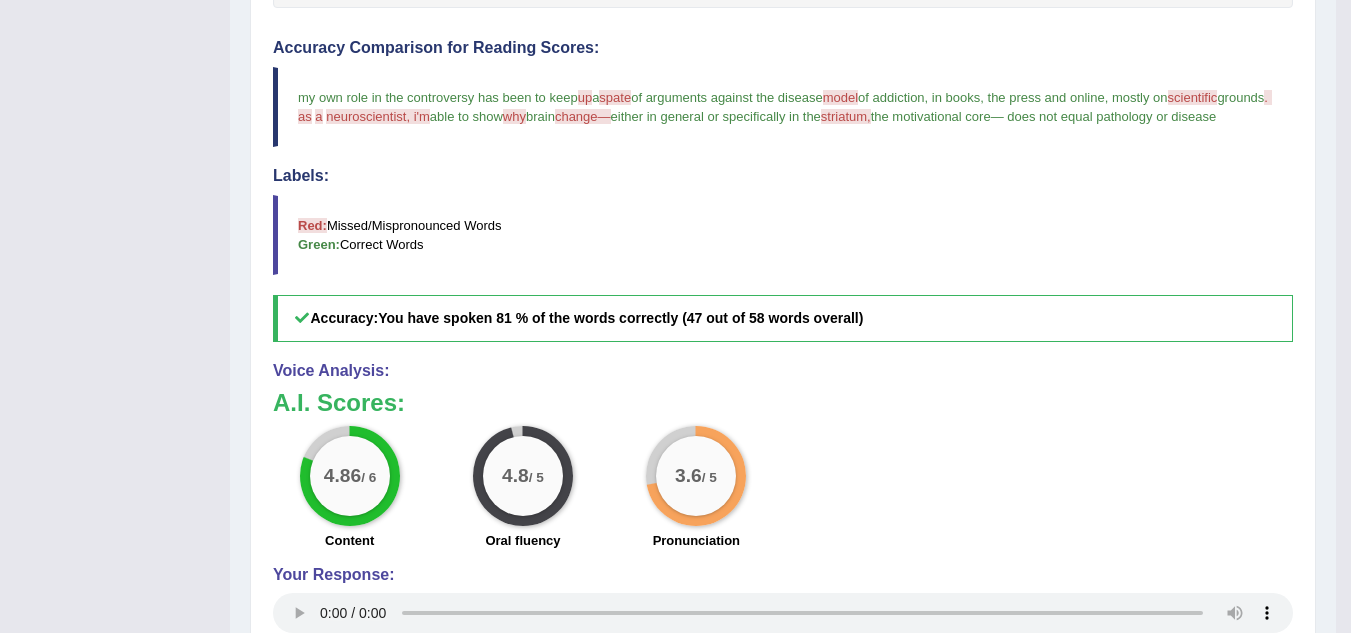 click on "4.8  / 5" at bounding box center [523, 476] 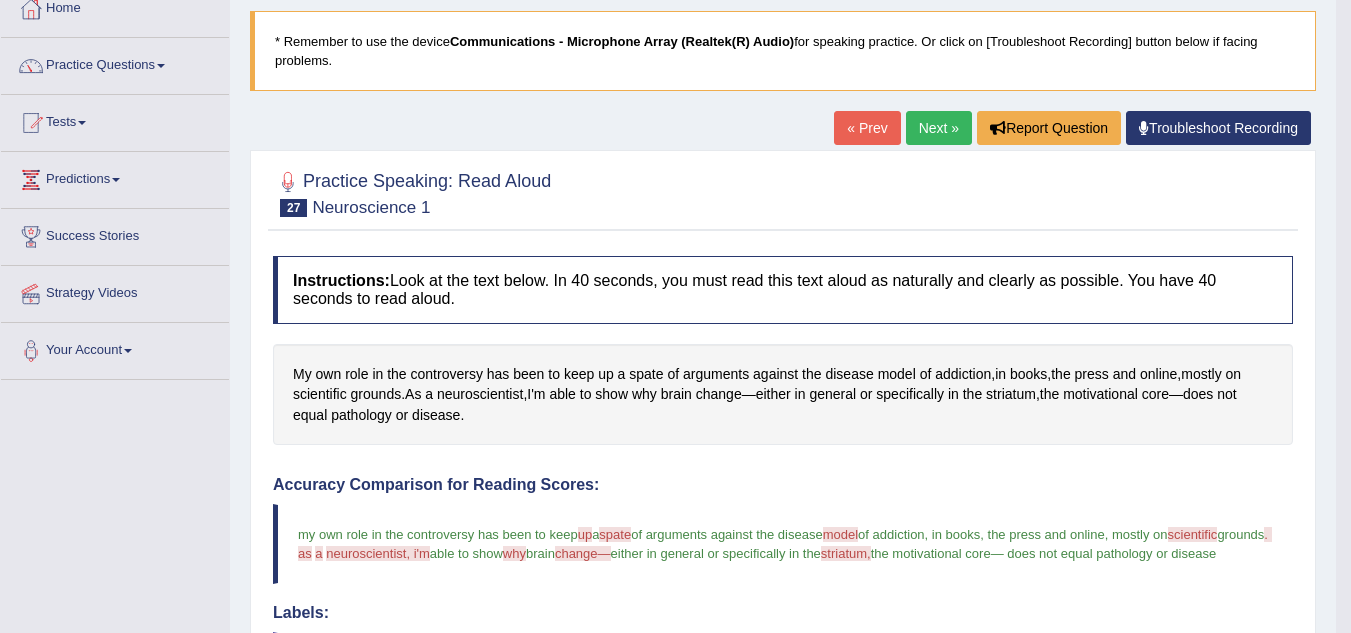 scroll, scrollTop: 0, scrollLeft: 0, axis: both 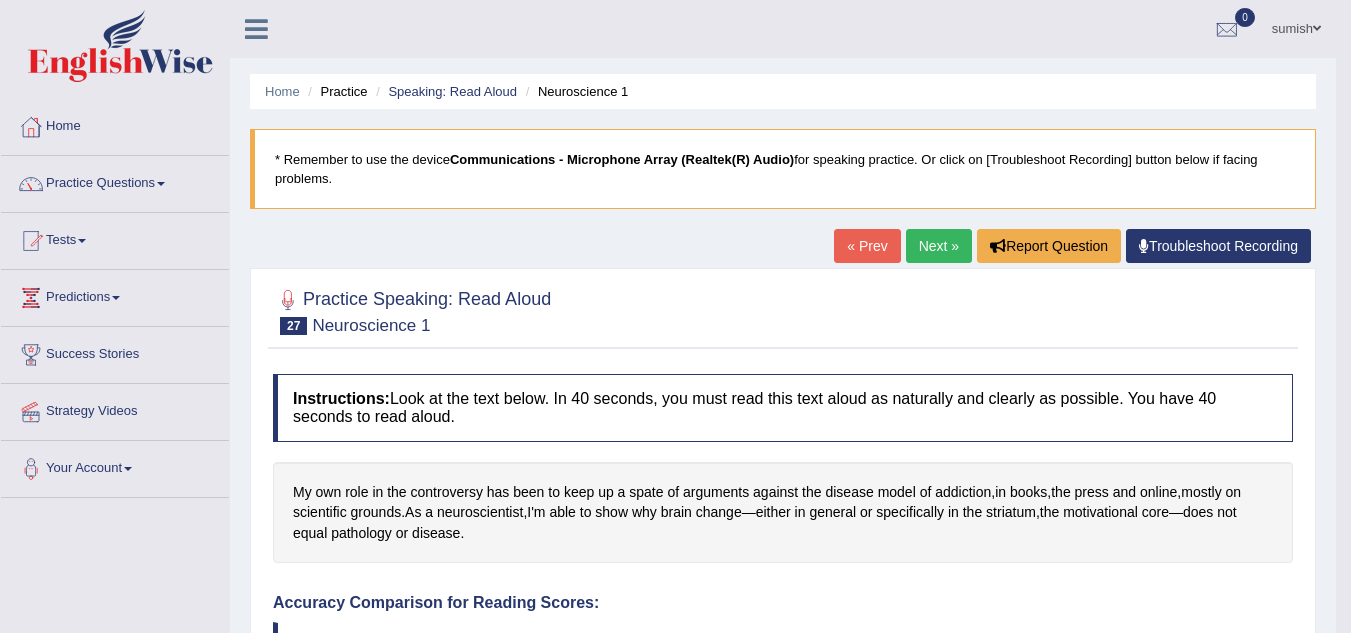 click on "Next »" at bounding box center (939, 246) 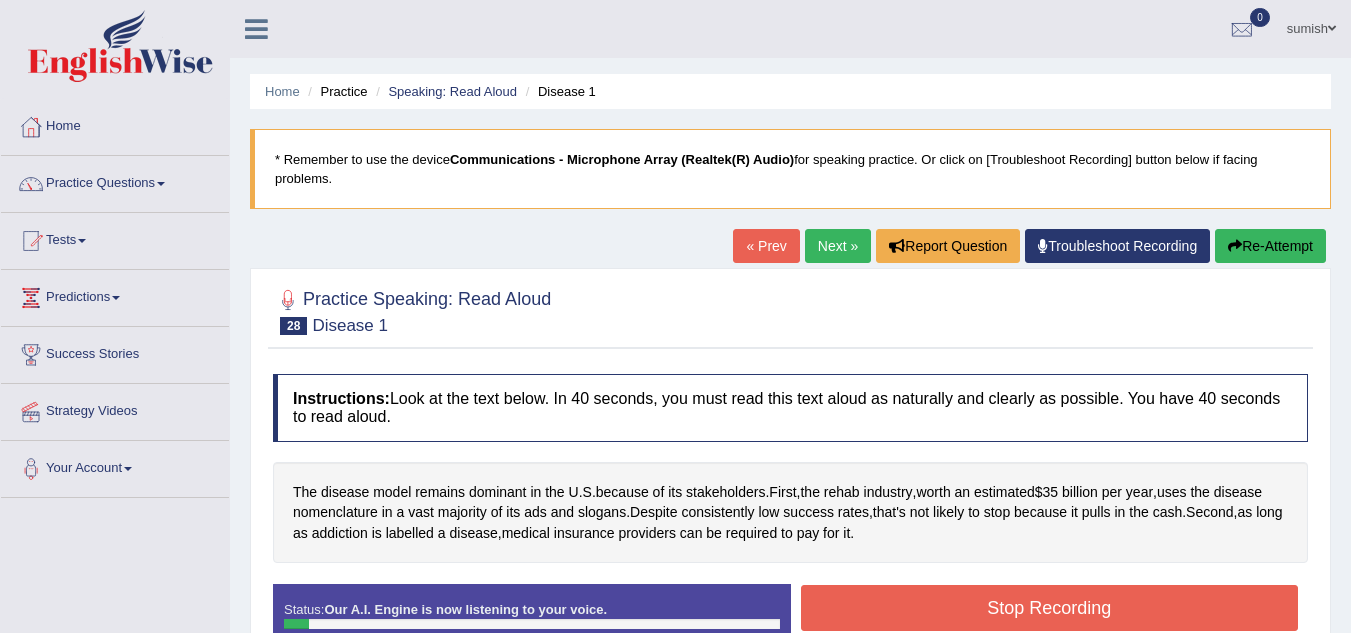 scroll, scrollTop: 238, scrollLeft: 0, axis: vertical 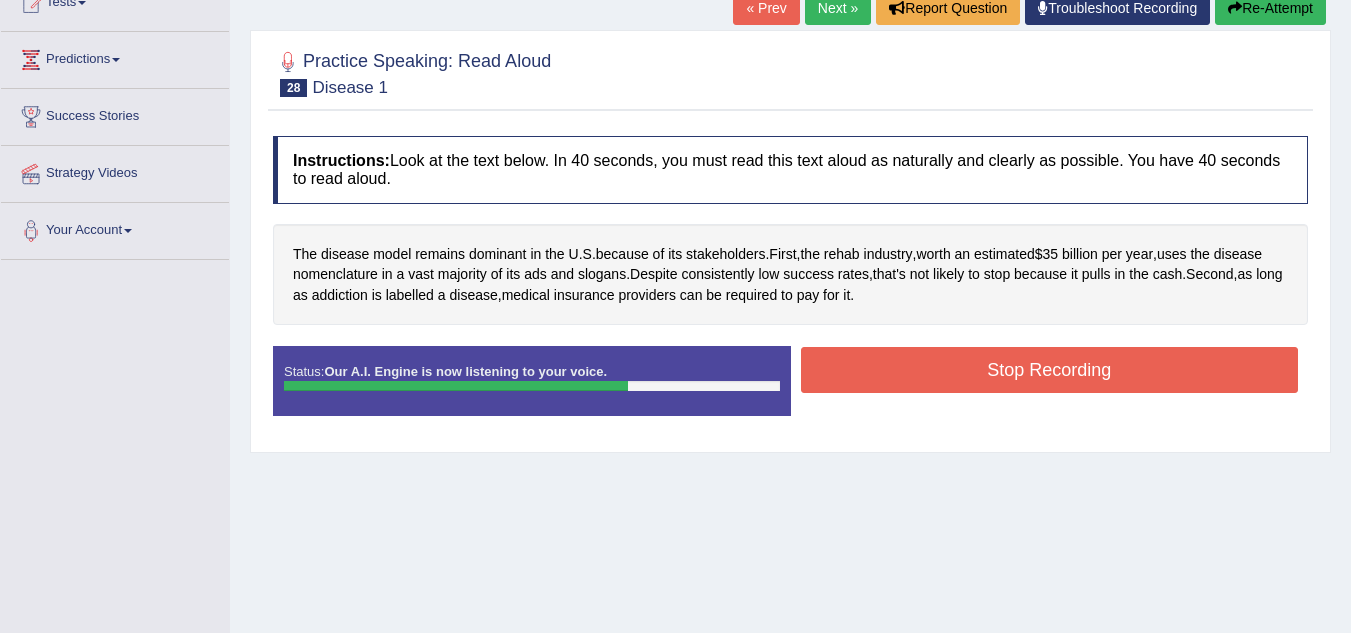 click on "Stop Recording" at bounding box center (1050, 370) 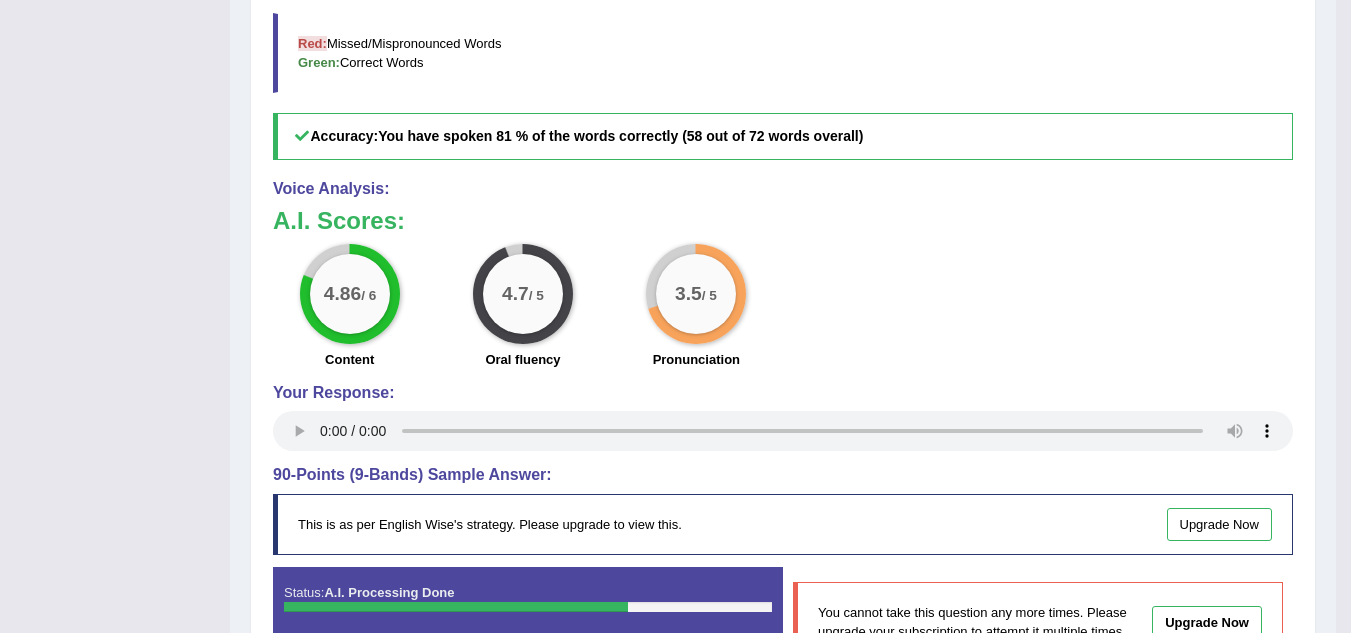 scroll, scrollTop: 757, scrollLeft: 0, axis: vertical 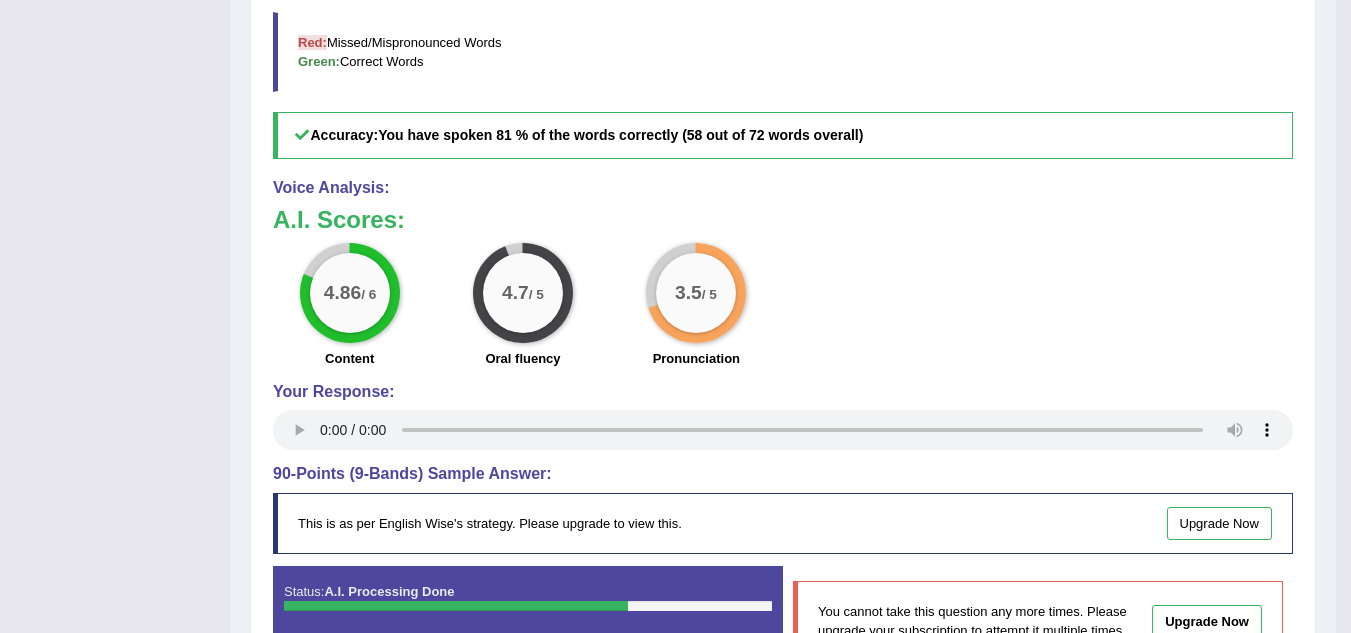 click on "4.7  / 5              Oral fluency" at bounding box center [522, 307] 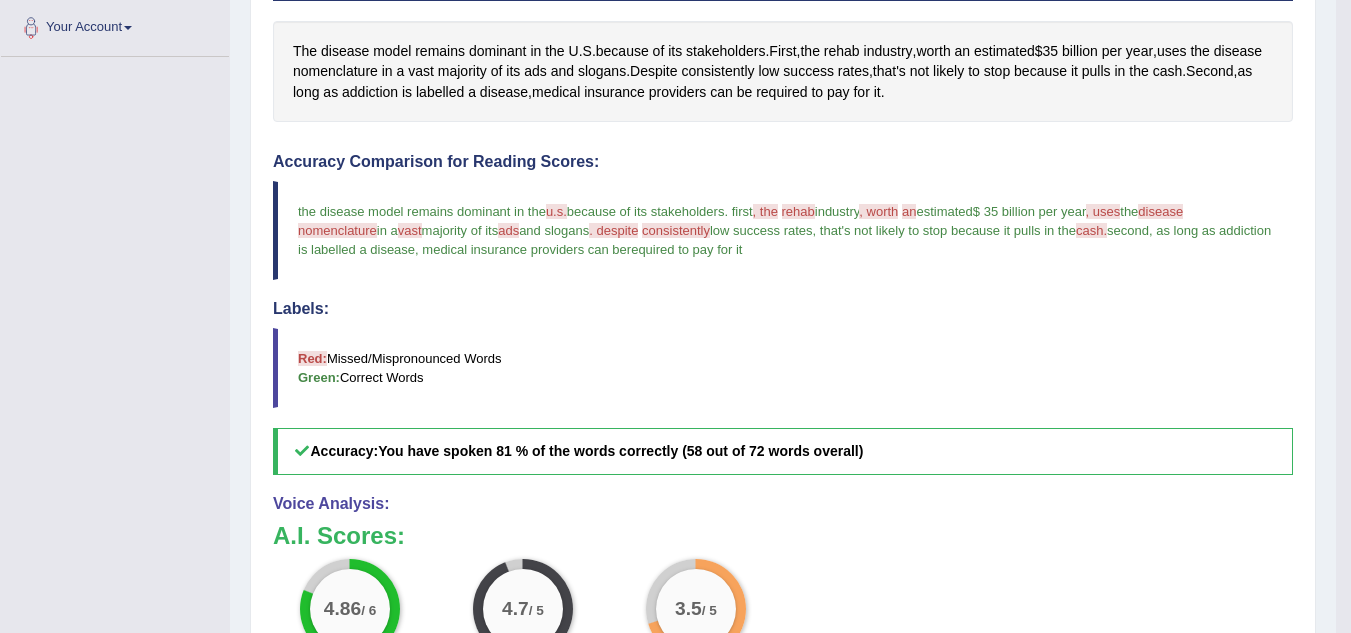 scroll, scrollTop: 0, scrollLeft: 0, axis: both 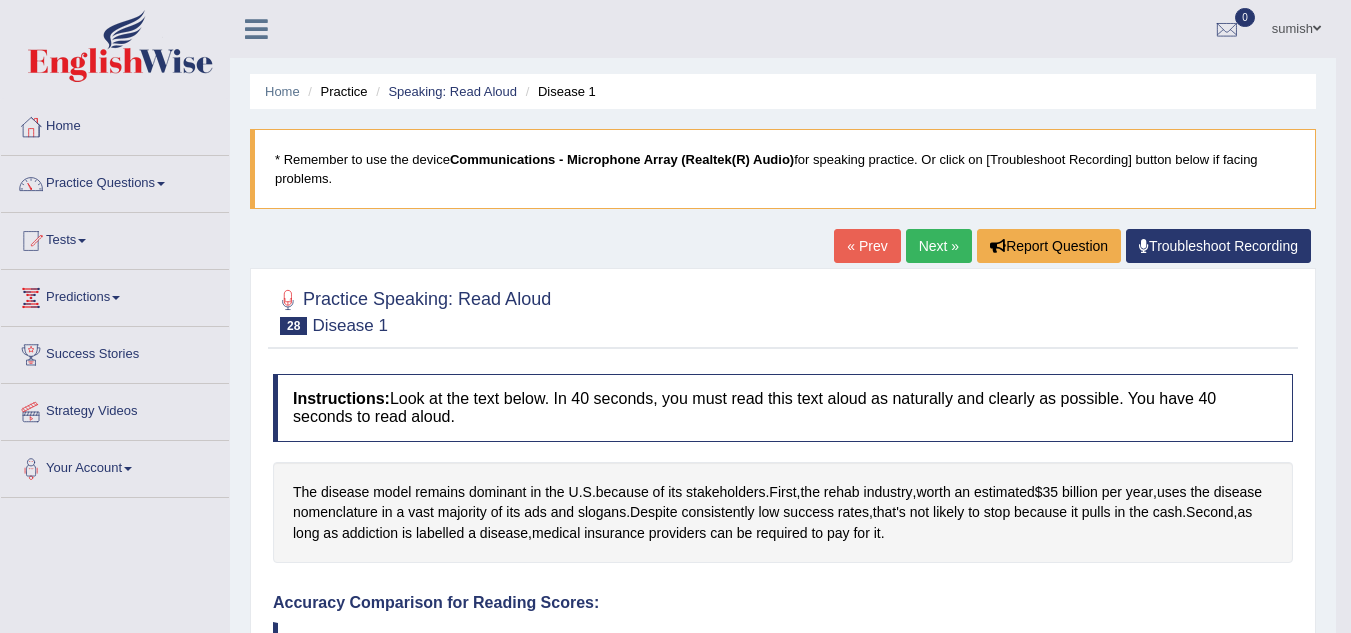 click on "Next »" at bounding box center (939, 246) 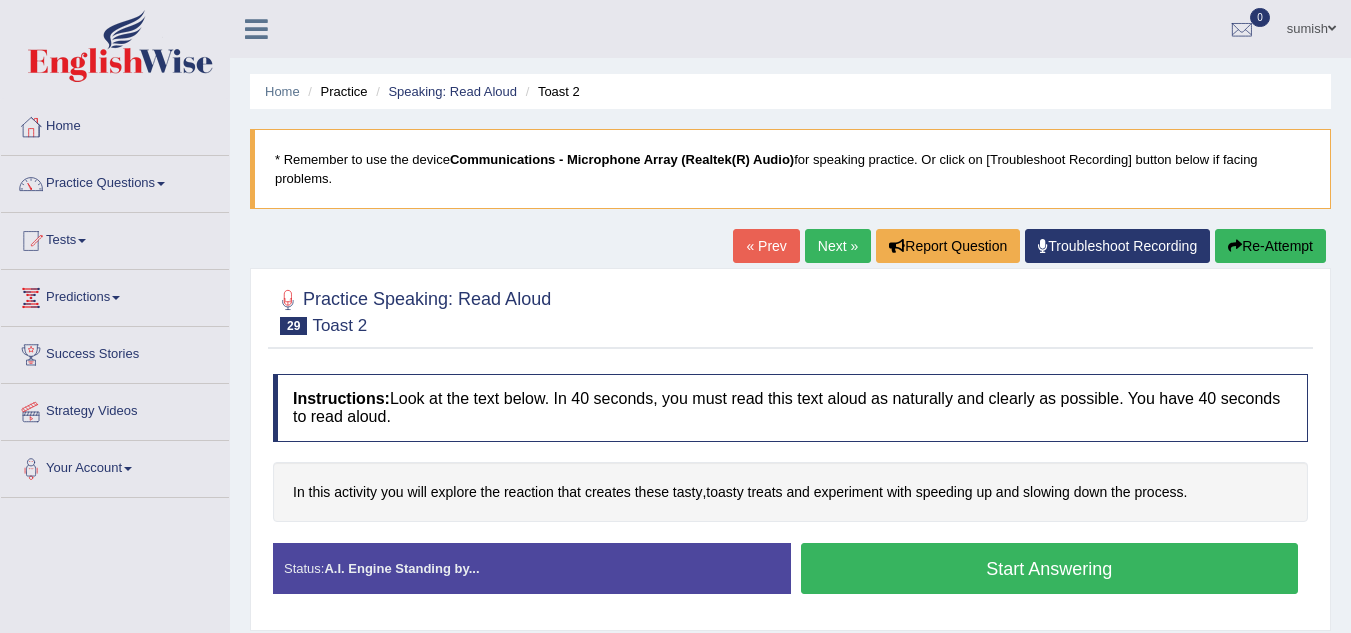 scroll, scrollTop: 0, scrollLeft: 0, axis: both 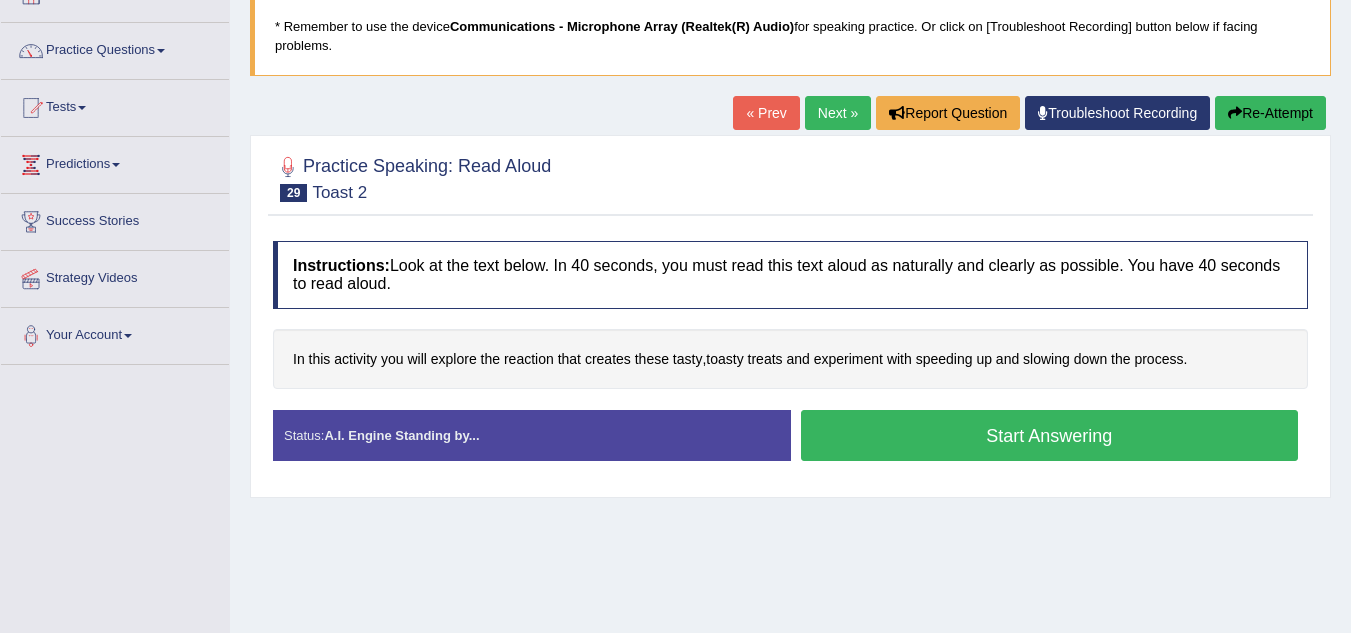 click on "Next »" at bounding box center [838, 113] 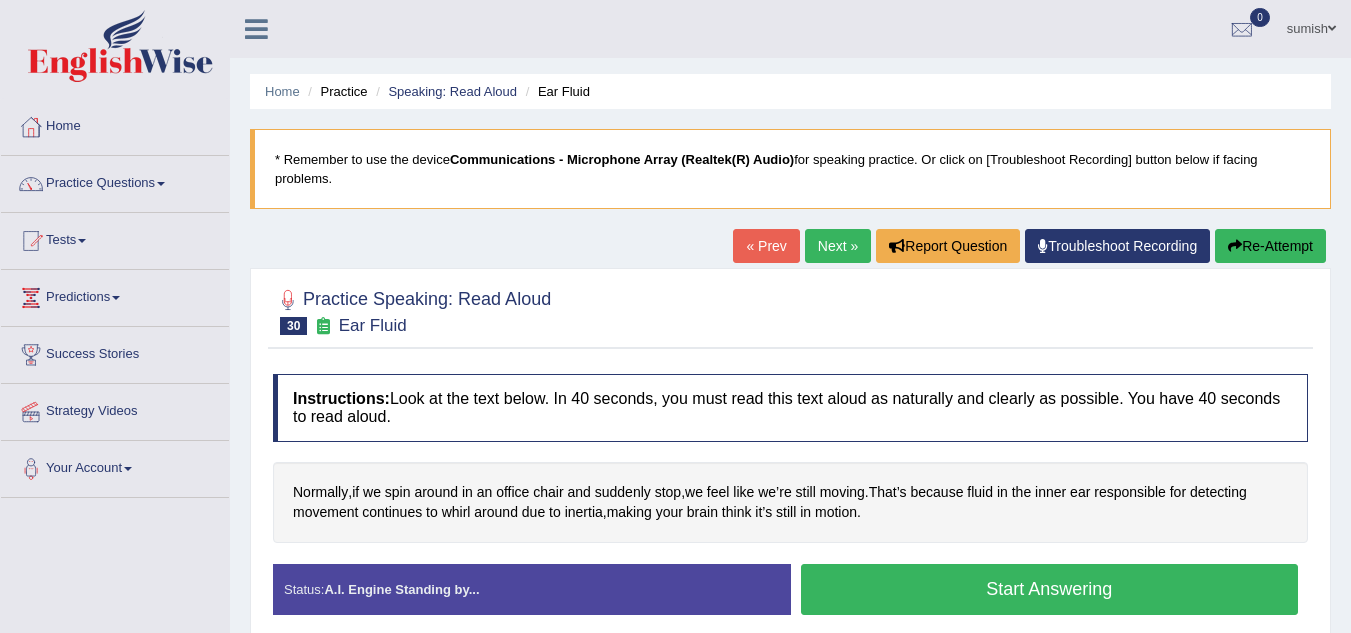 scroll, scrollTop: 0, scrollLeft: 0, axis: both 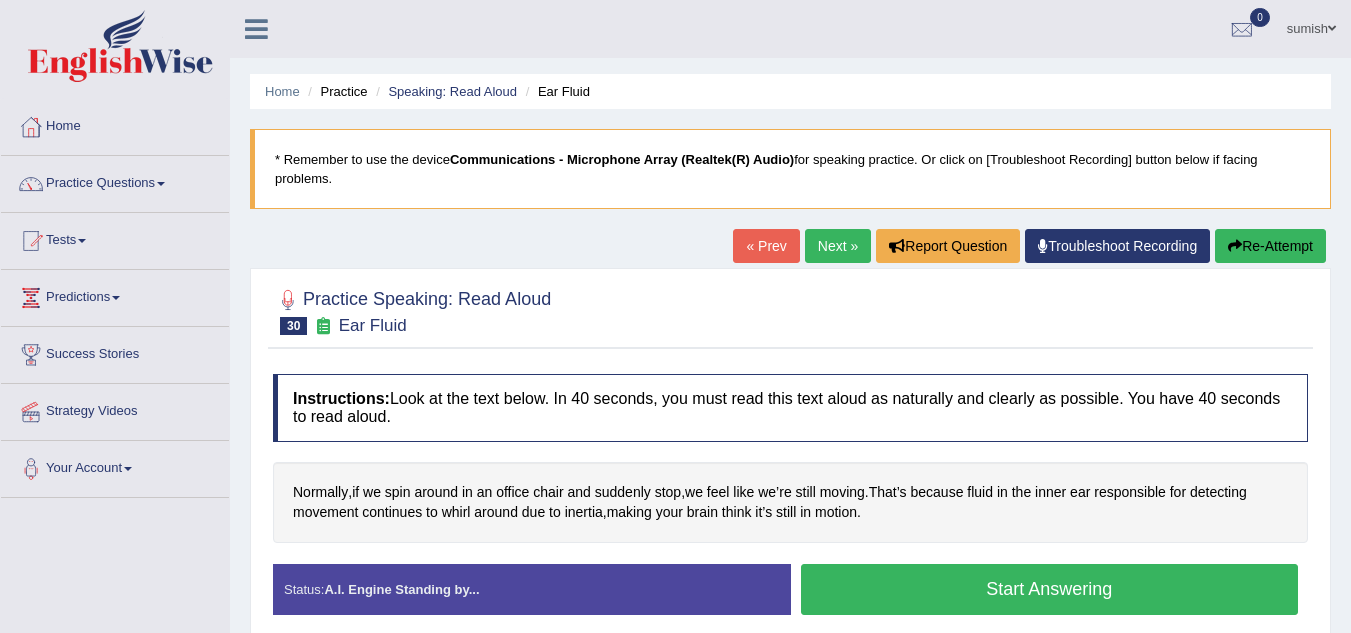 click on "« Prev" at bounding box center (766, 246) 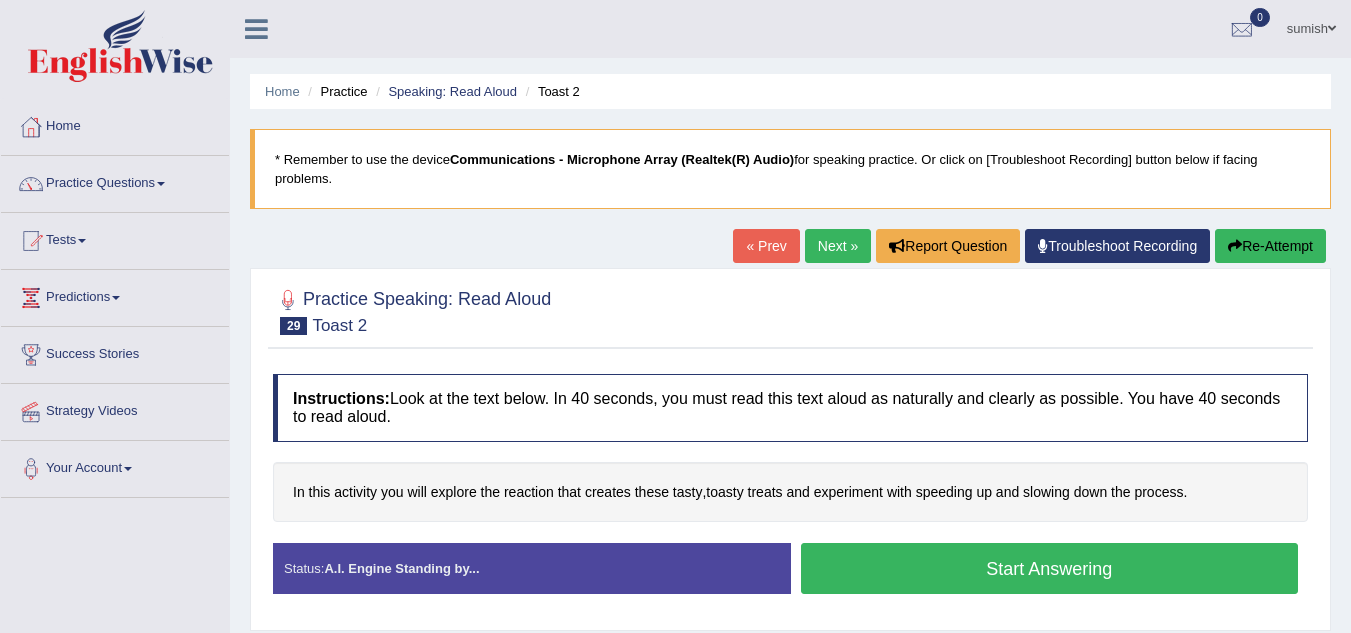 scroll, scrollTop: 0, scrollLeft: 0, axis: both 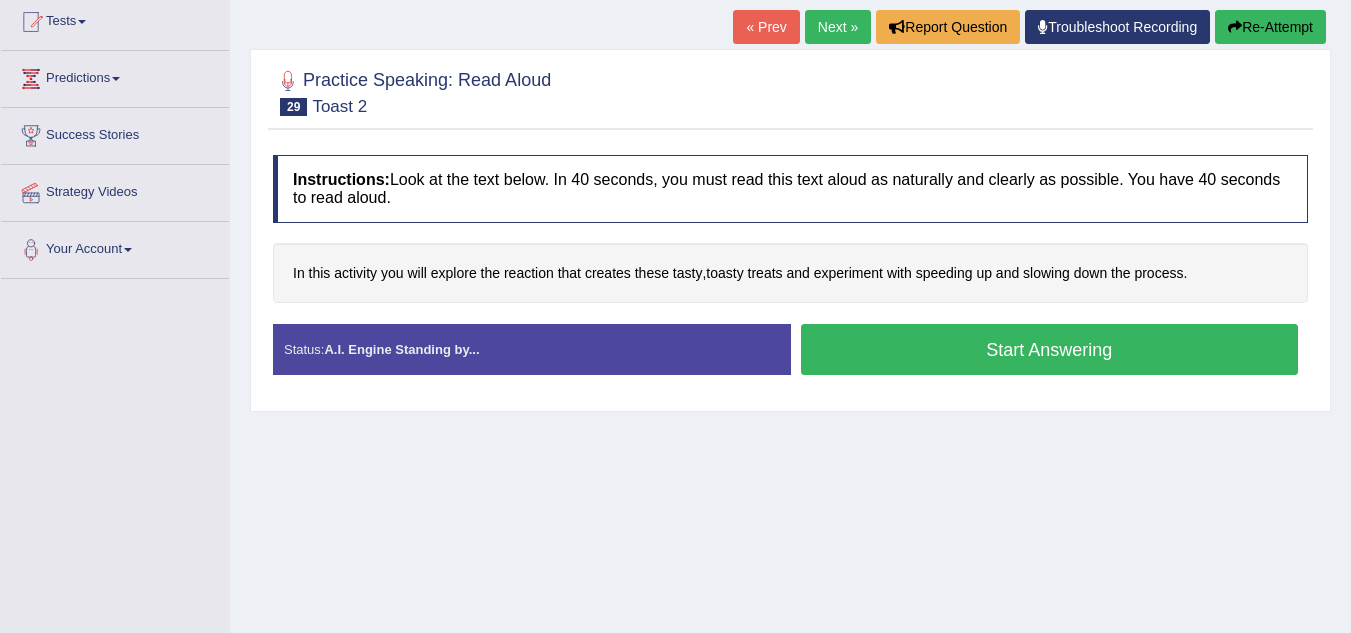 click on "Start Answering" at bounding box center [1050, 349] 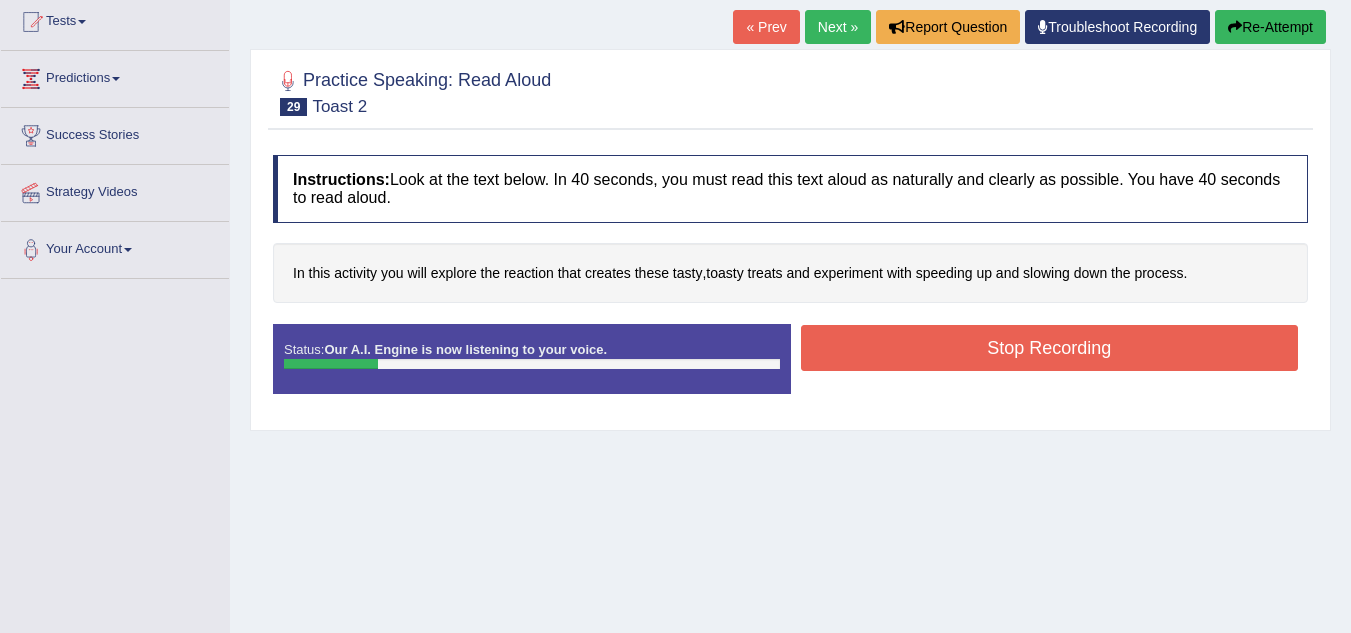 click on "Stop Recording" at bounding box center [1050, 348] 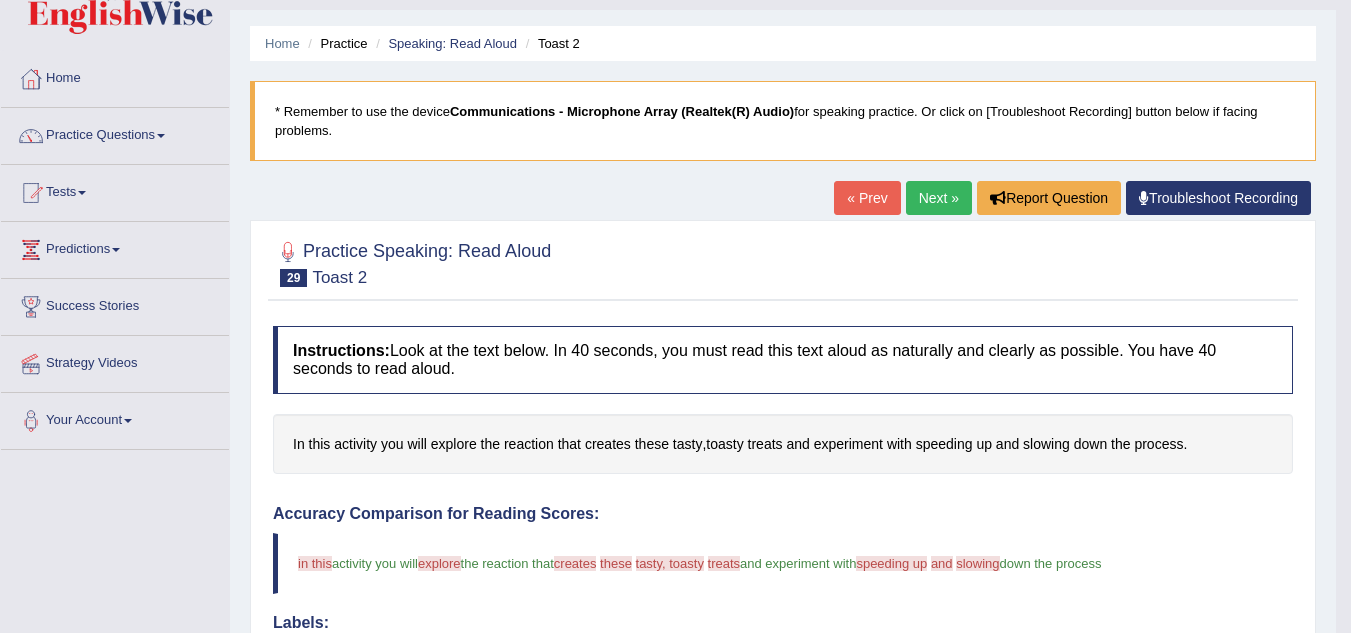 scroll, scrollTop: 0, scrollLeft: 0, axis: both 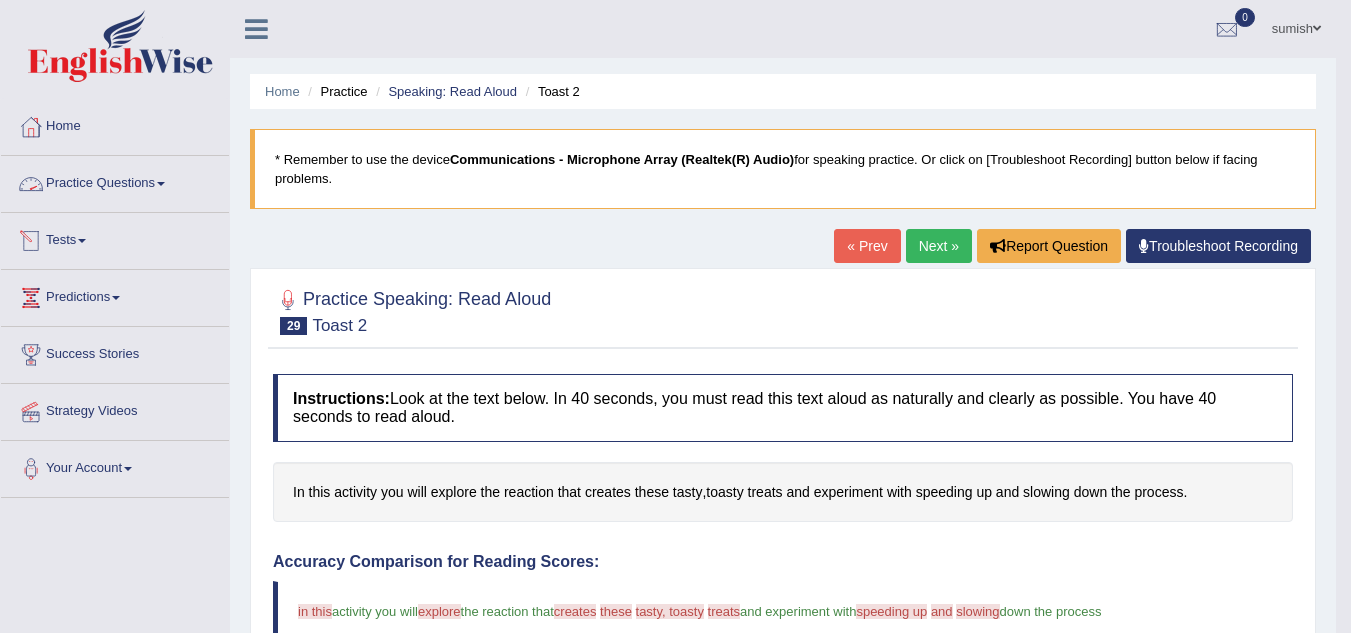 click on "Practice Questions" at bounding box center (115, 181) 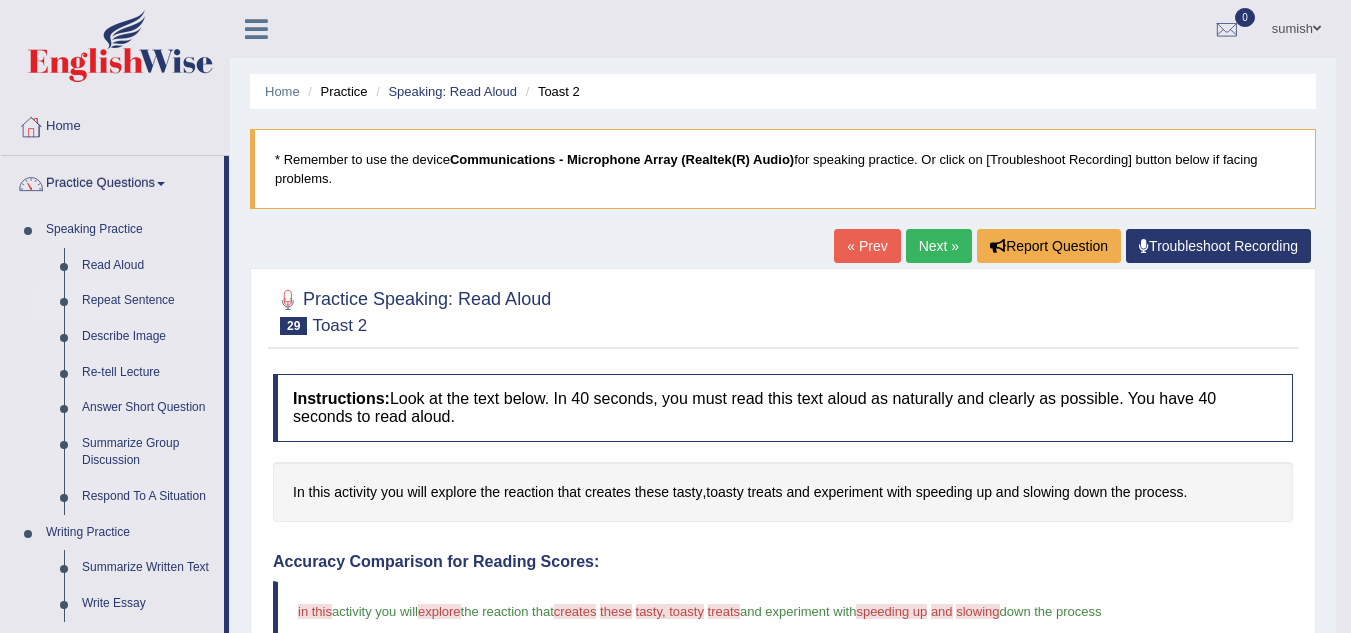 click on "Repeat Sentence" at bounding box center (148, 301) 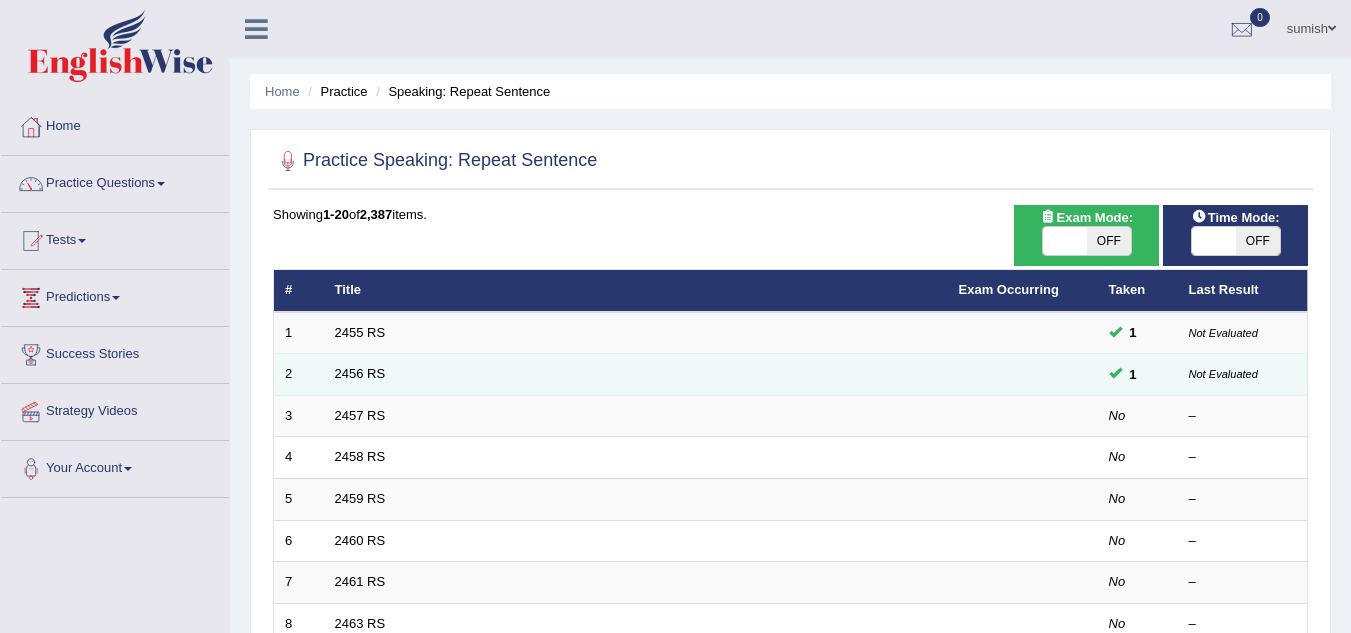 scroll, scrollTop: 0, scrollLeft: 0, axis: both 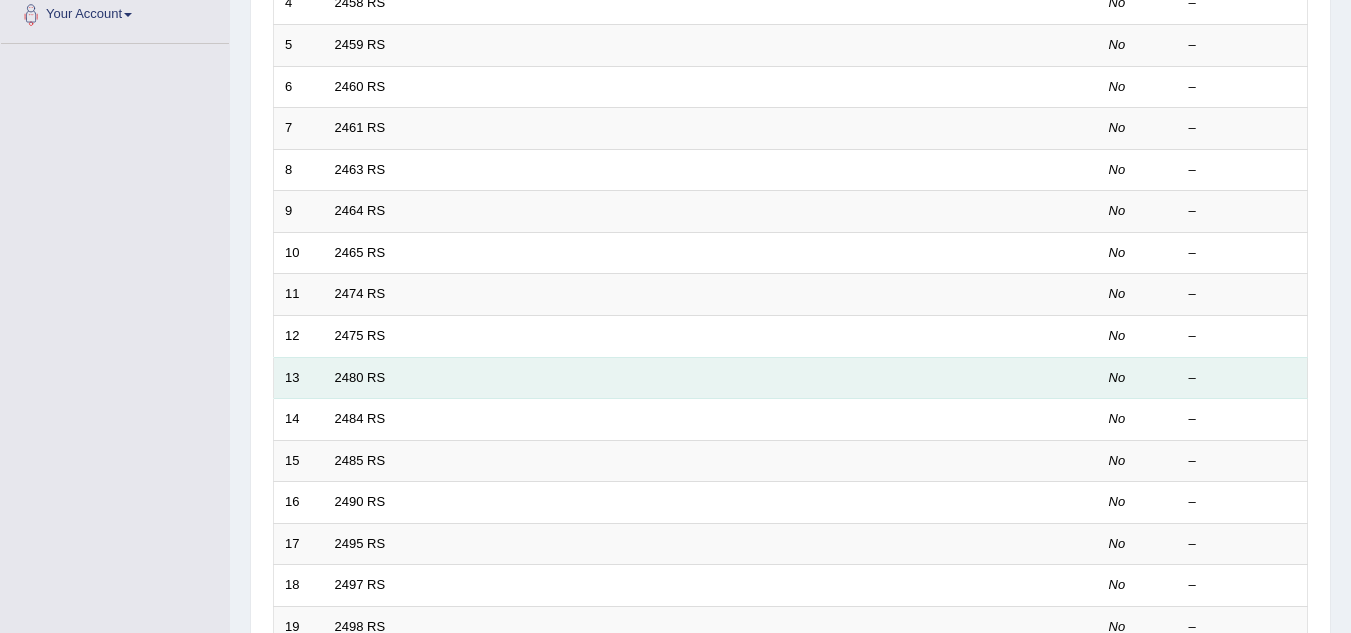 click on "2480 RS" at bounding box center [636, 378] 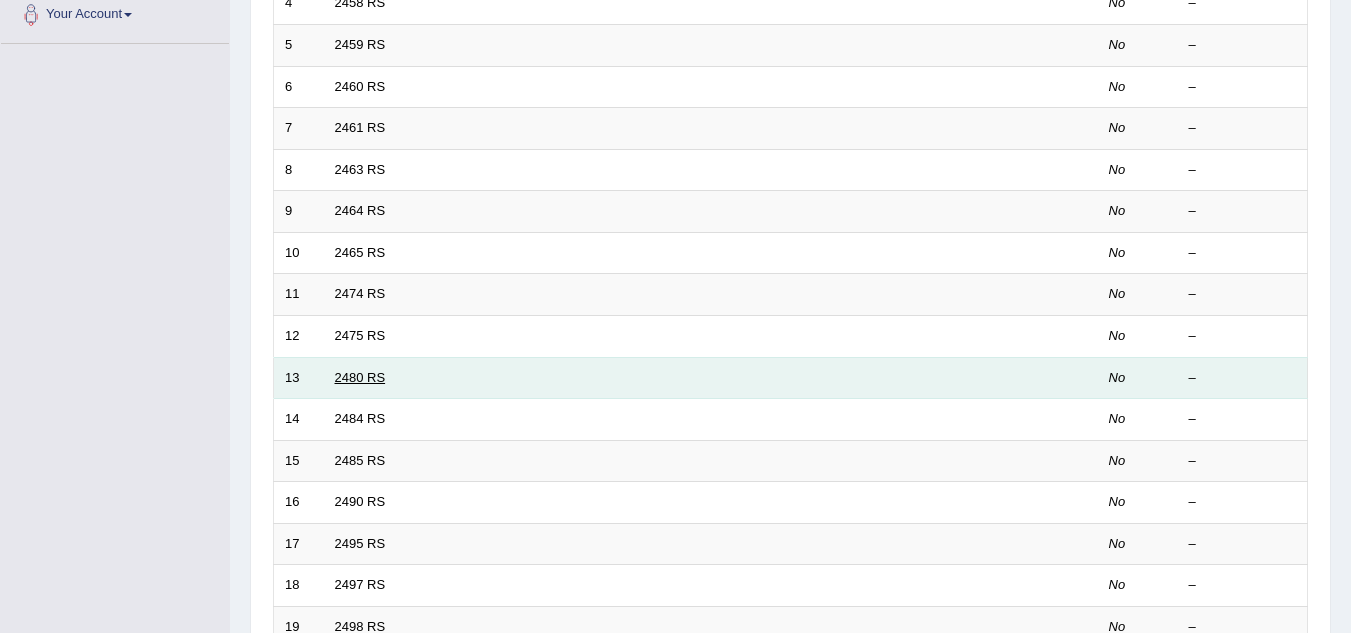 click on "2480 RS" at bounding box center (360, 377) 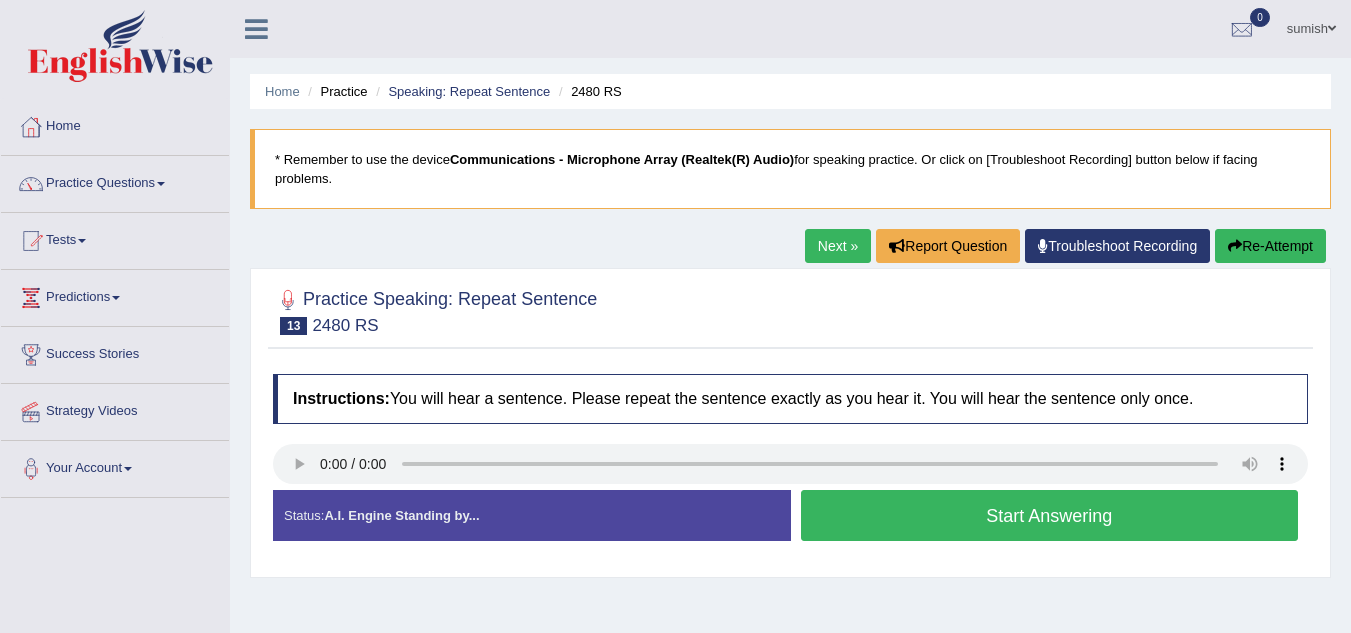 scroll, scrollTop: 0, scrollLeft: 0, axis: both 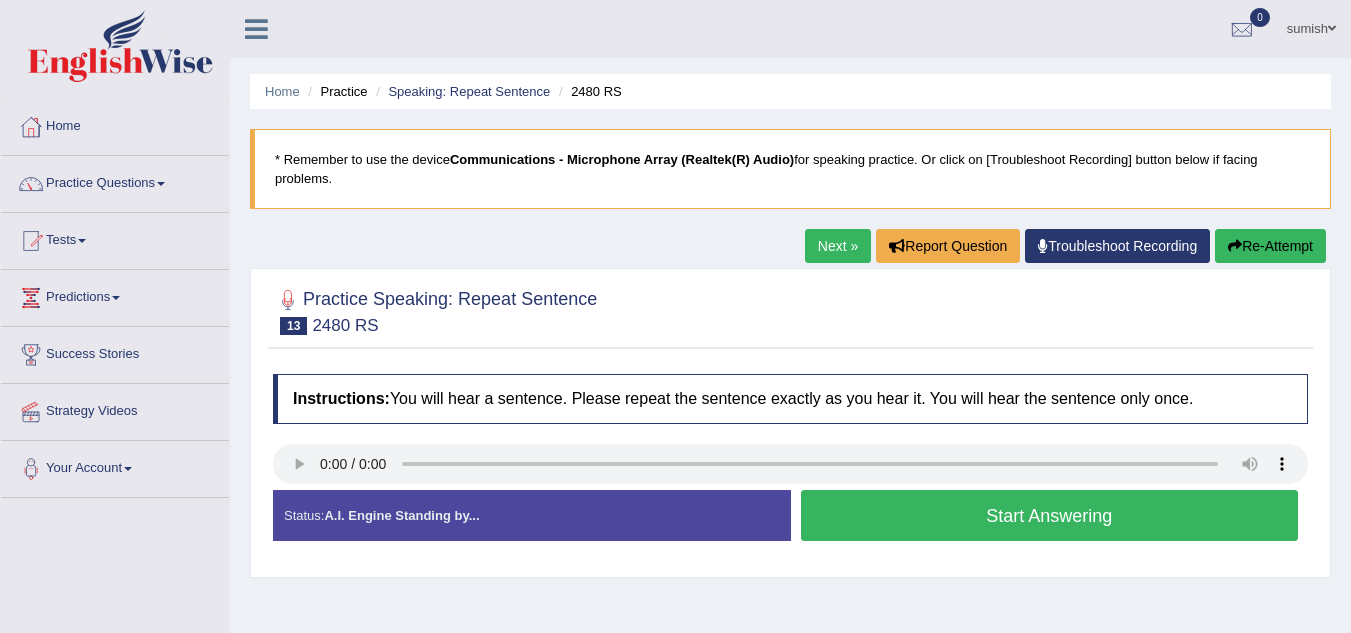 click on "Start Answering" at bounding box center [1050, 515] 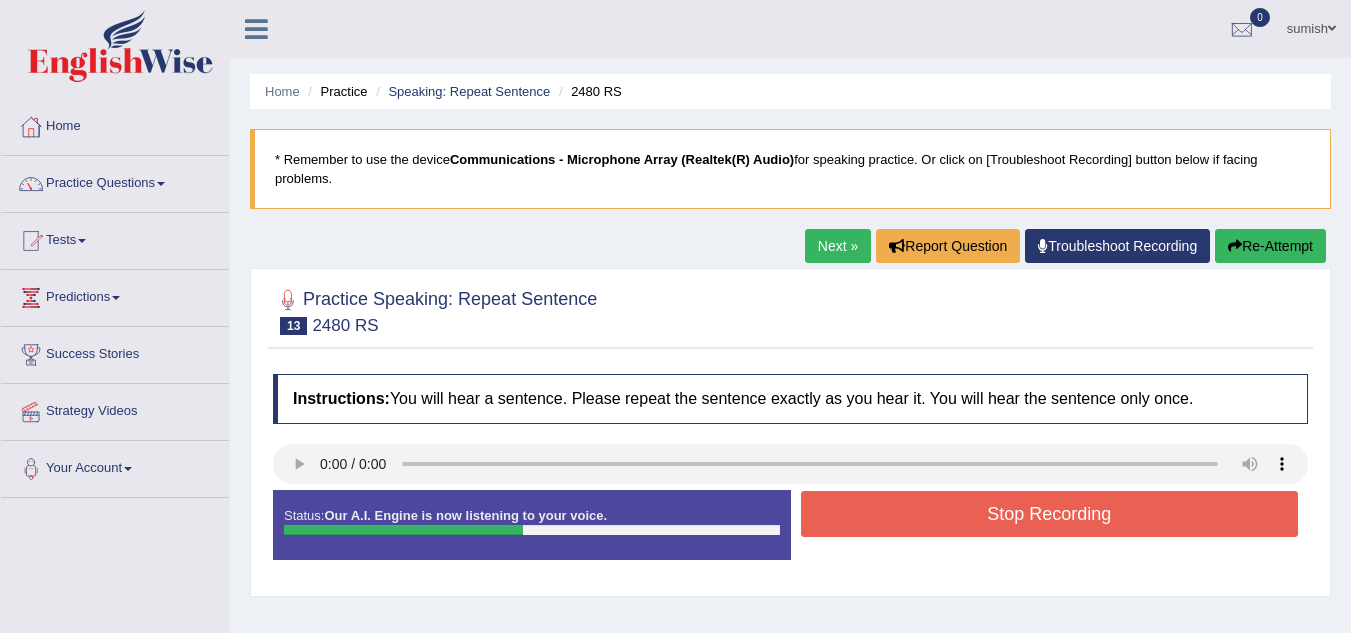 click on "Stop Recording" at bounding box center [1050, 514] 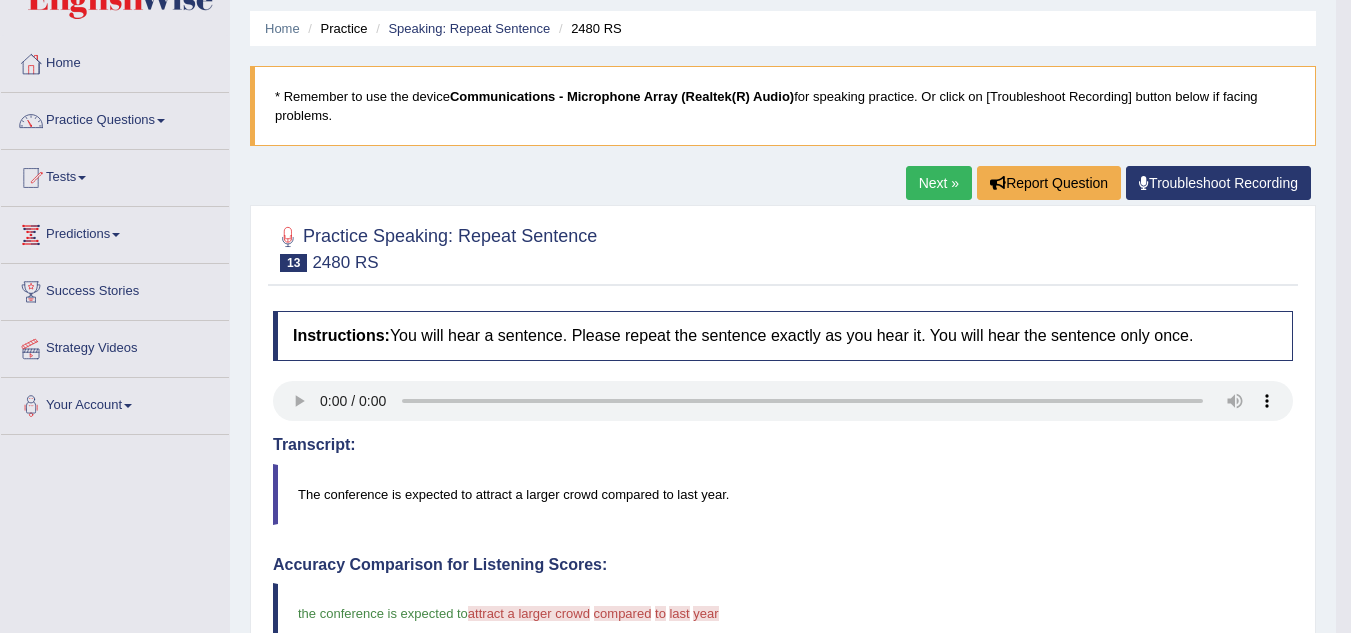 scroll, scrollTop: 0, scrollLeft: 0, axis: both 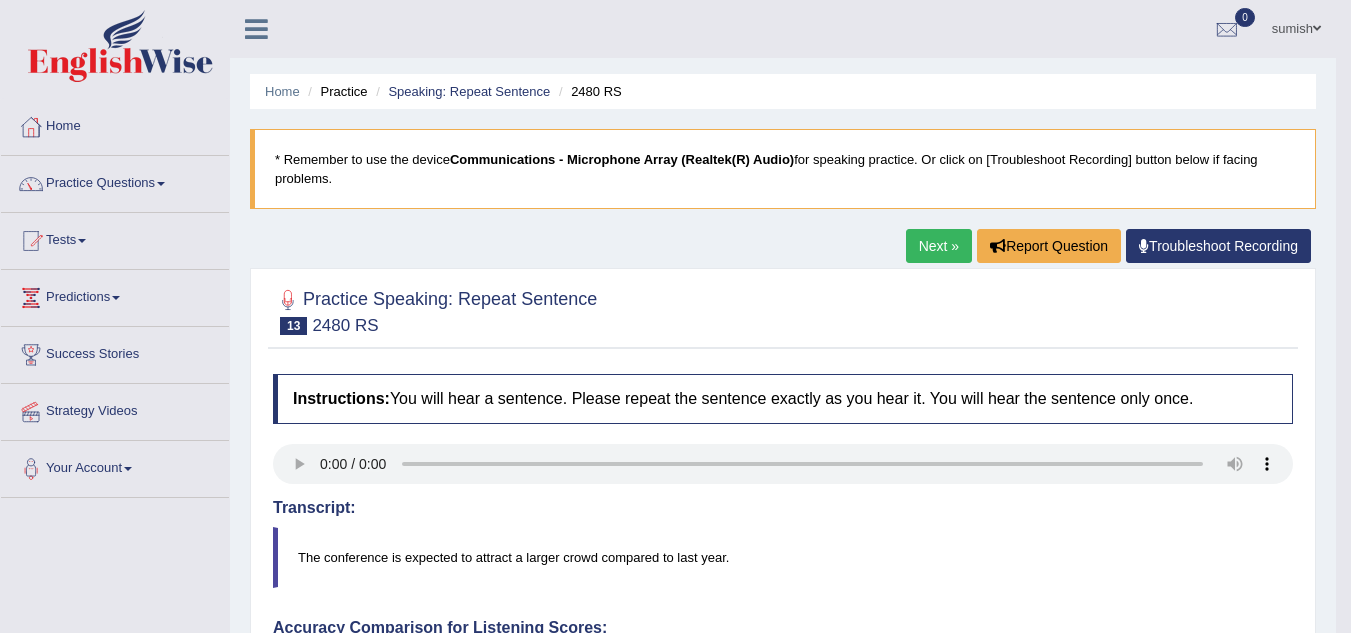 click on "Next »" at bounding box center [939, 246] 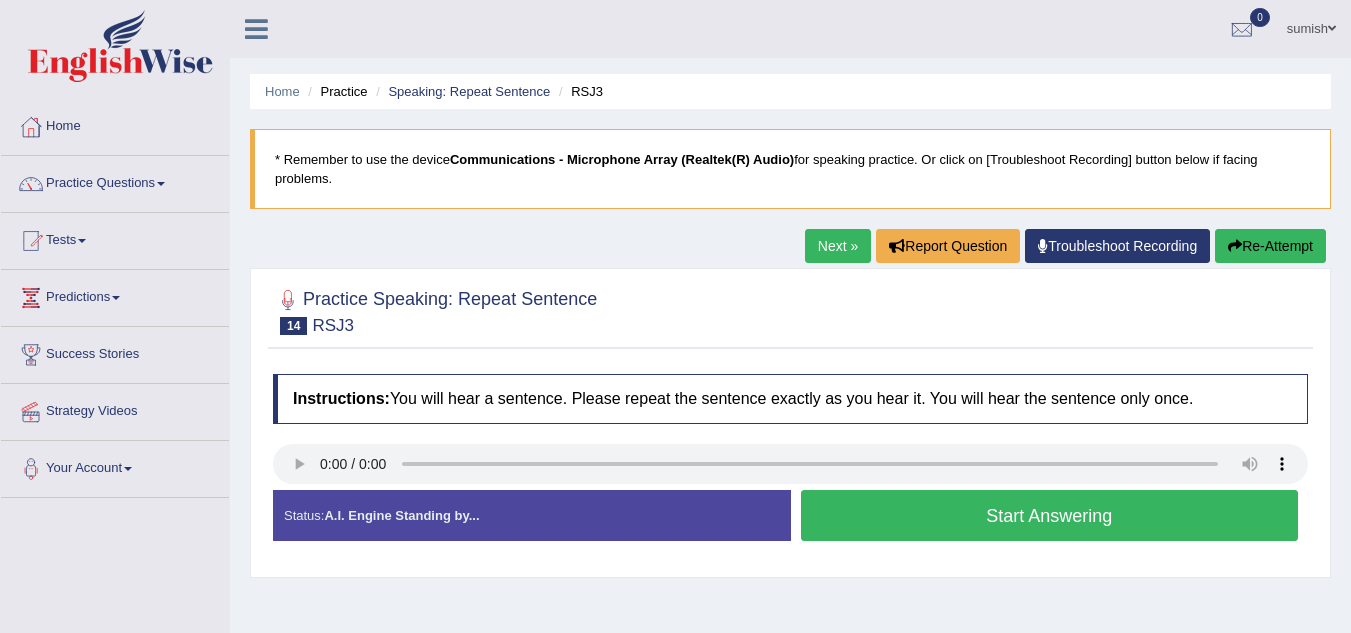 scroll, scrollTop: 273, scrollLeft: 0, axis: vertical 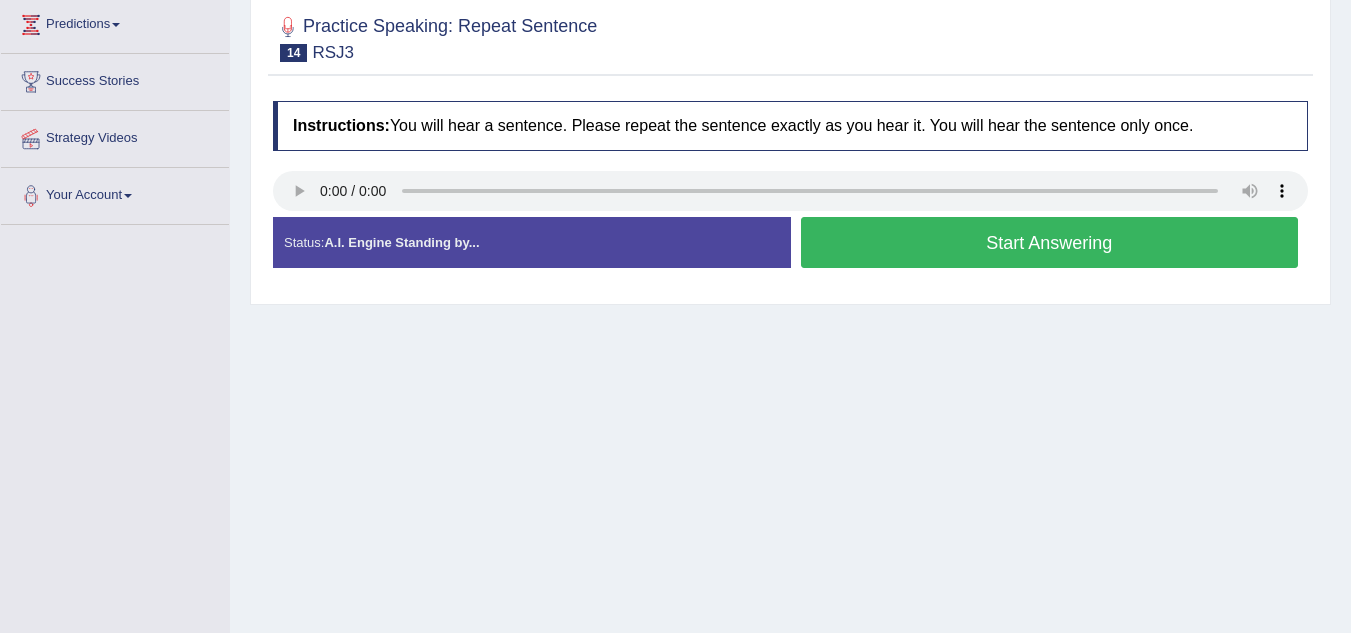 click on "Start Answering" at bounding box center [1050, 245] 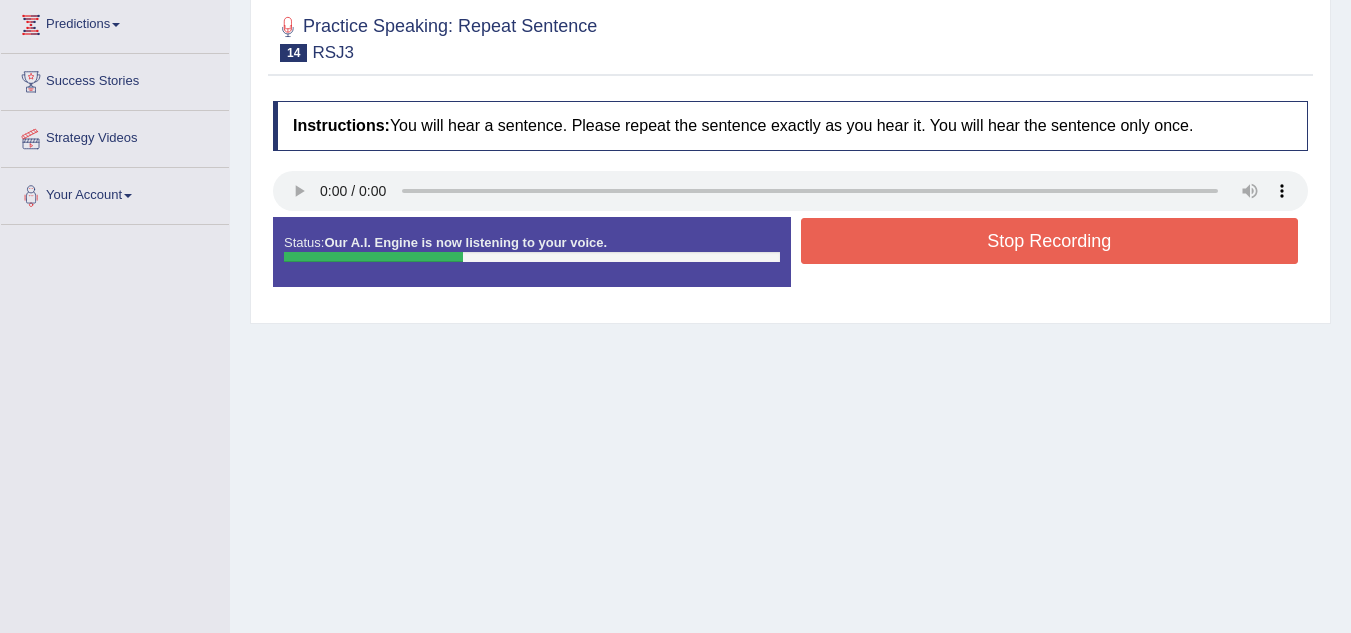 click on "Stop Recording" at bounding box center [1050, 241] 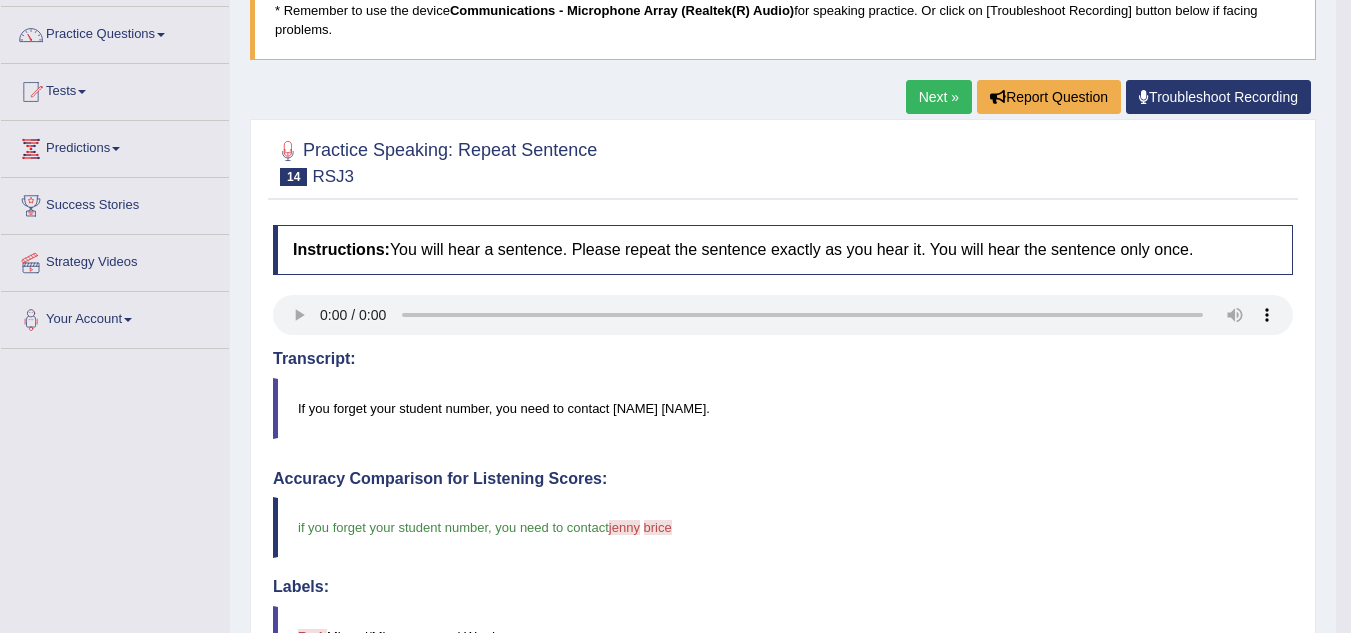 scroll, scrollTop: 0, scrollLeft: 0, axis: both 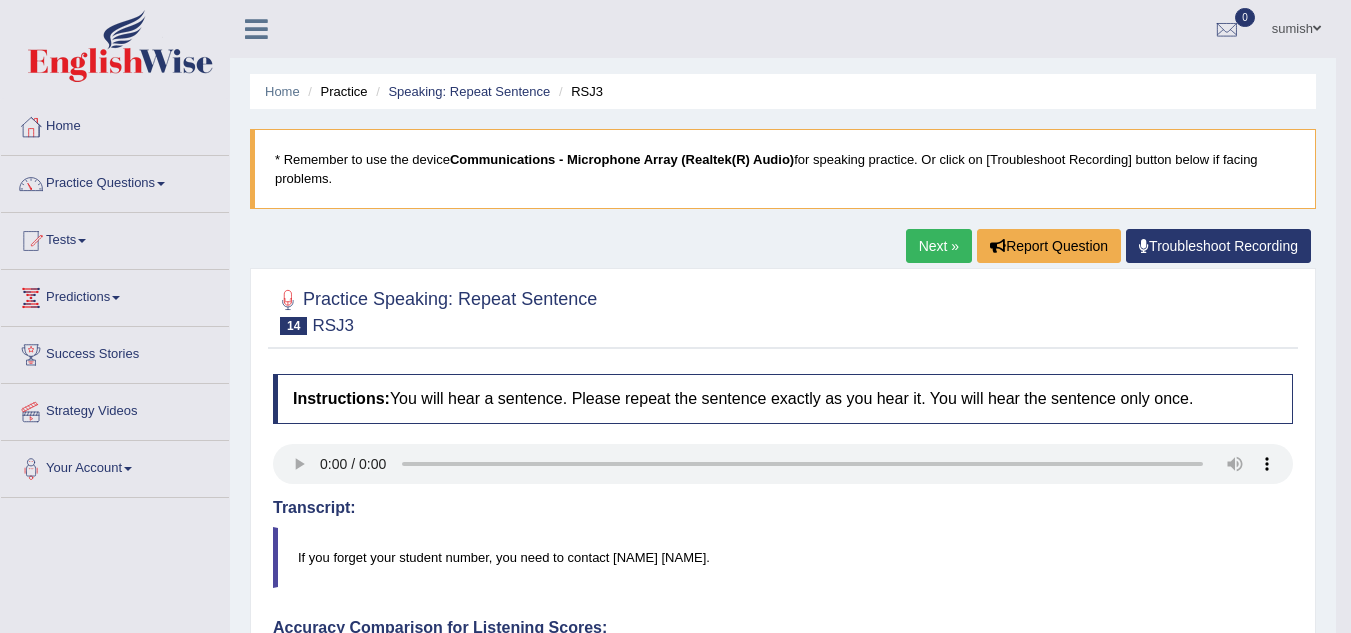 click on "Next »" at bounding box center [939, 246] 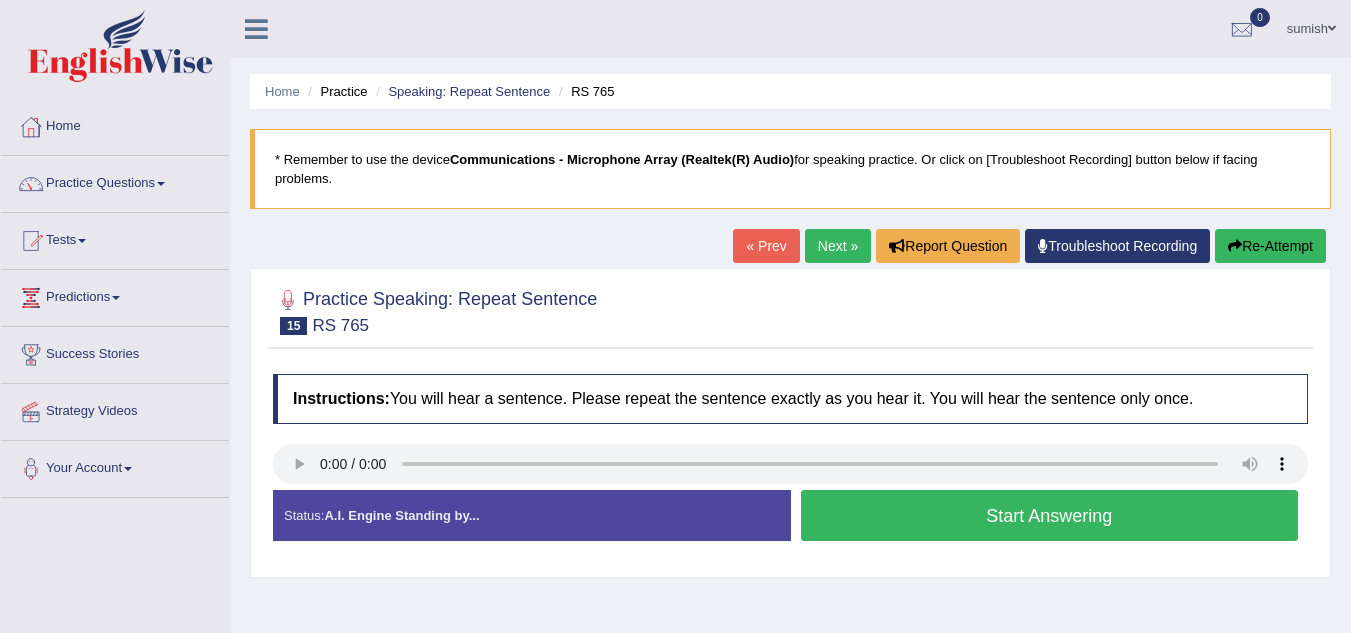 scroll, scrollTop: 203, scrollLeft: 0, axis: vertical 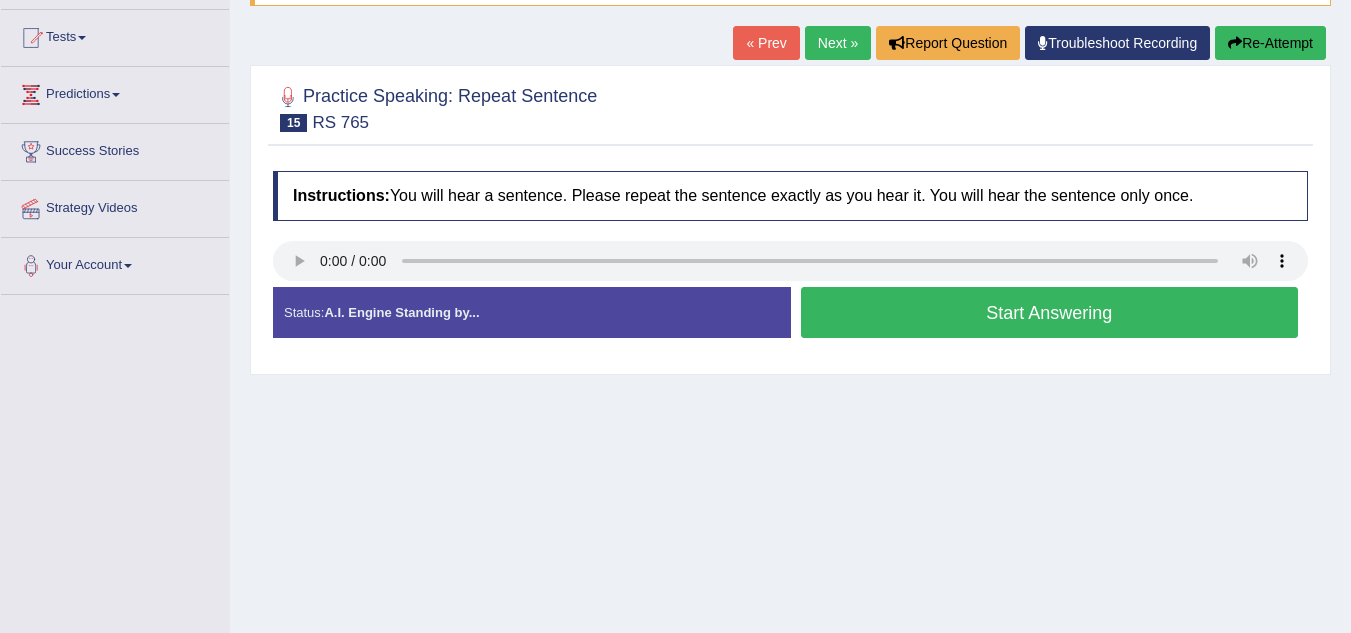 click on "Start Answering" at bounding box center (1050, 312) 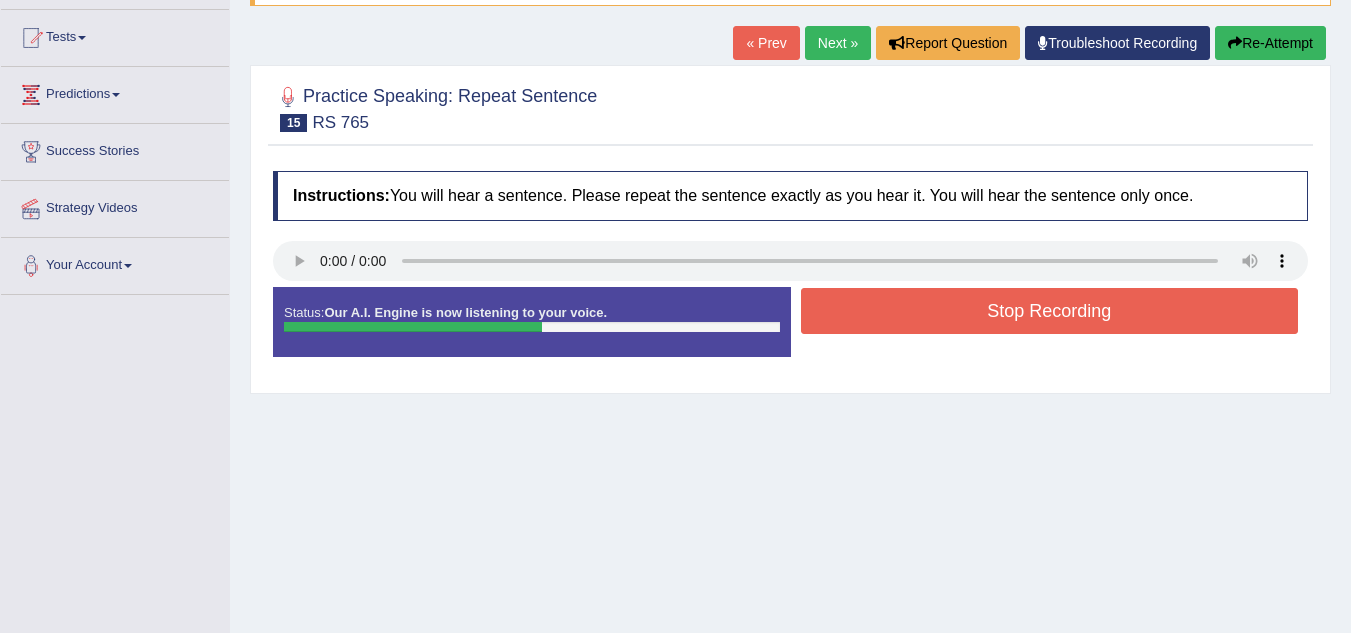 click on "Stop Recording" at bounding box center (1050, 311) 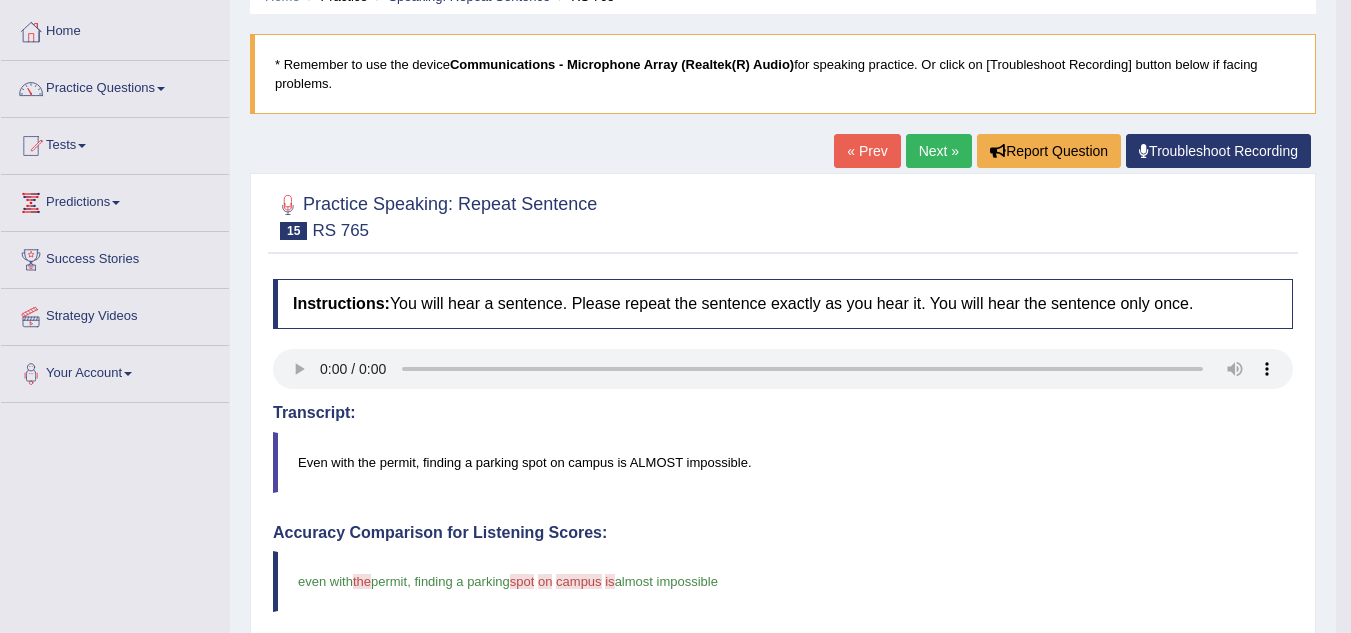 scroll, scrollTop: 0, scrollLeft: 0, axis: both 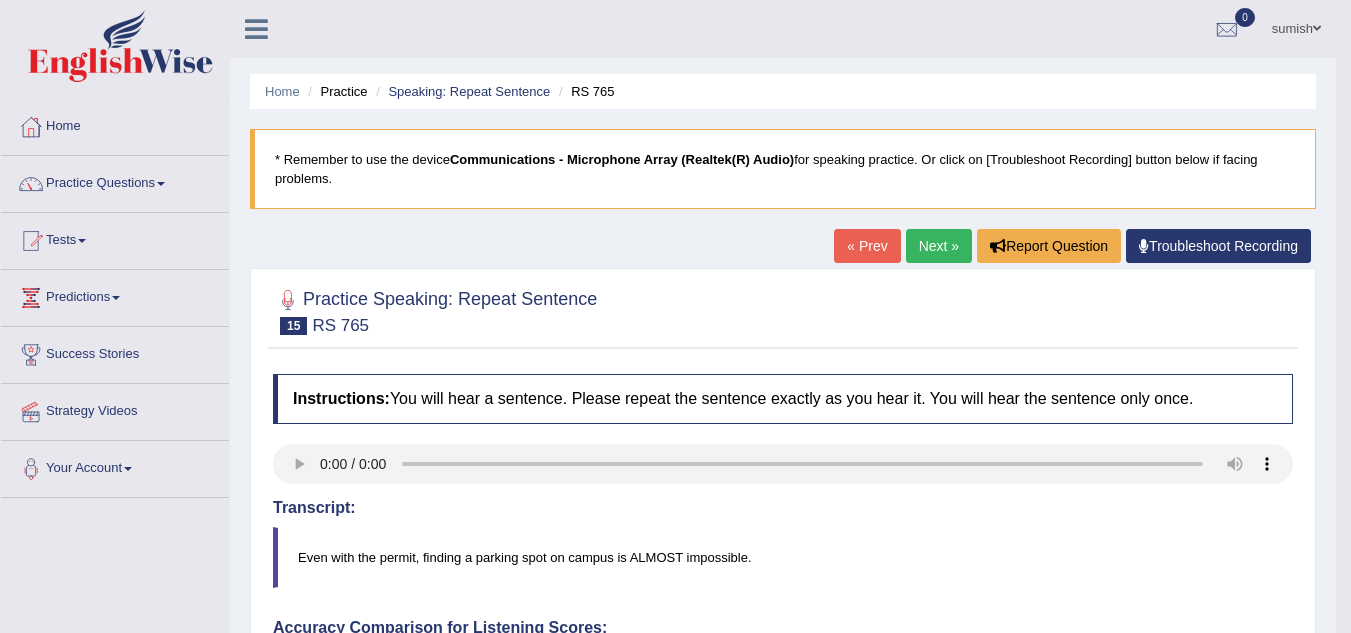 click on "Next »" at bounding box center [939, 246] 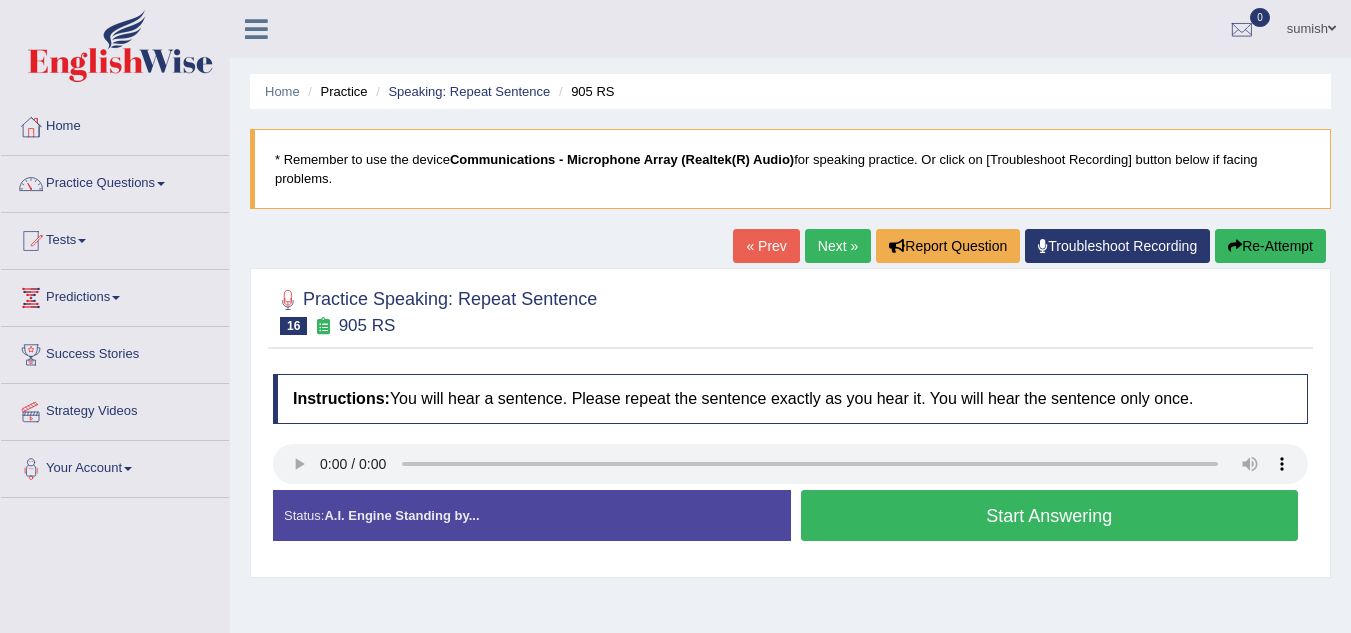 scroll, scrollTop: 0, scrollLeft: 0, axis: both 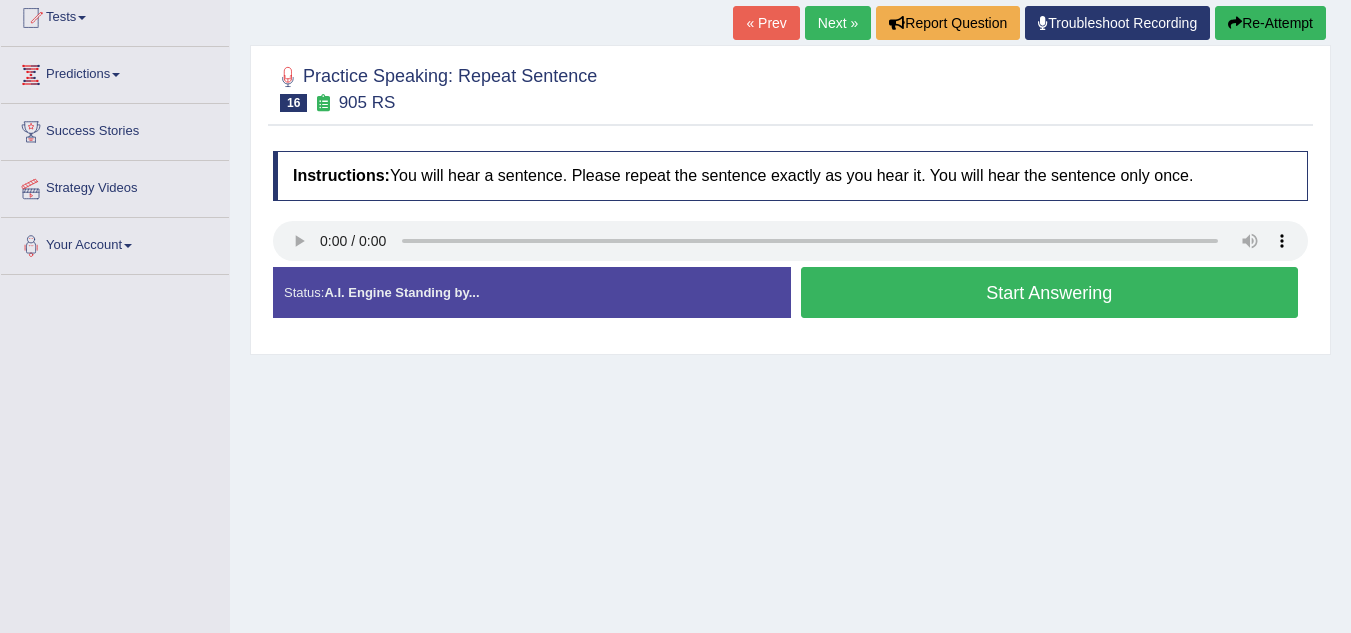 click on "Start Answering" at bounding box center (1050, 292) 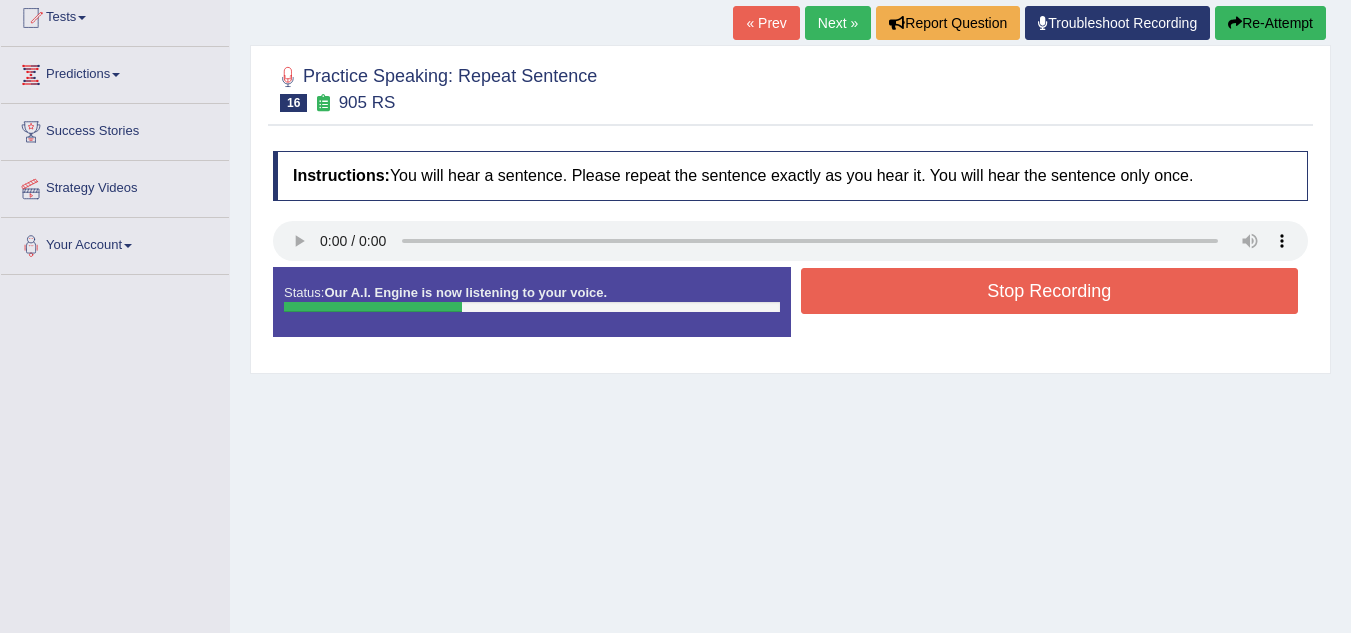 click on "Stop Recording" at bounding box center [1050, 291] 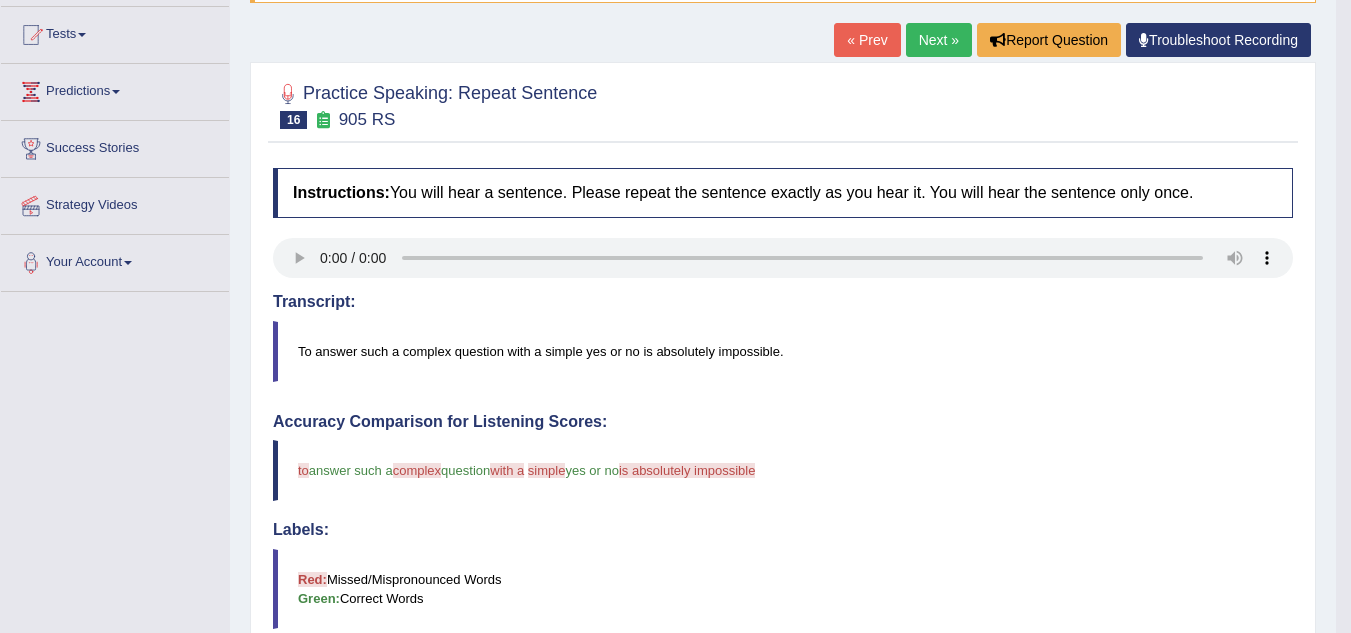 scroll, scrollTop: 0, scrollLeft: 0, axis: both 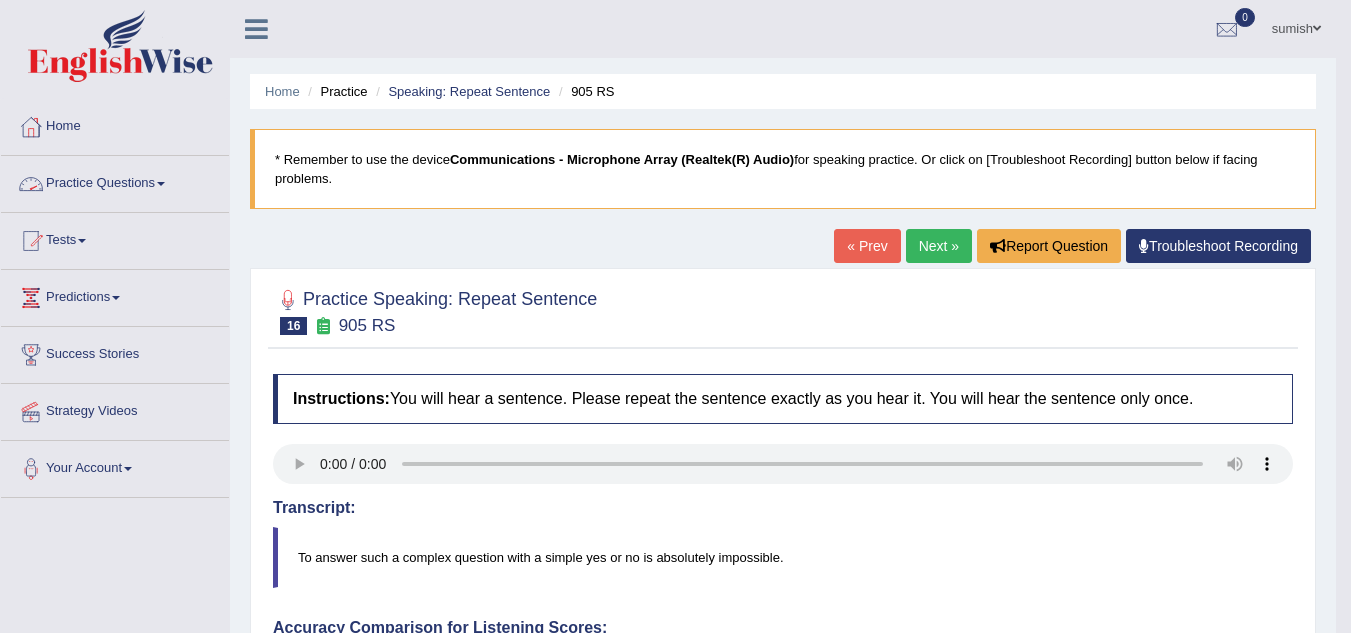 click on "Practice Questions" at bounding box center [115, 181] 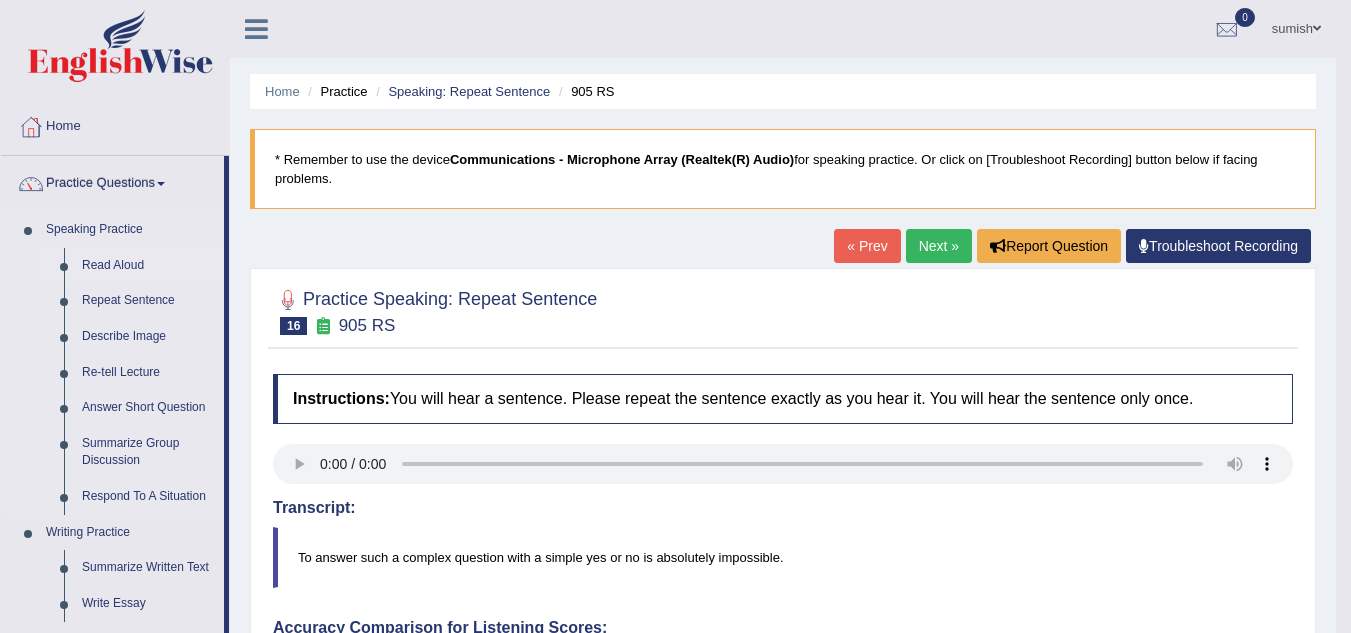 click on "Read Aloud" at bounding box center (148, 266) 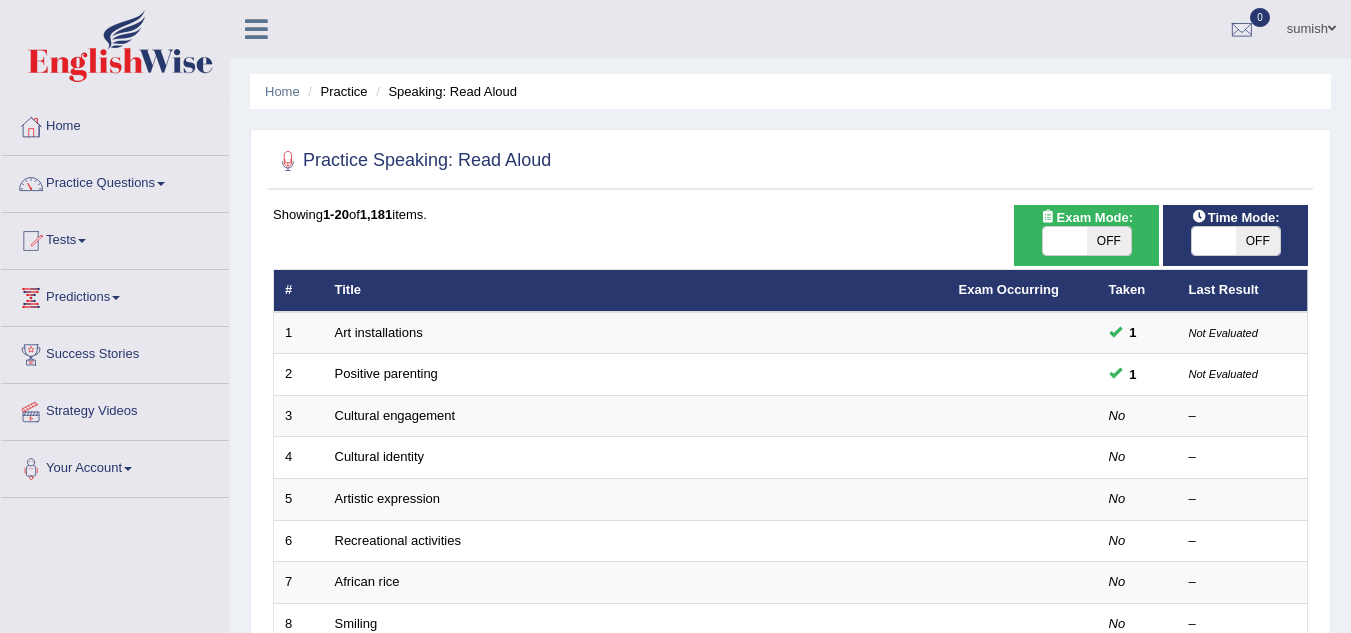 scroll, scrollTop: 297, scrollLeft: 0, axis: vertical 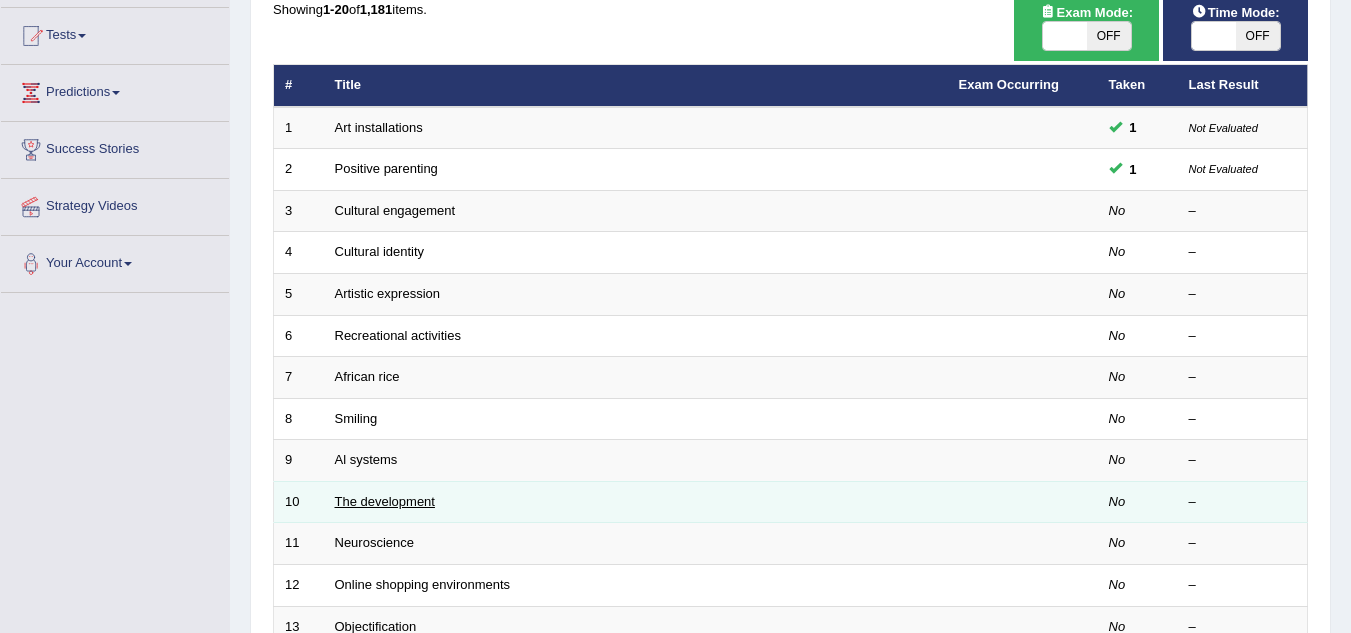click on "The development" at bounding box center (385, 501) 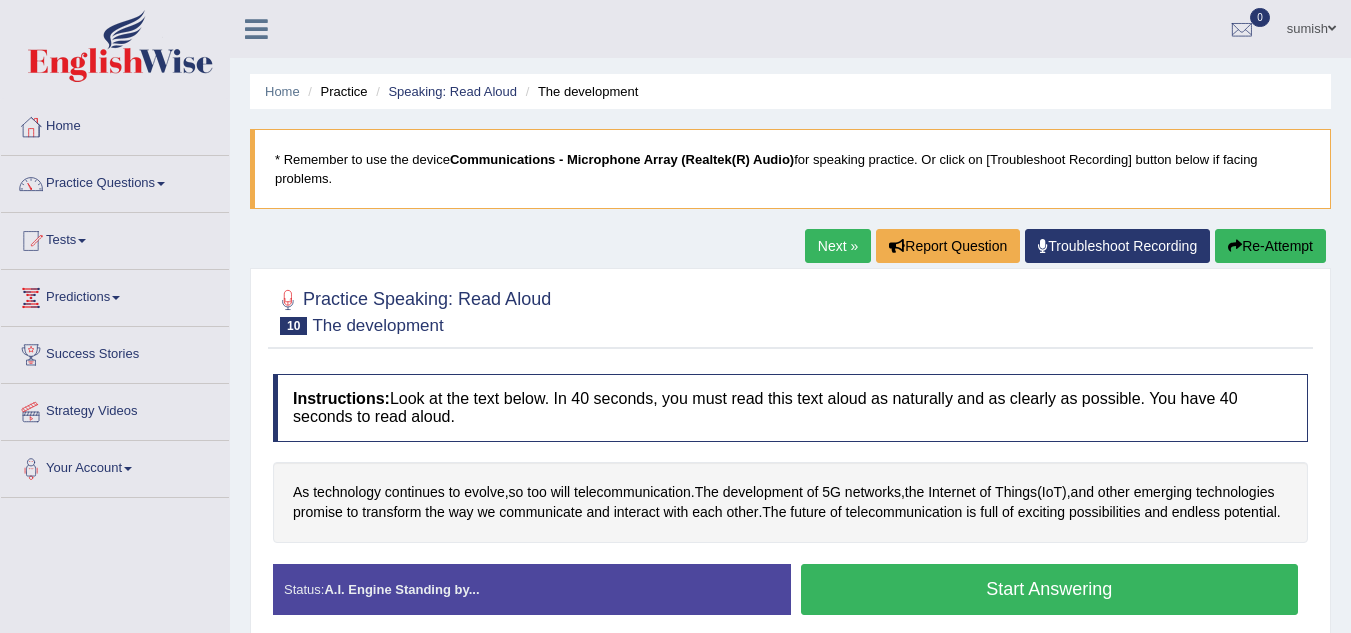 scroll, scrollTop: 0, scrollLeft: 0, axis: both 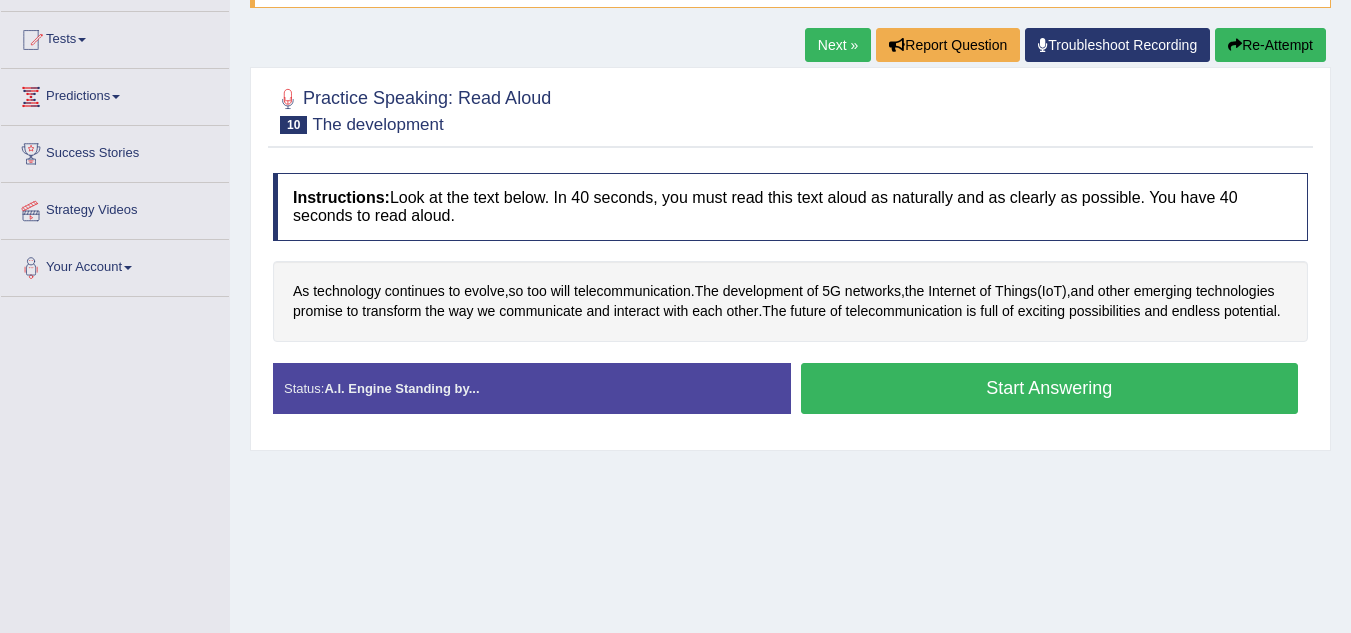 click on "Start Answering" at bounding box center [1050, 388] 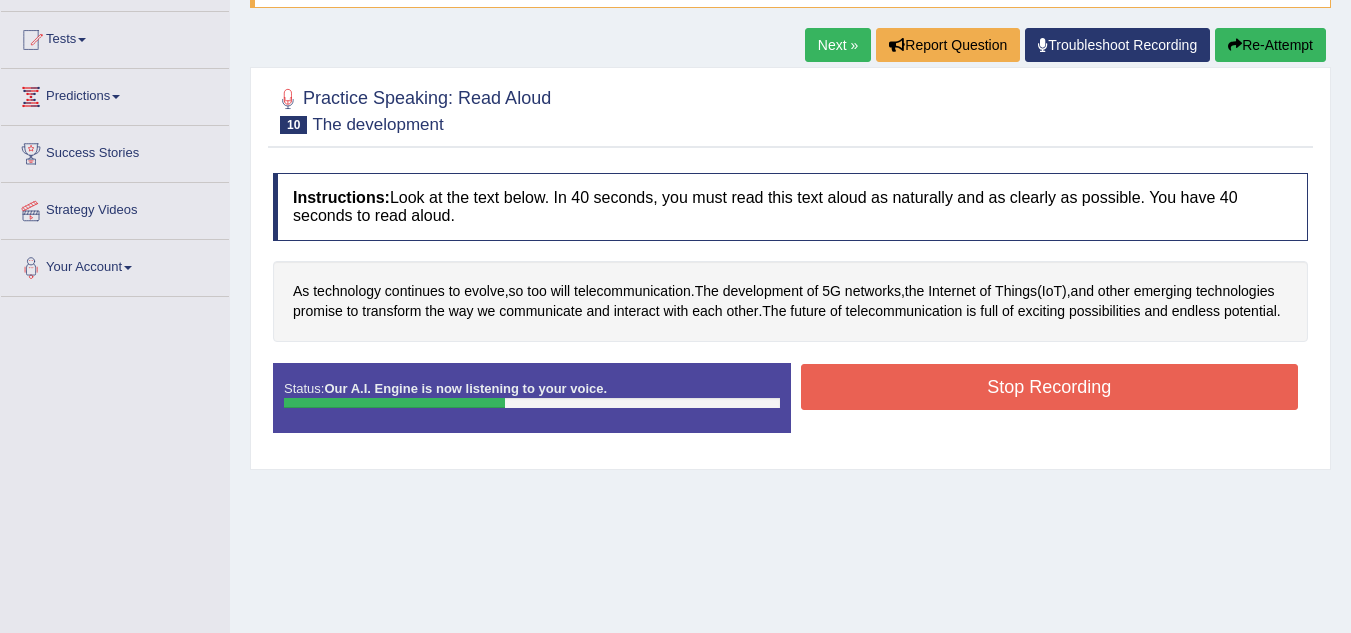 click on "Stop Recording" at bounding box center (1050, 387) 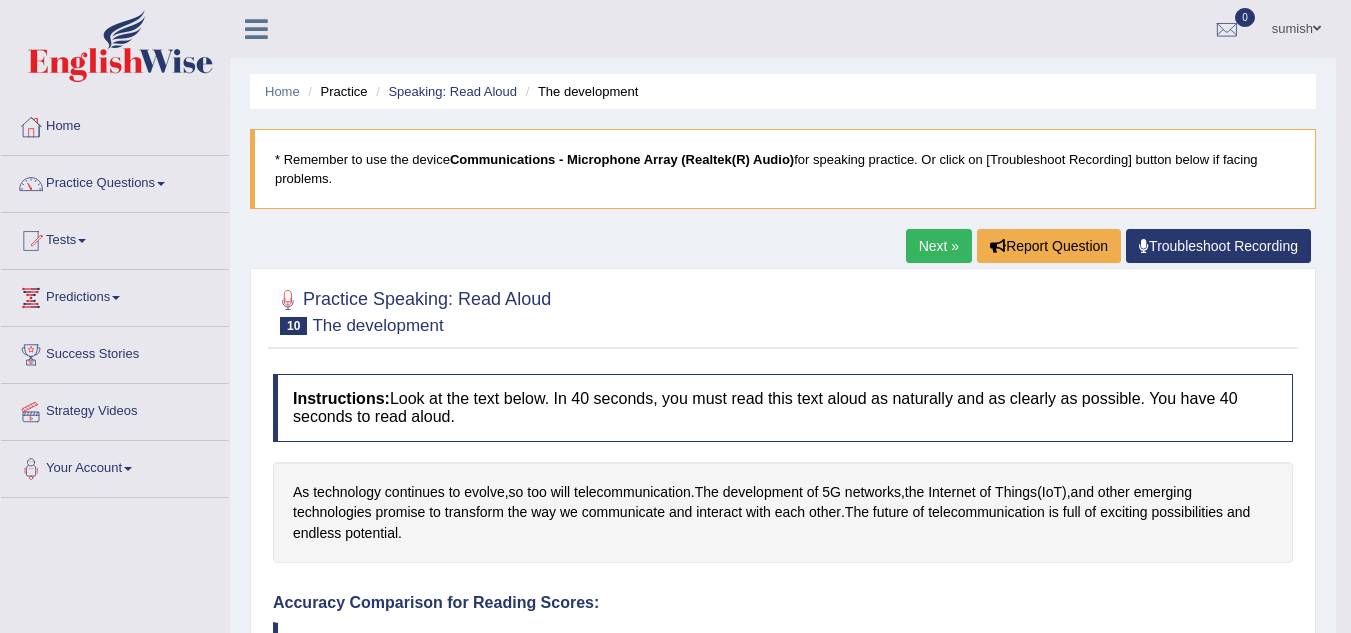 scroll, scrollTop: 217, scrollLeft: 0, axis: vertical 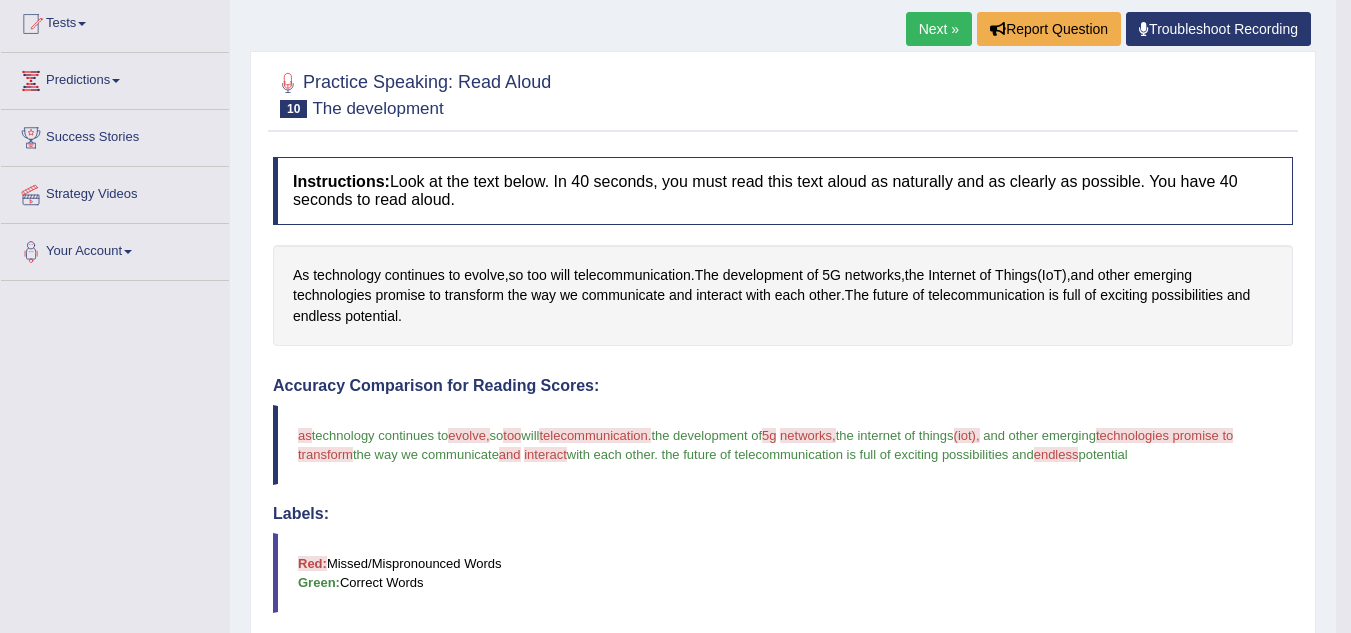 click on "the internet of things" at bounding box center (895, 435) 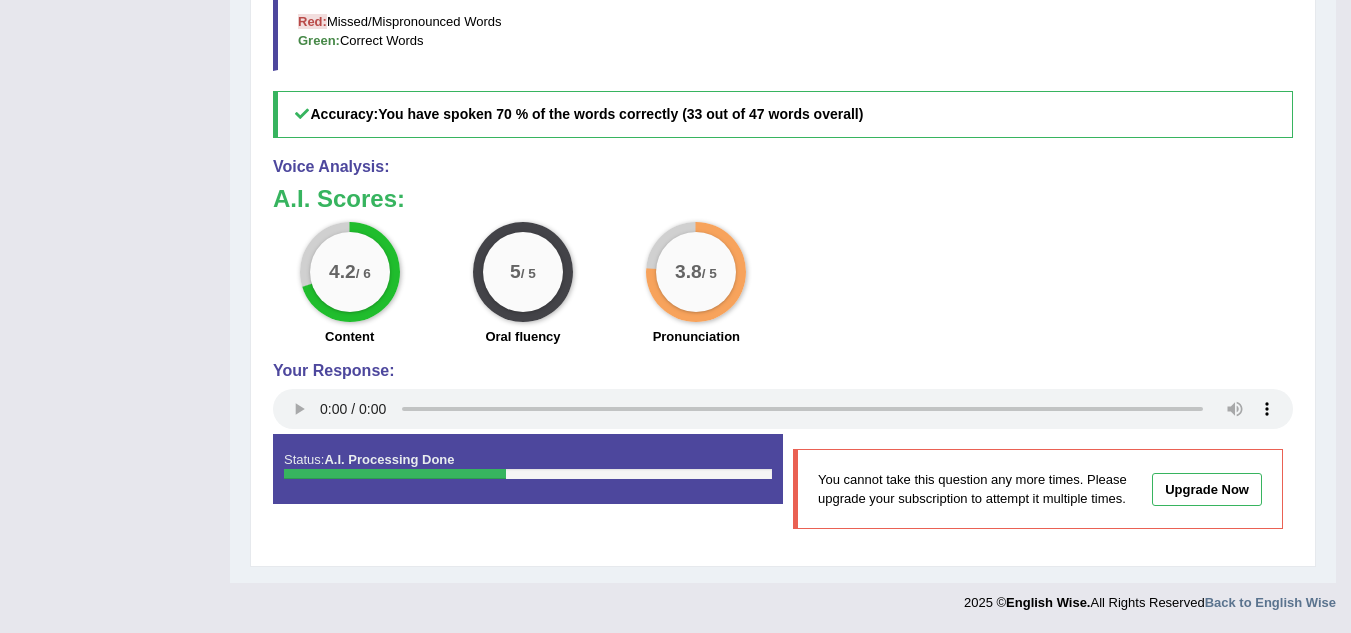 scroll, scrollTop: 0, scrollLeft: 0, axis: both 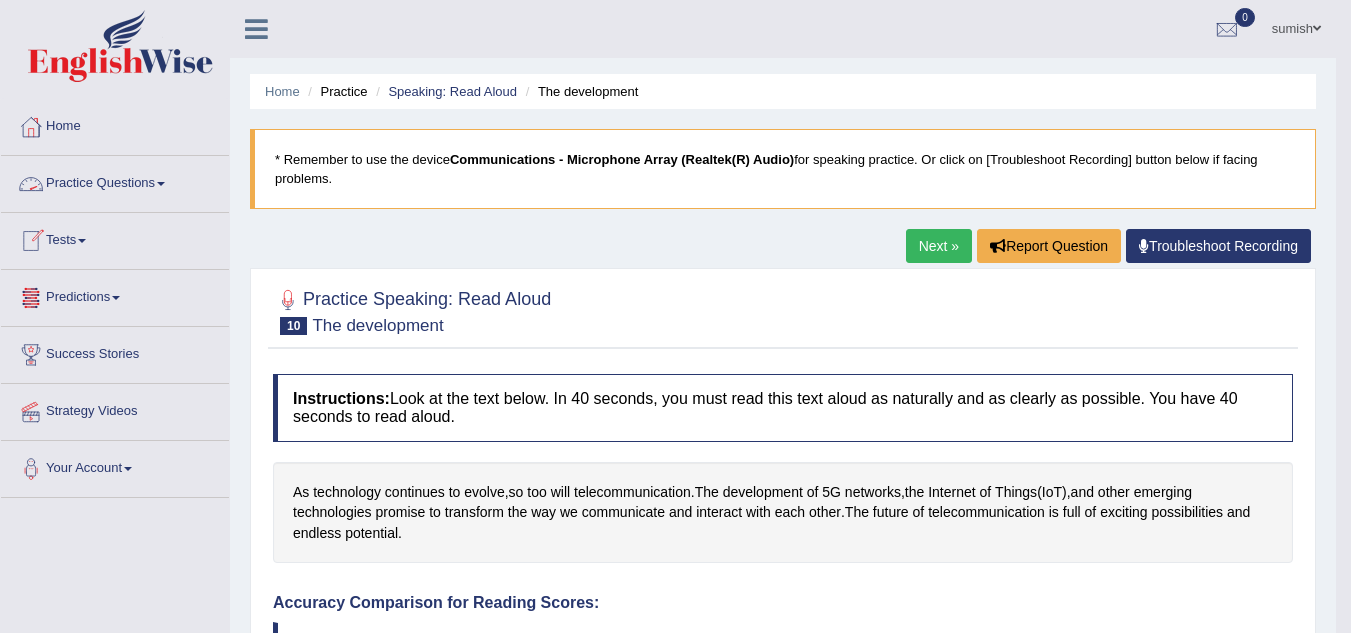 click on "Next »" at bounding box center [939, 246] 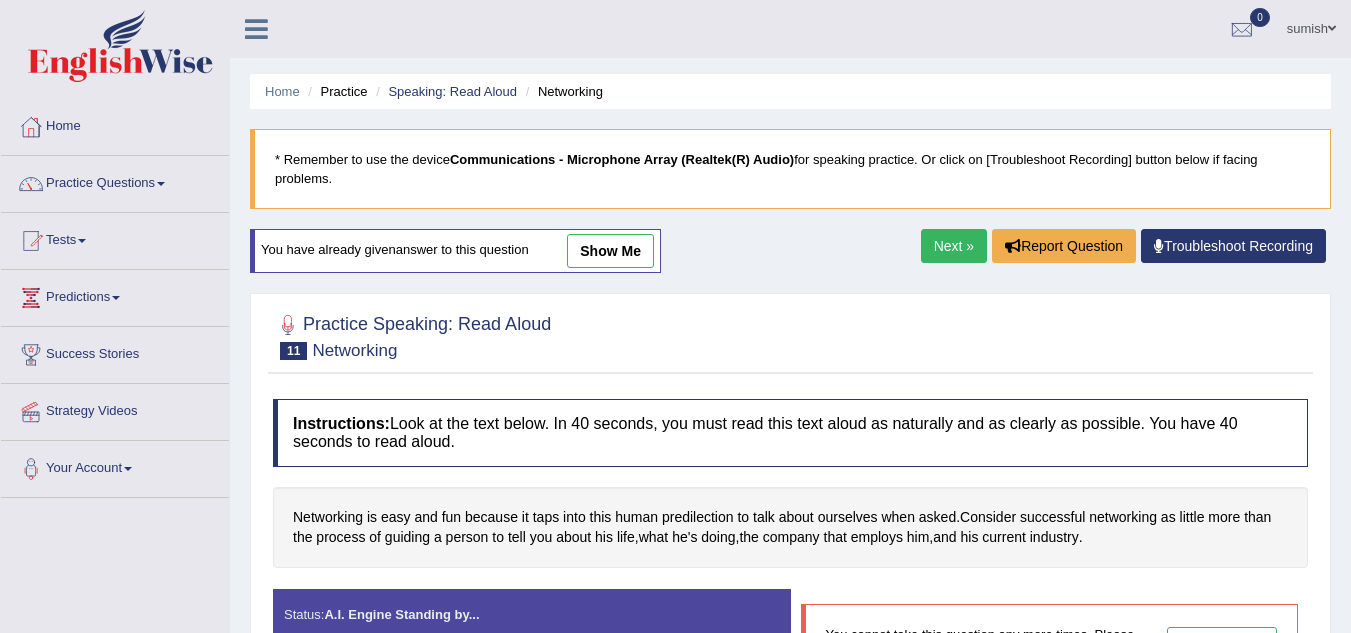 scroll, scrollTop: 230, scrollLeft: 0, axis: vertical 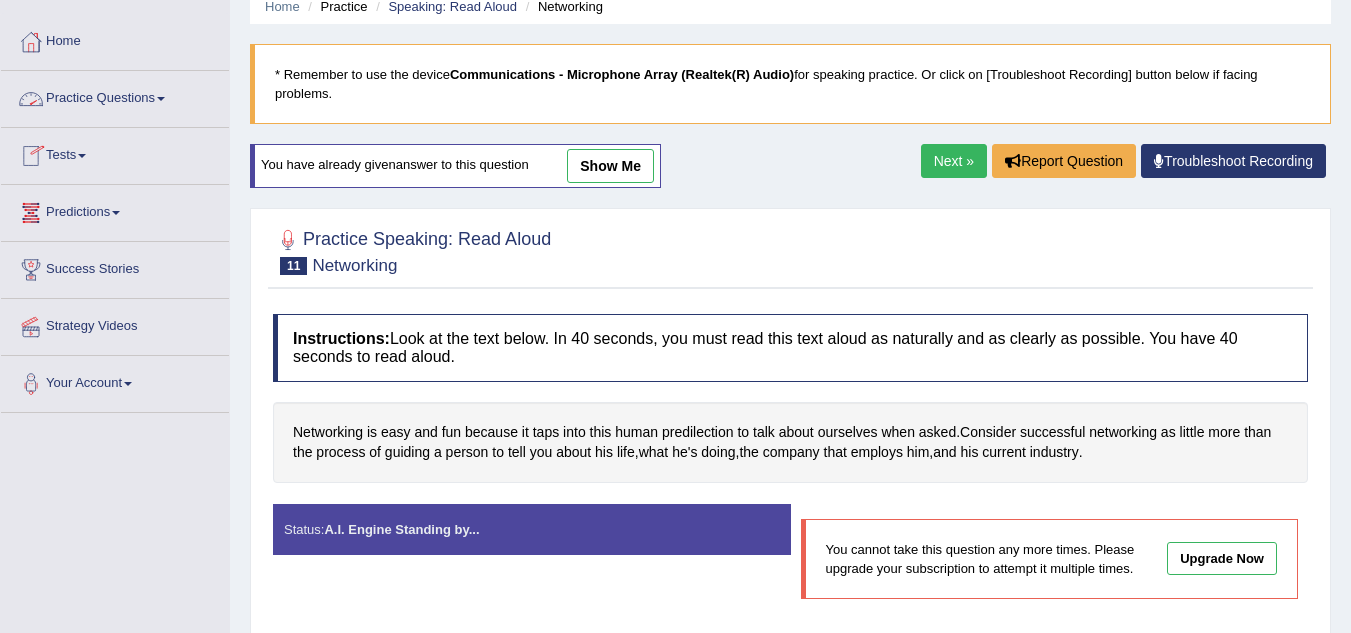 click on "Practice Questions" at bounding box center (115, 96) 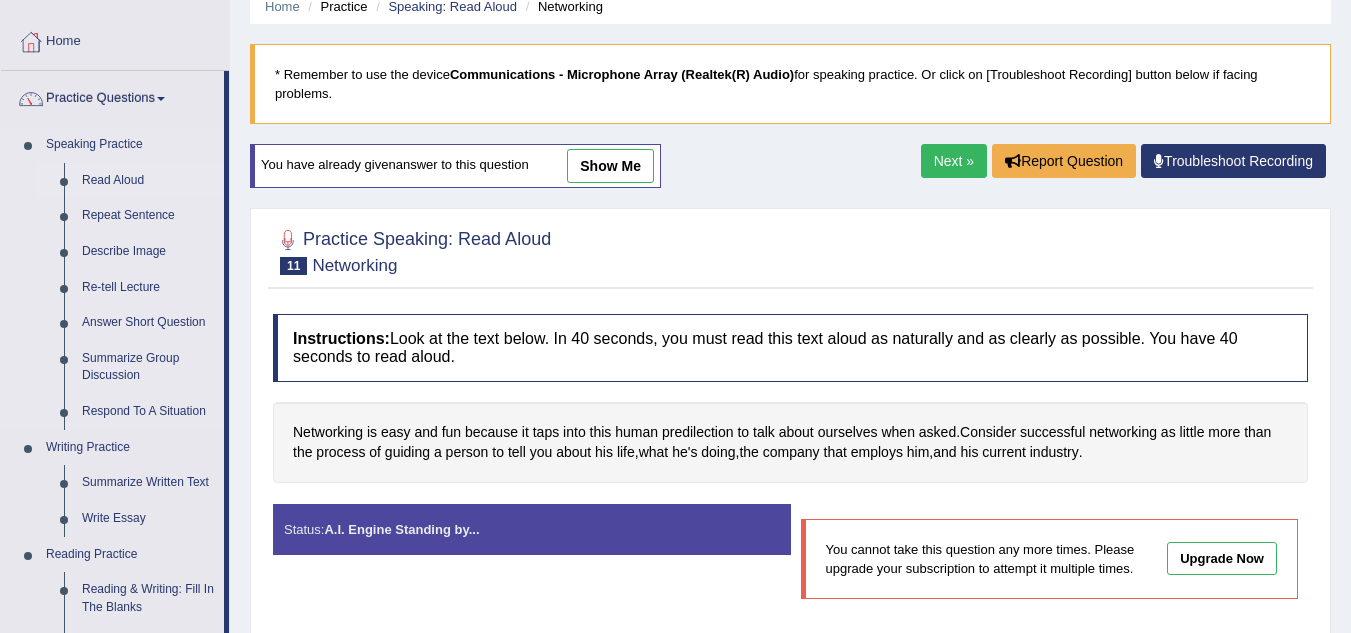 click on "Read Aloud" at bounding box center (148, 181) 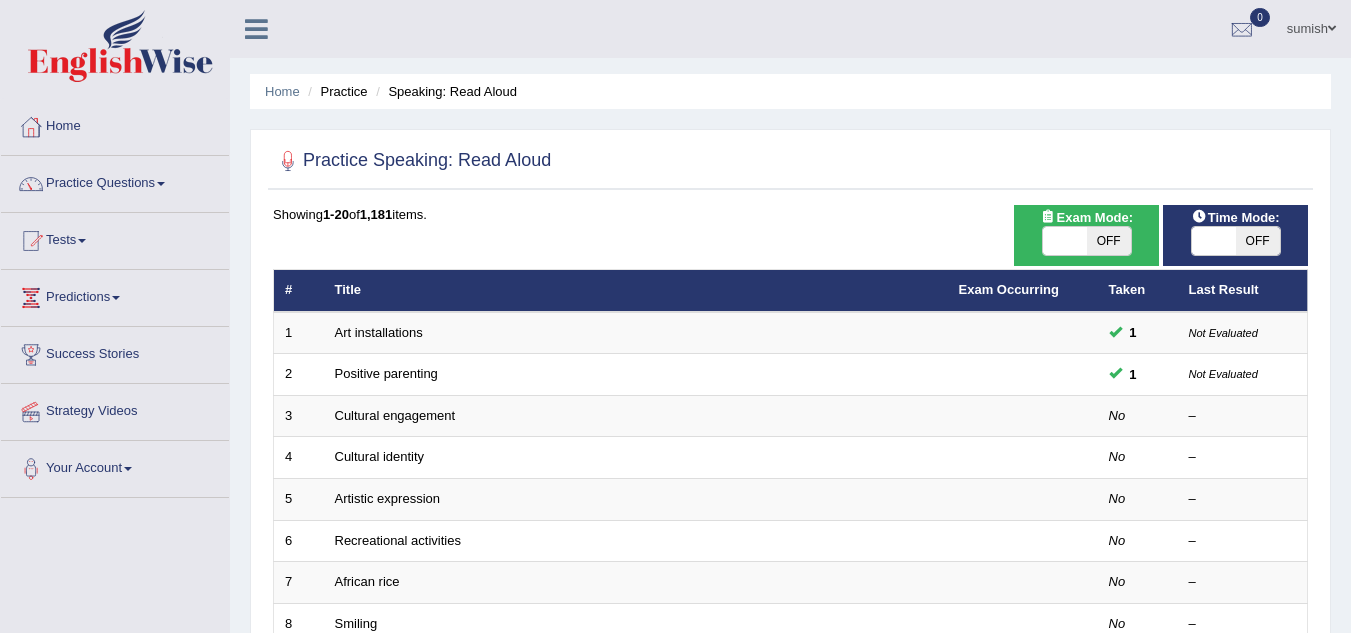 scroll, scrollTop: 0, scrollLeft: 0, axis: both 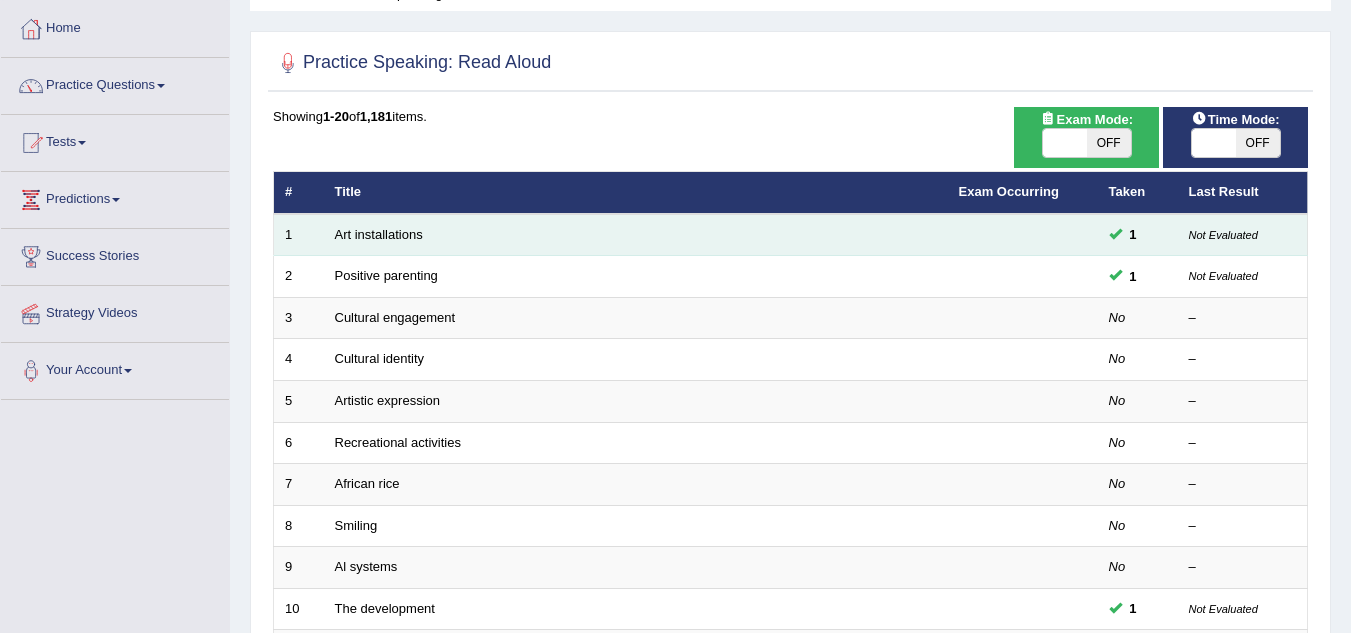 click on "Not Evaluated" at bounding box center [1223, 235] 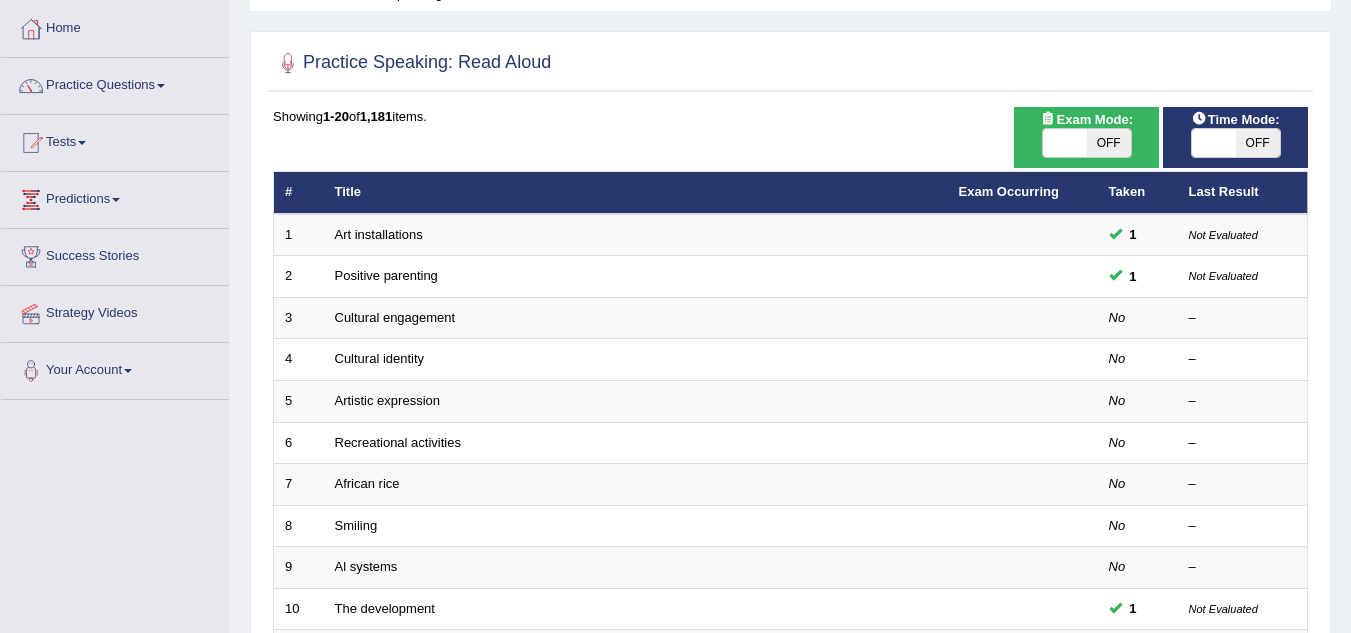 click on "OFF" at bounding box center (1109, 143) 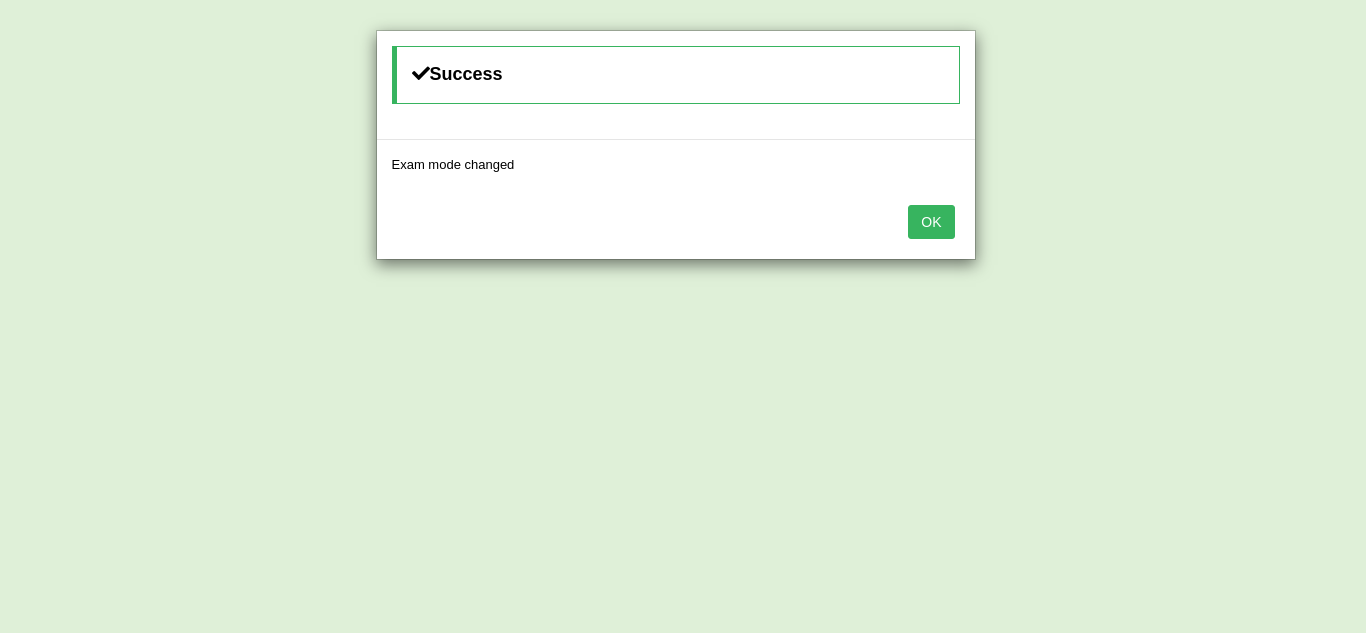 click on "OK" at bounding box center (931, 222) 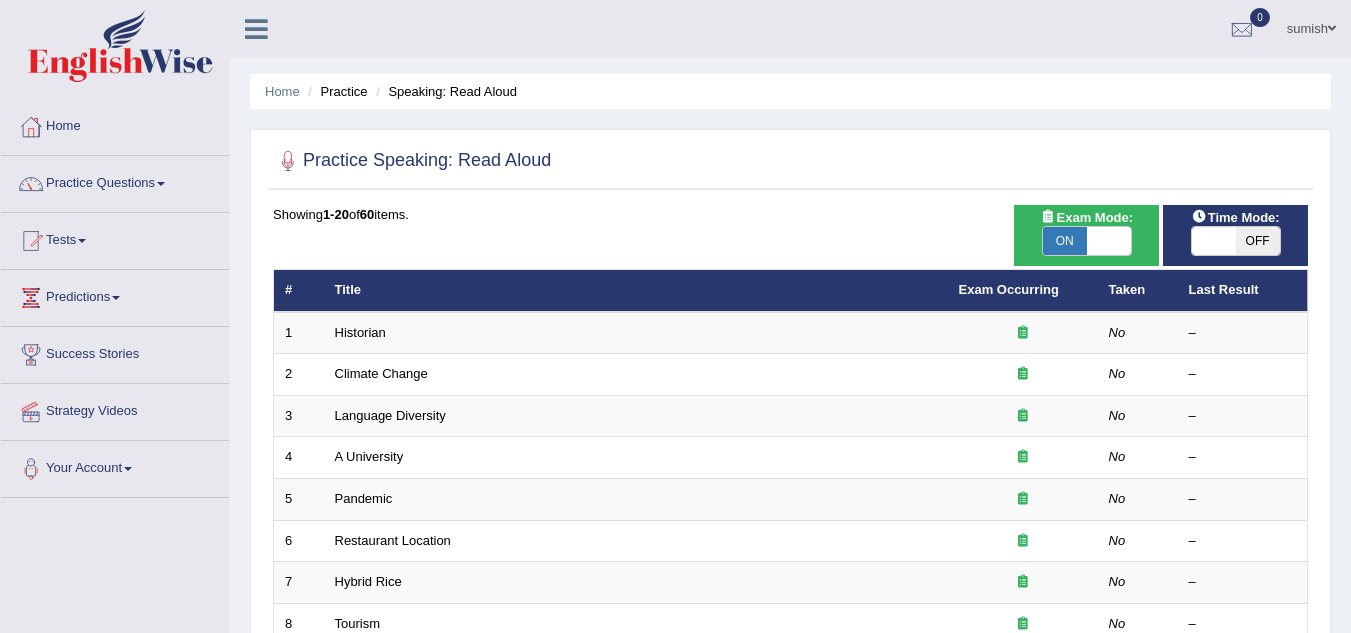 scroll, scrollTop: 98, scrollLeft: 0, axis: vertical 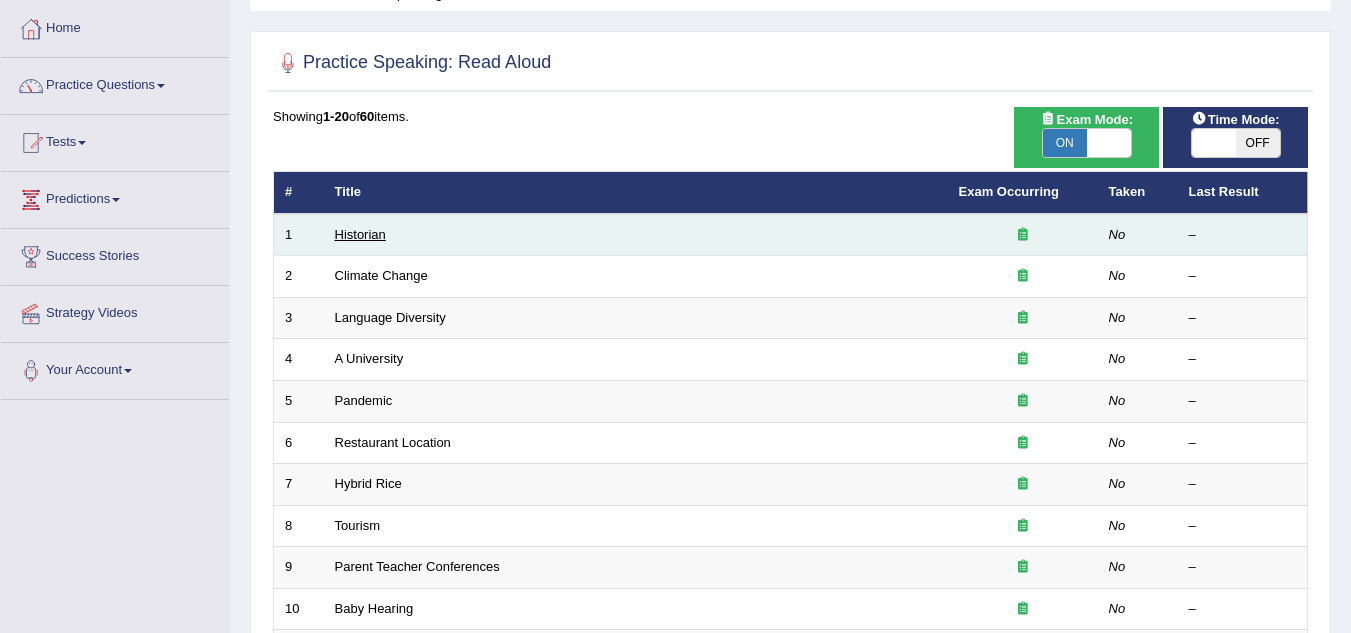 click on "Historian" at bounding box center (360, 234) 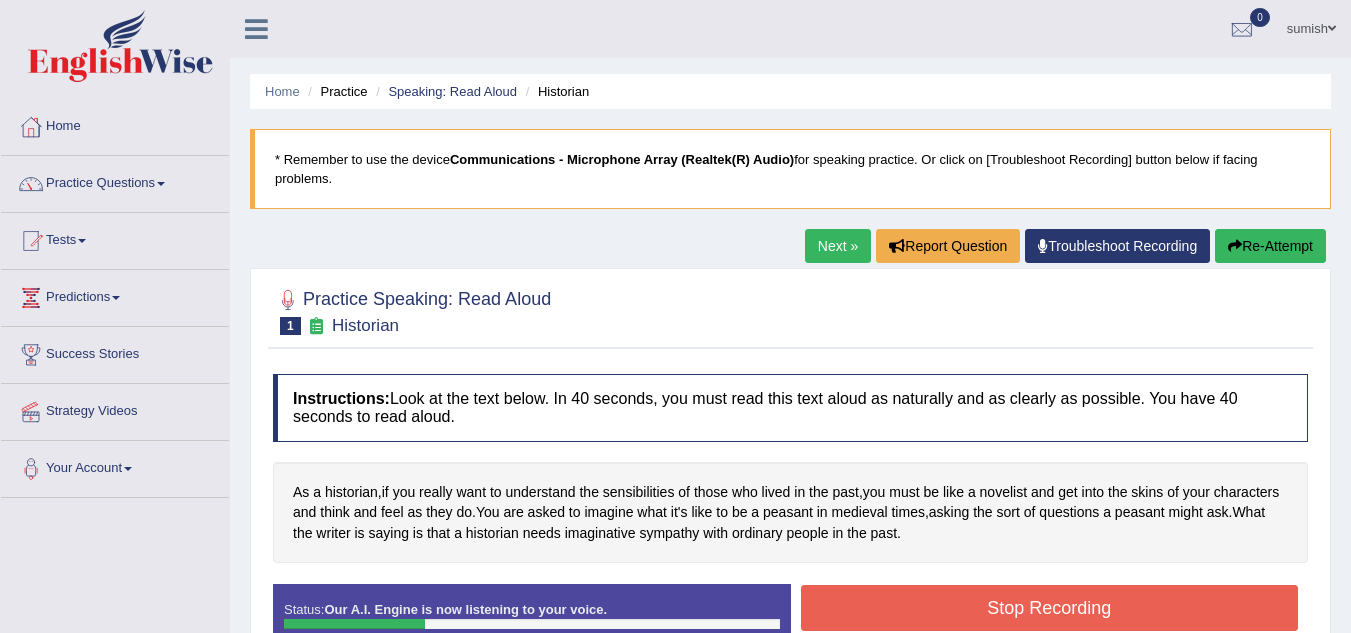 scroll, scrollTop: 264, scrollLeft: 0, axis: vertical 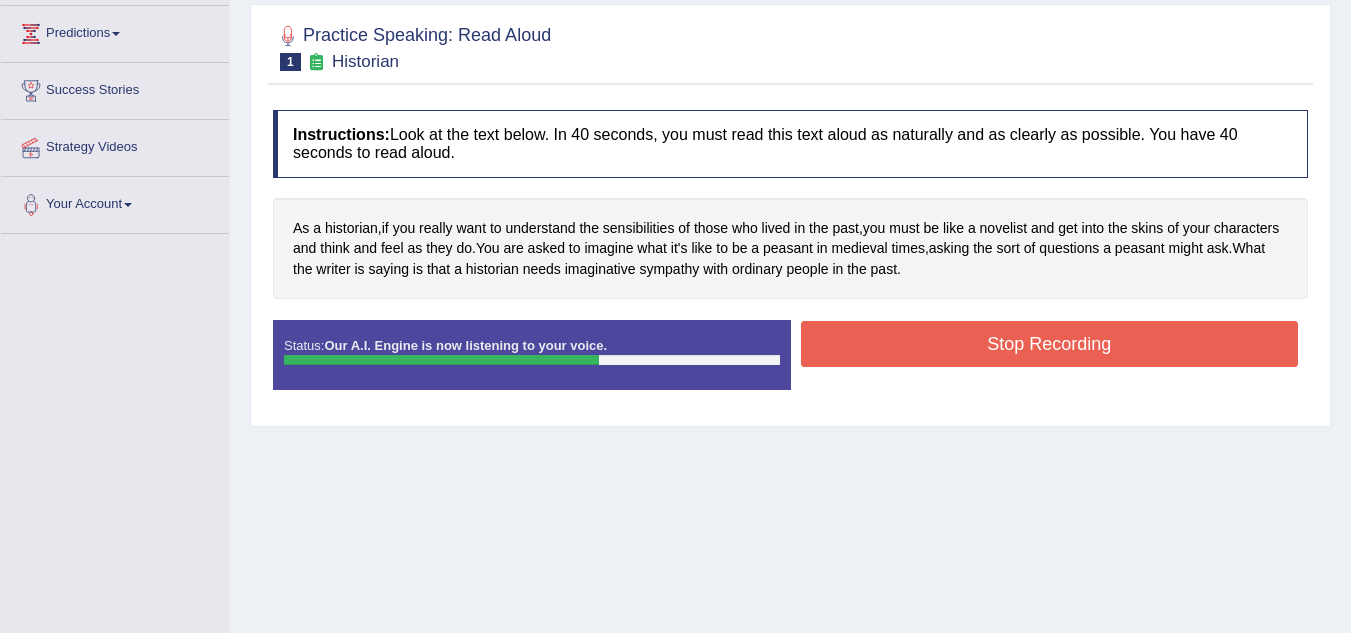 click on "Stop Recording" at bounding box center [1050, 344] 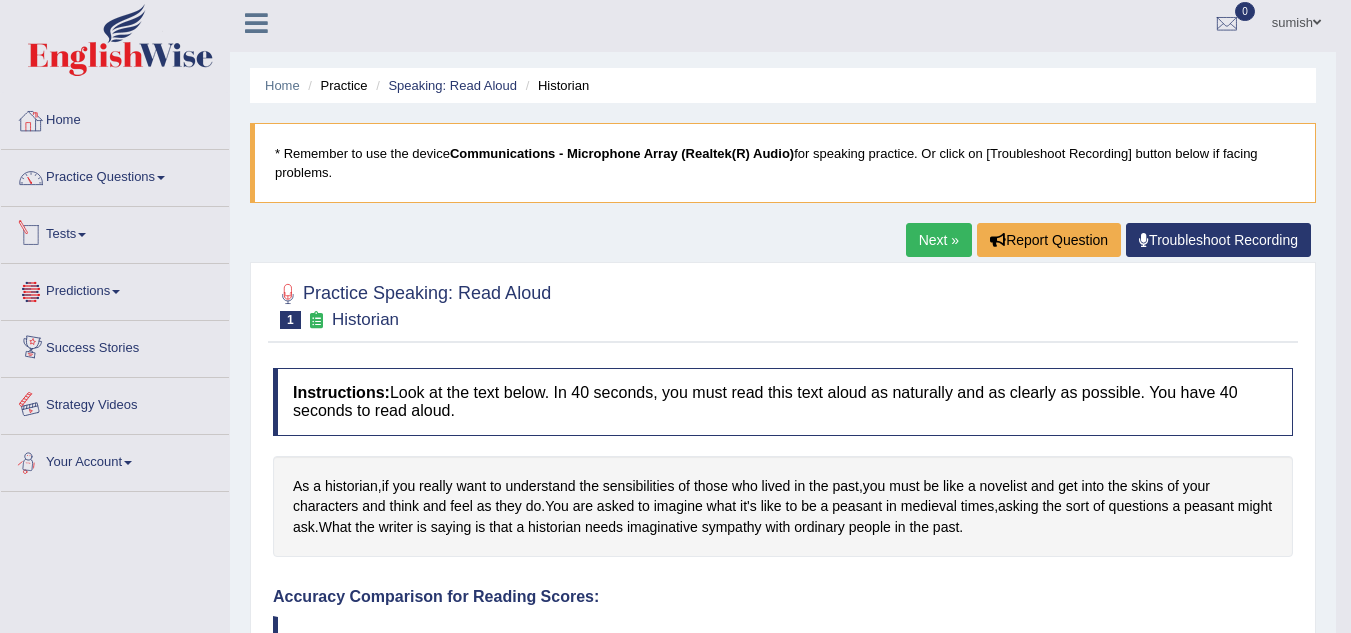 scroll, scrollTop: 0, scrollLeft: 0, axis: both 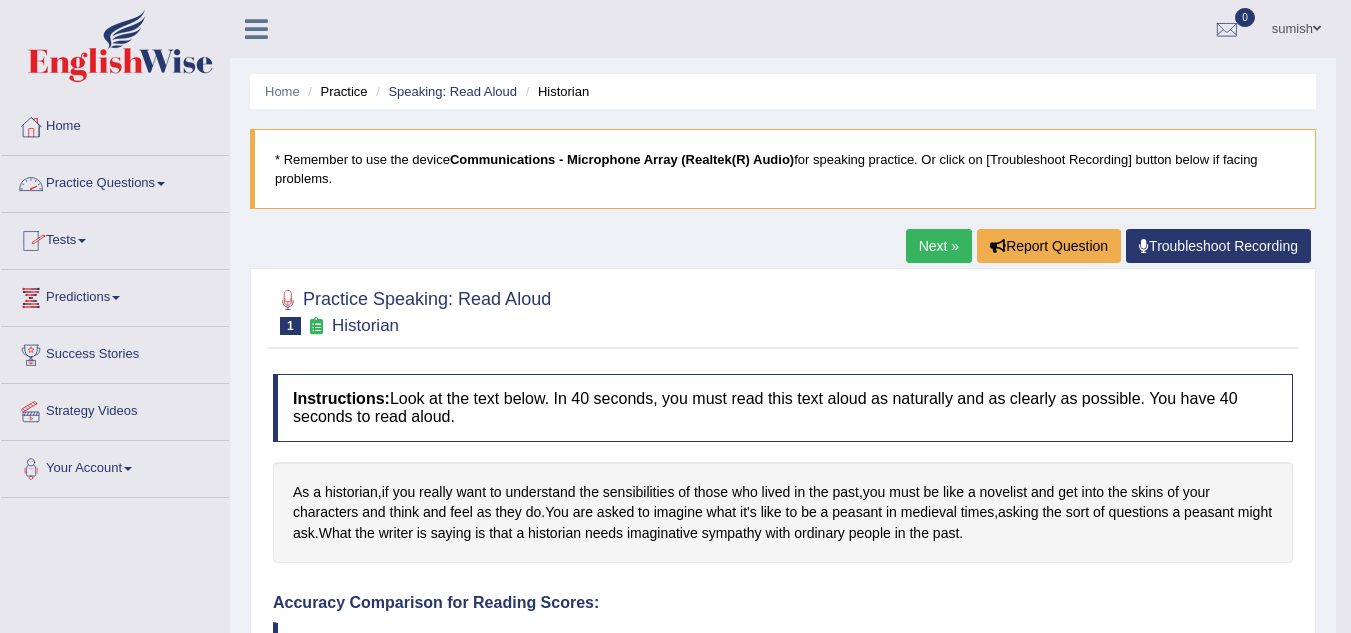 click on "Practice Questions" at bounding box center [115, 181] 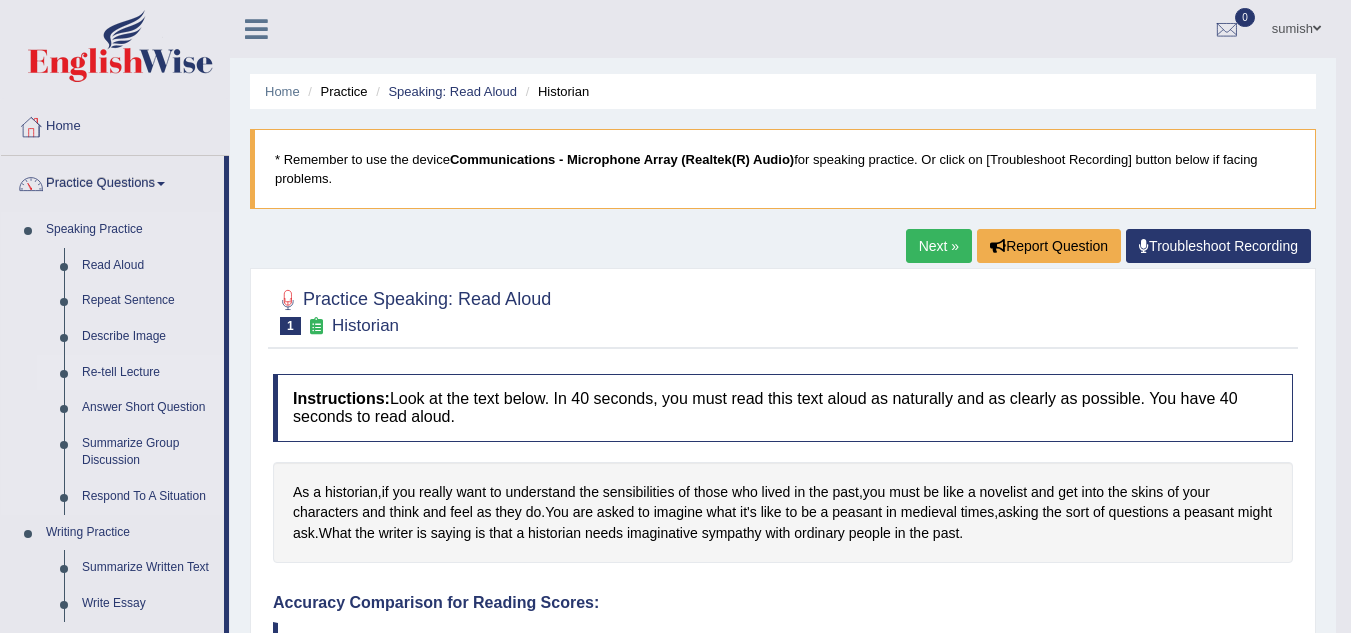 click on "Re-tell Lecture" at bounding box center (148, 373) 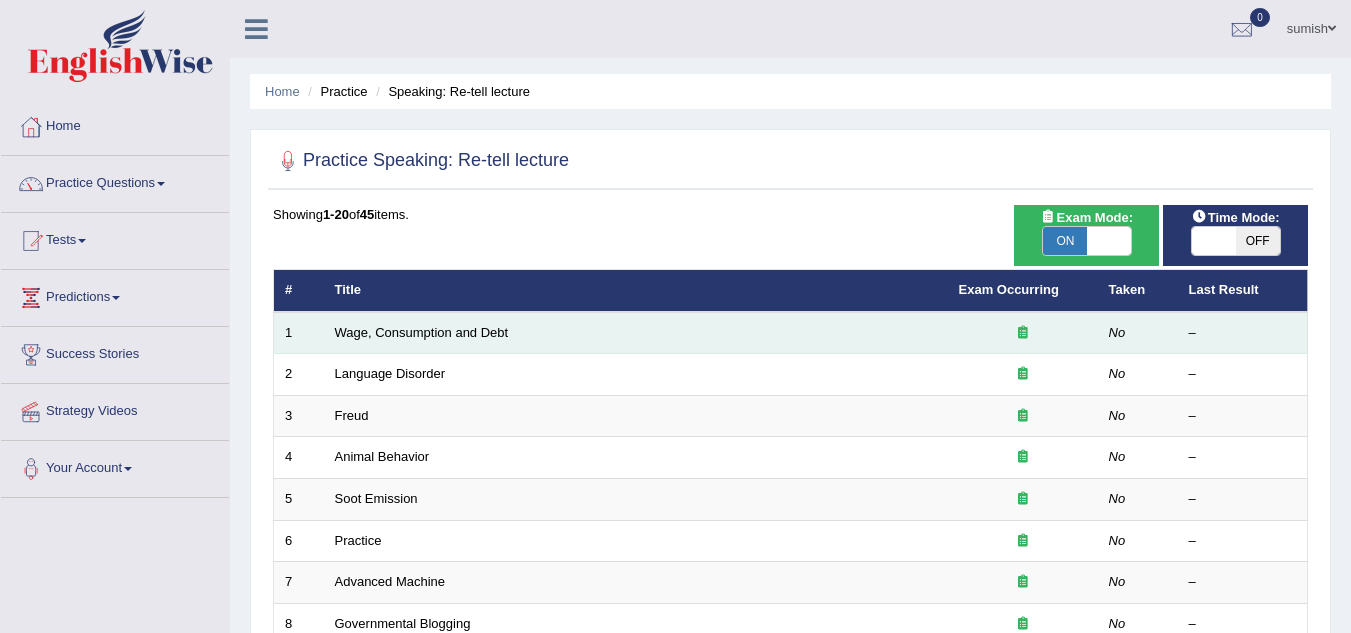 scroll, scrollTop: 0, scrollLeft: 0, axis: both 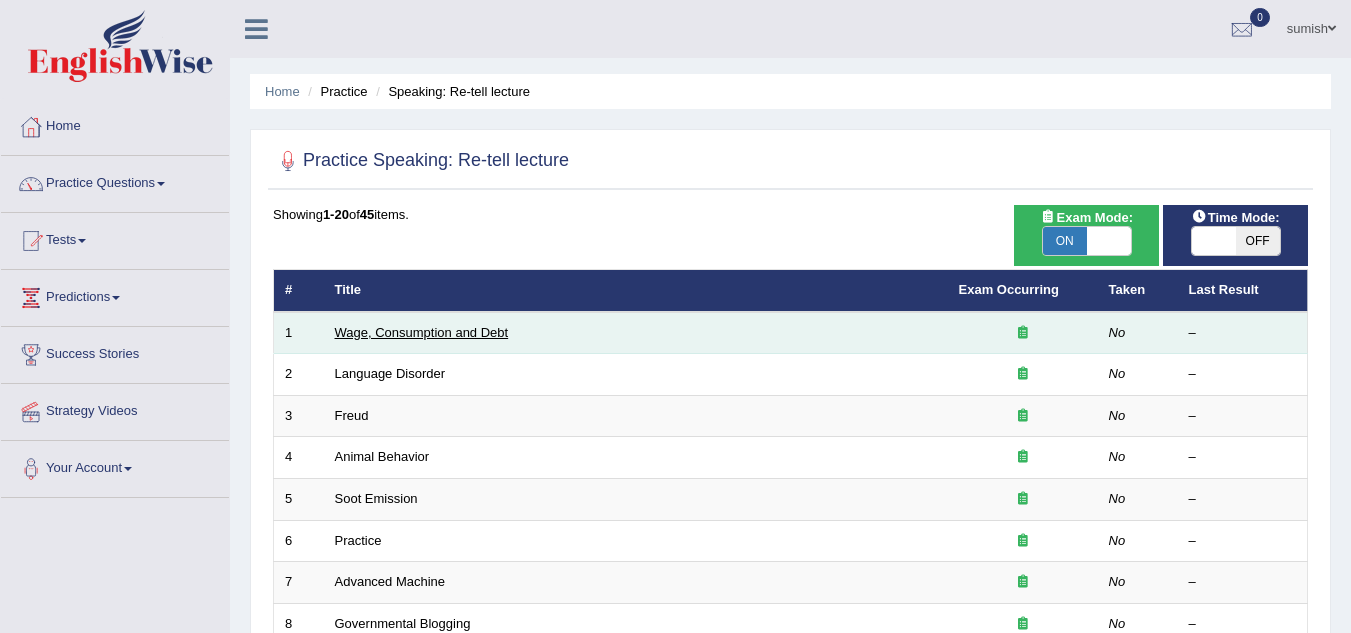 click on "Wage, Consumption and Debt" at bounding box center (422, 332) 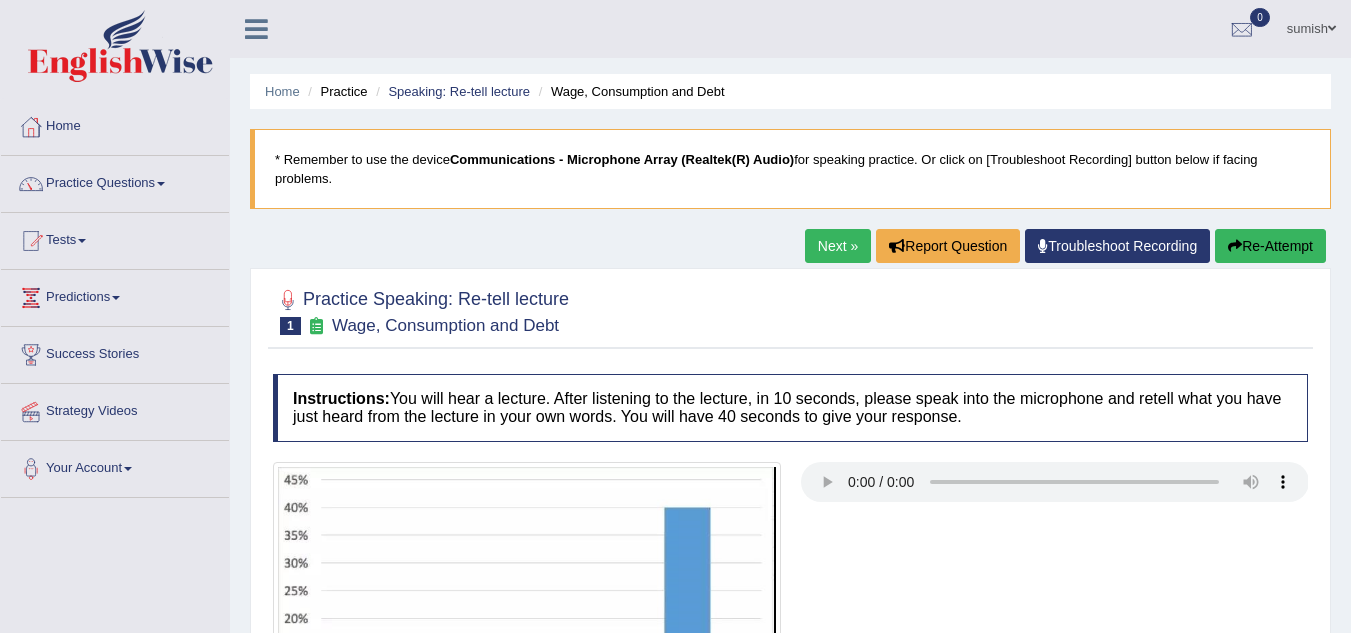 scroll, scrollTop: 0, scrollLeft: 0, axis: both 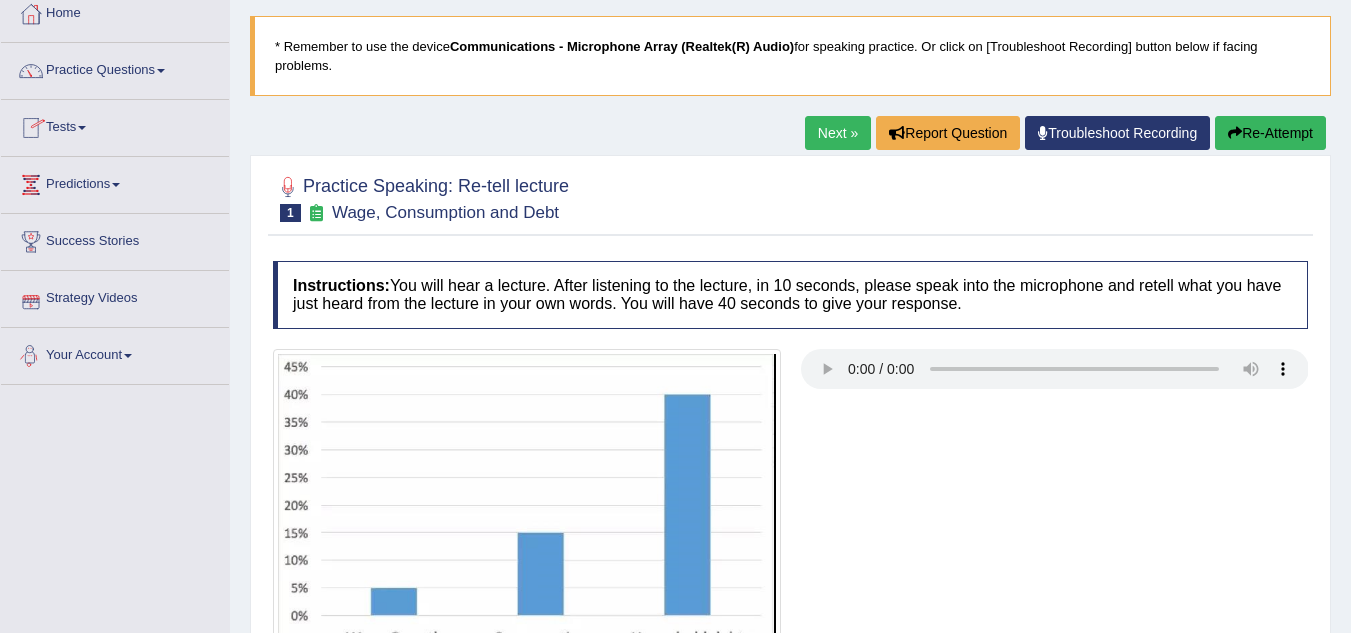 click on "Strategy Videos" at bounding box center [115, 296] 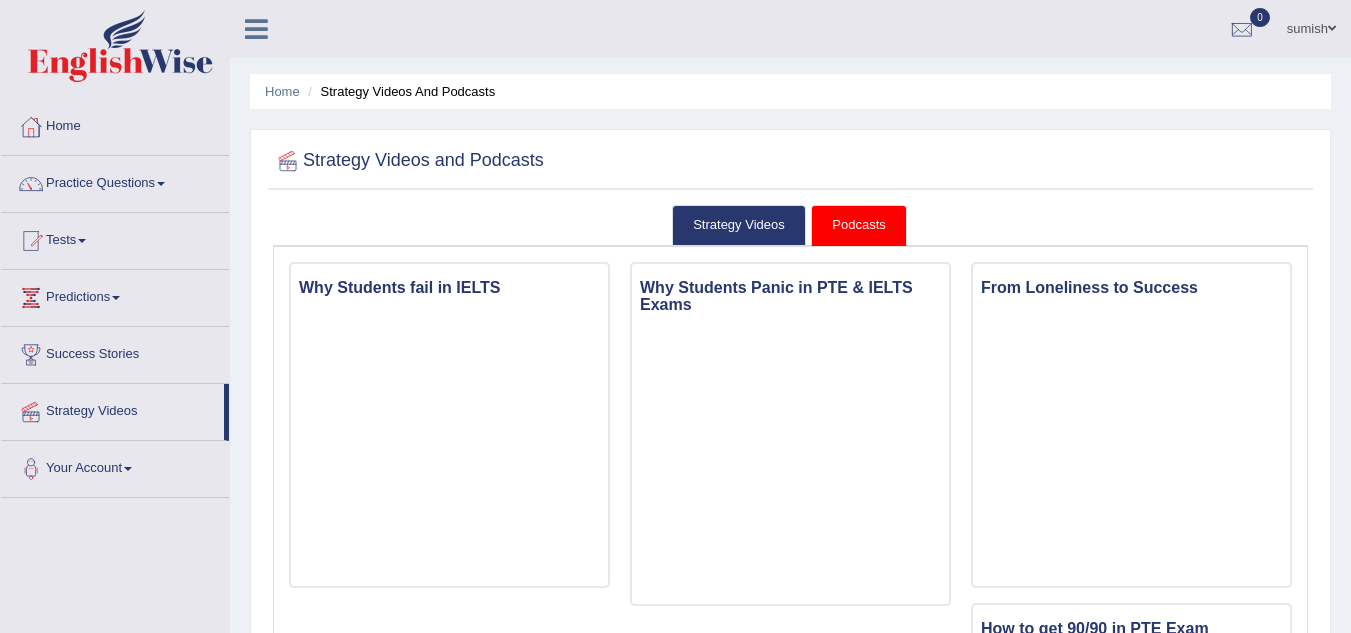 scroll, scrollTop: 0, scrollLeft: 0, axis: both 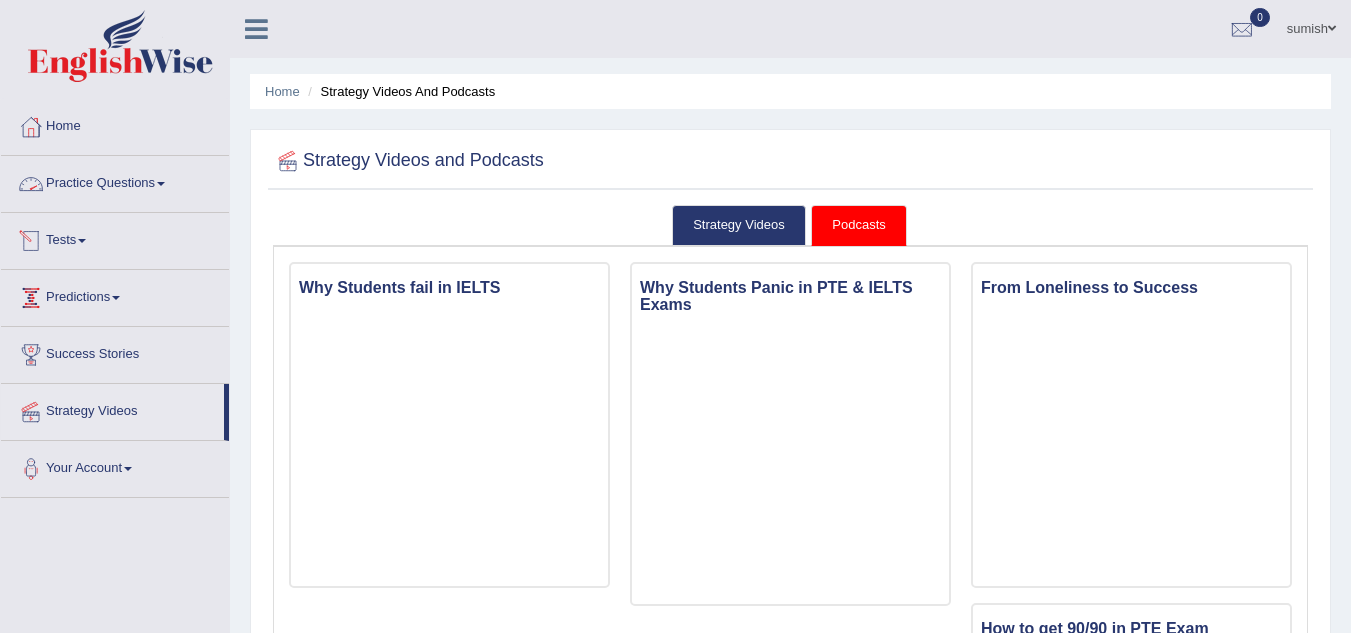 click on "Practice Questions" at bounding box center (115, 181) 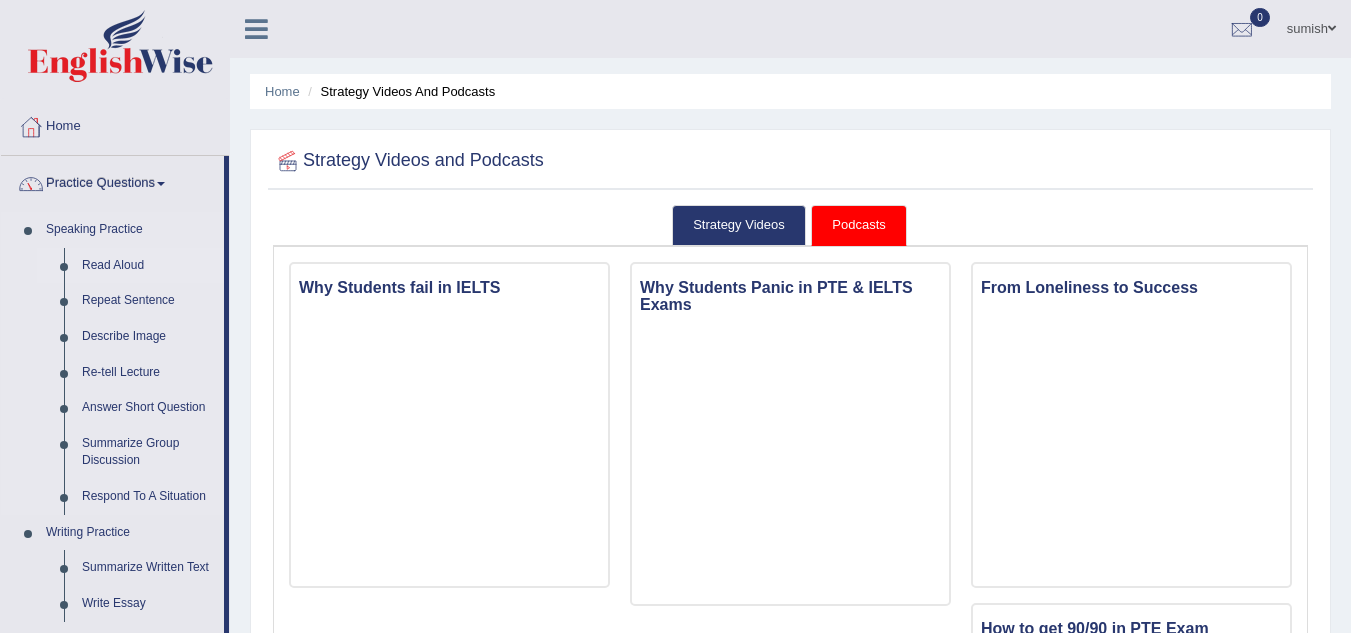 click on "Read Aloud" at bounding box center (148, 266) 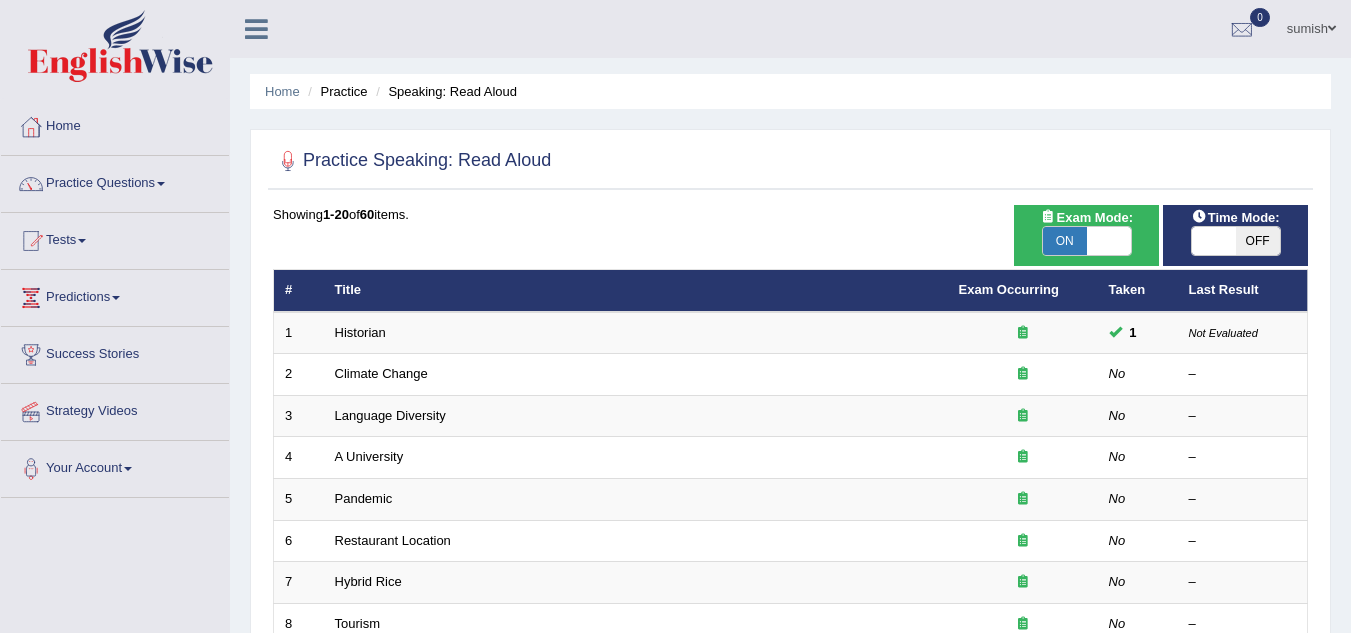 scroll, scrollTop: 438, scrollLeft: 0, axis: vertical 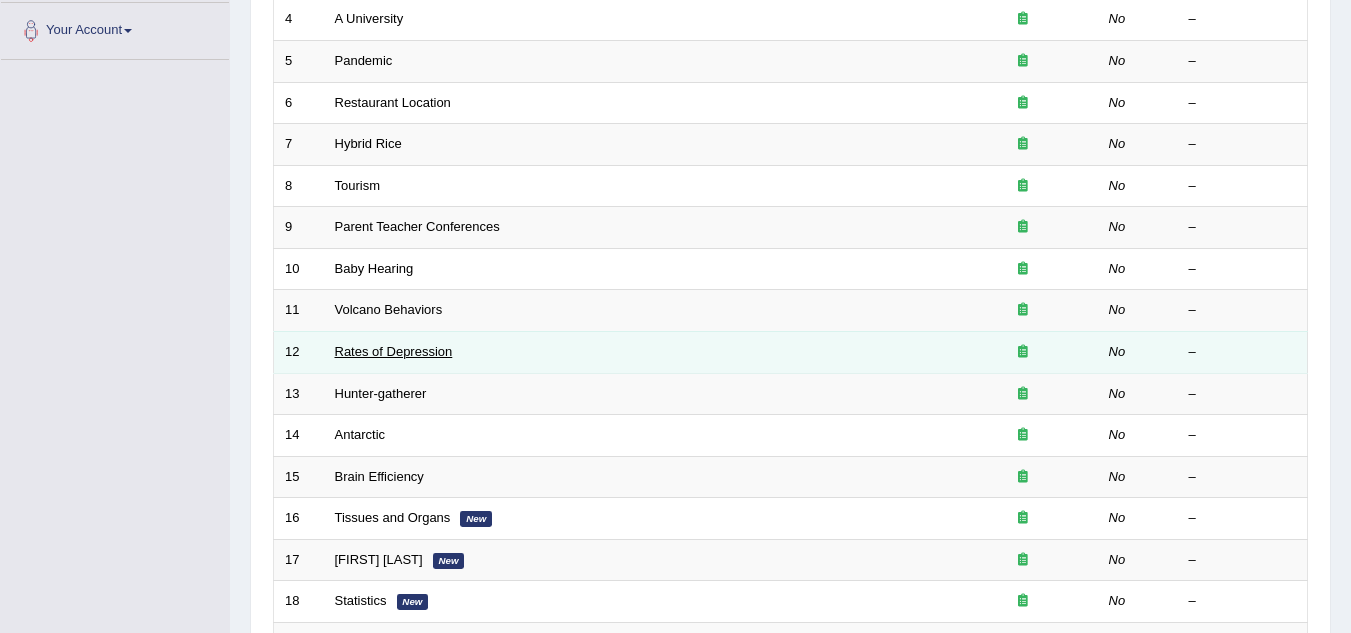 click on "Rates of Depression" at bounding box center [394, 351] 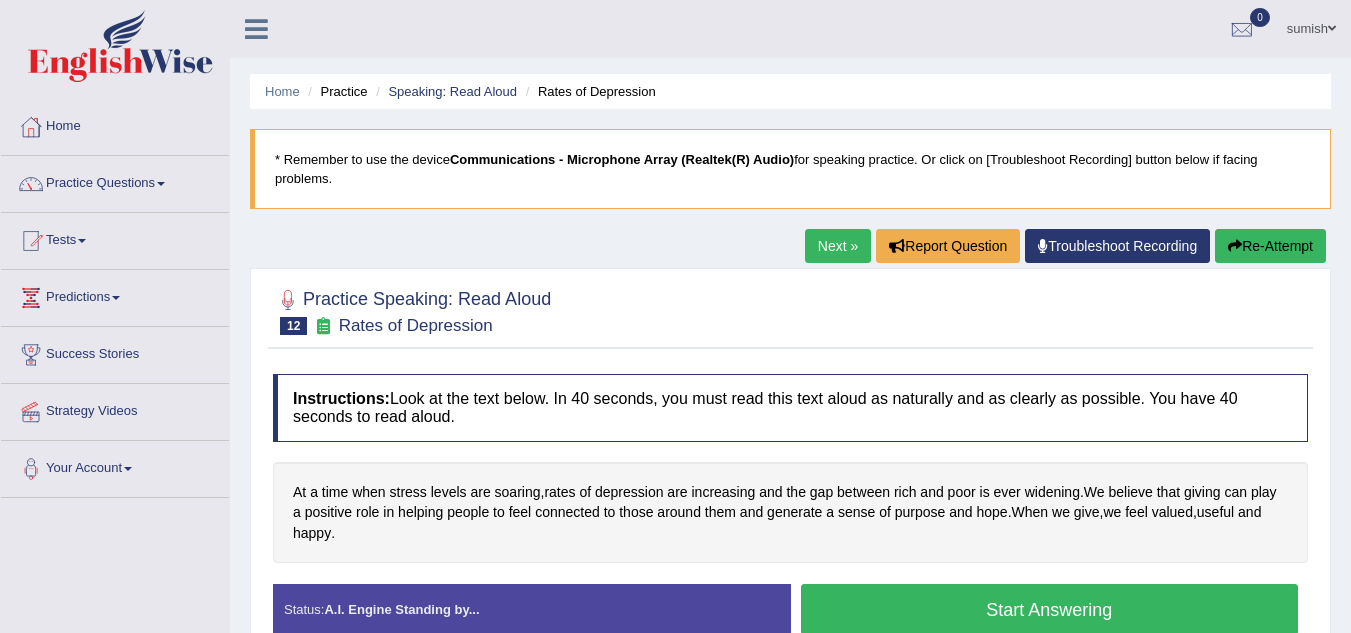 scroll, scrollTop: 0, scrollLeft: 0, axis: both 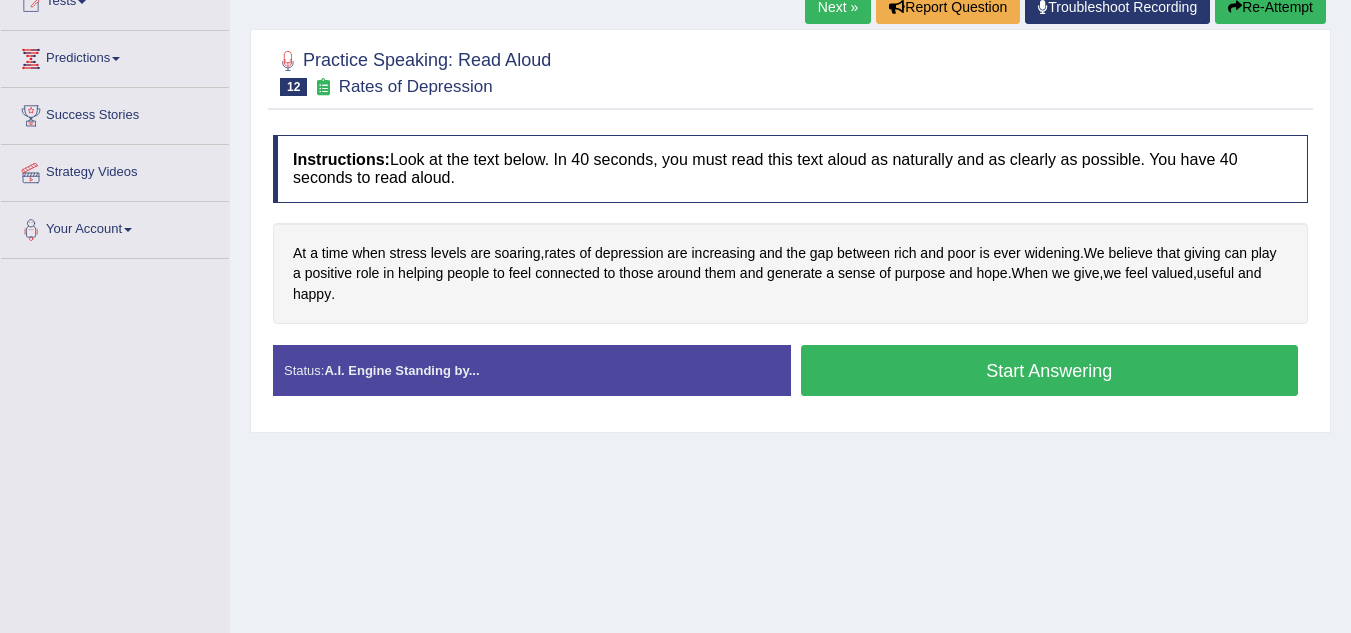 click on "Start Answering" at bounding box center [1050, 370] 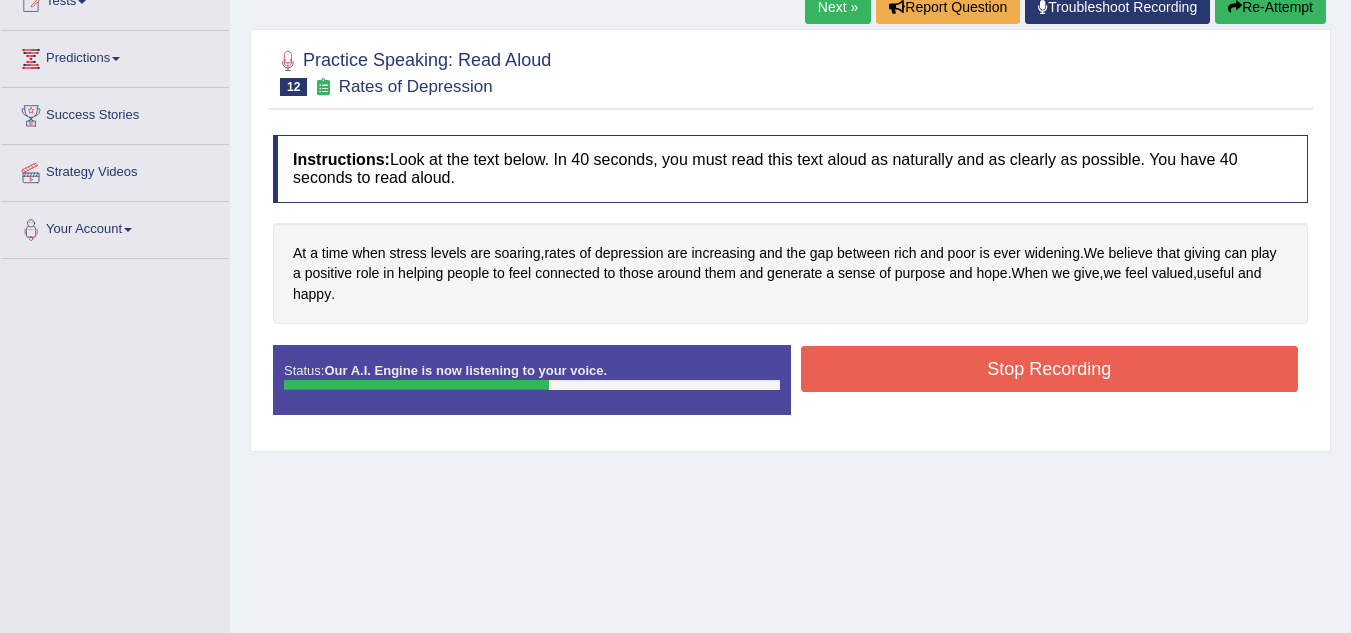 click on "Stop Recording" at bounding box center (1050, 369) 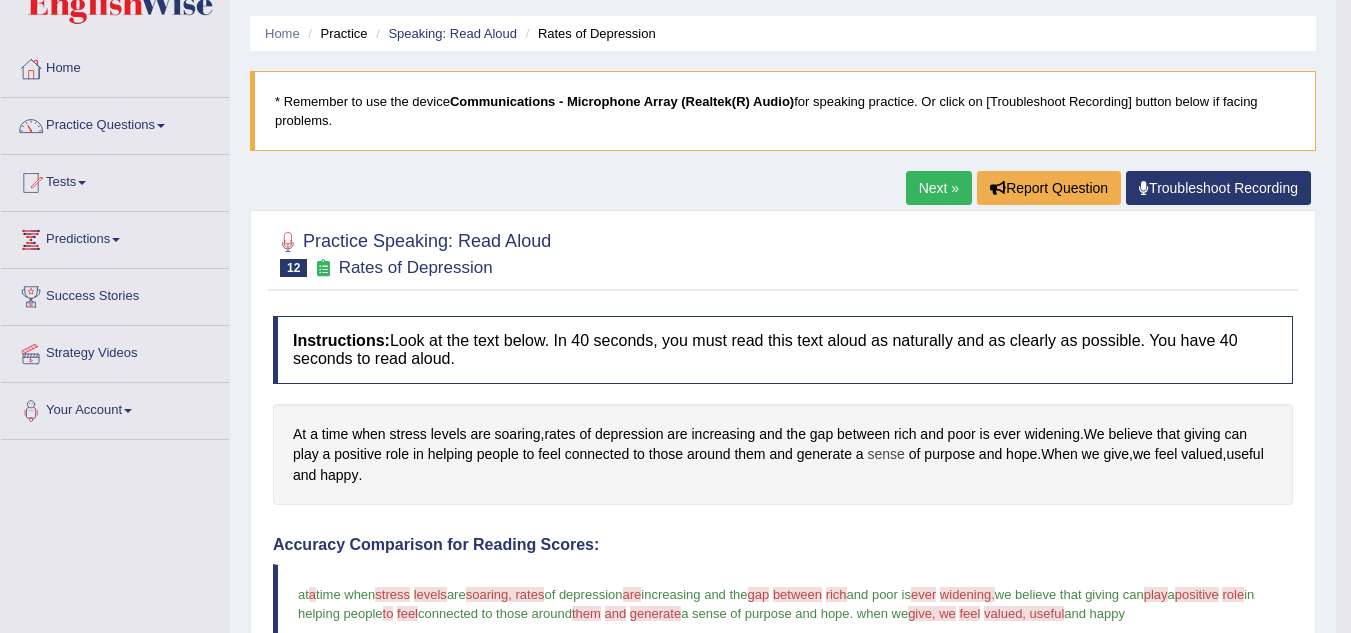 scroll, scrollTop: 0, scrollLeft: 0, axis: both 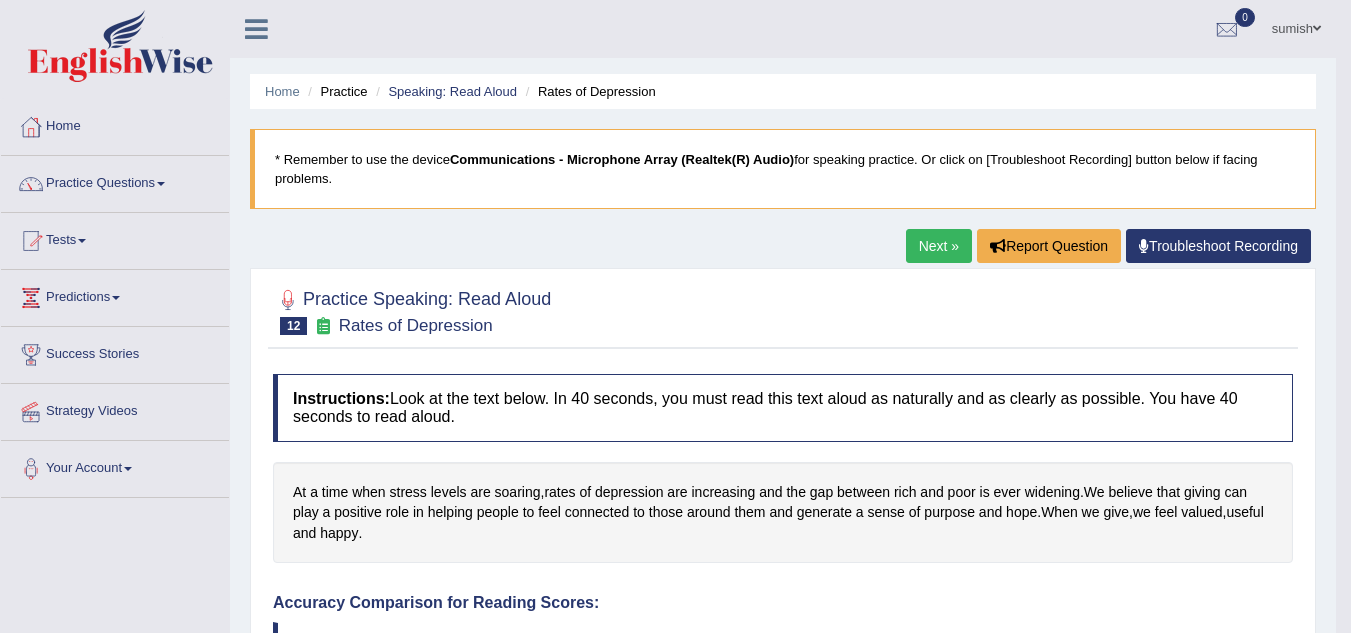 click on "Next »" at bounding box center [939, 246] 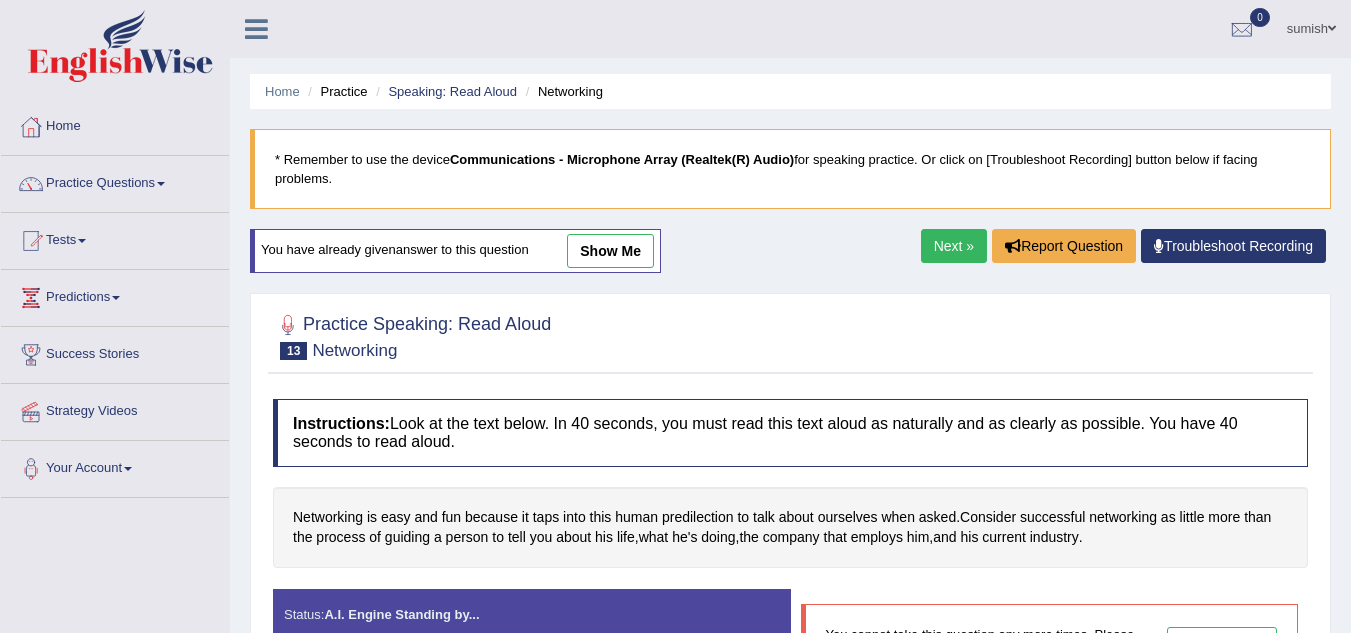 scroll, scrollTop: 325, scrollLeft: 0, axis: vertical 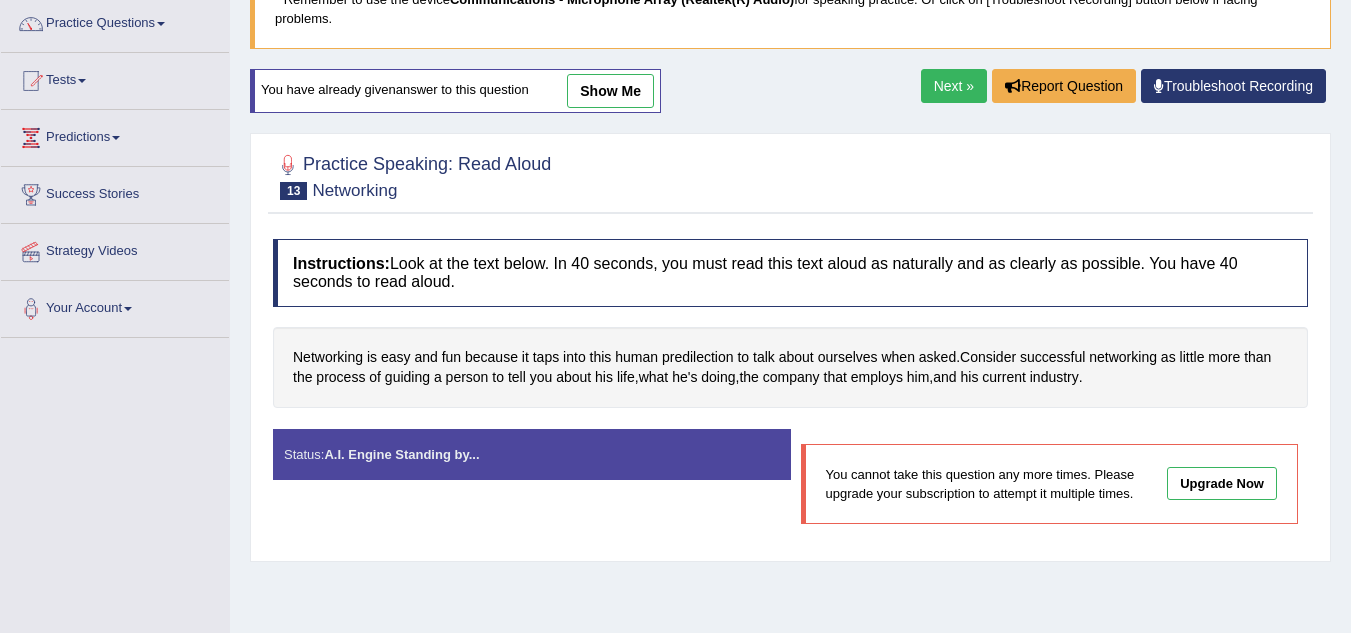 click on "Next »" at bounding box center [954, 86] 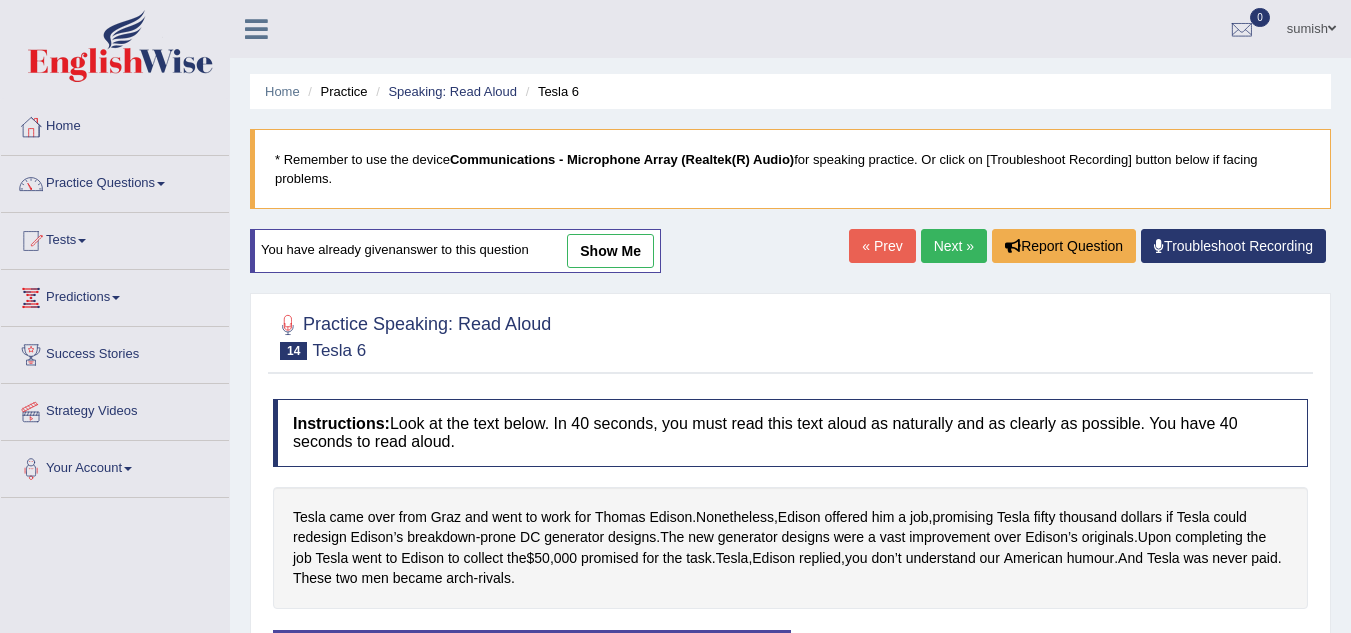 scroll, scrollTop: 0, scrollLeft: 0, axis: both 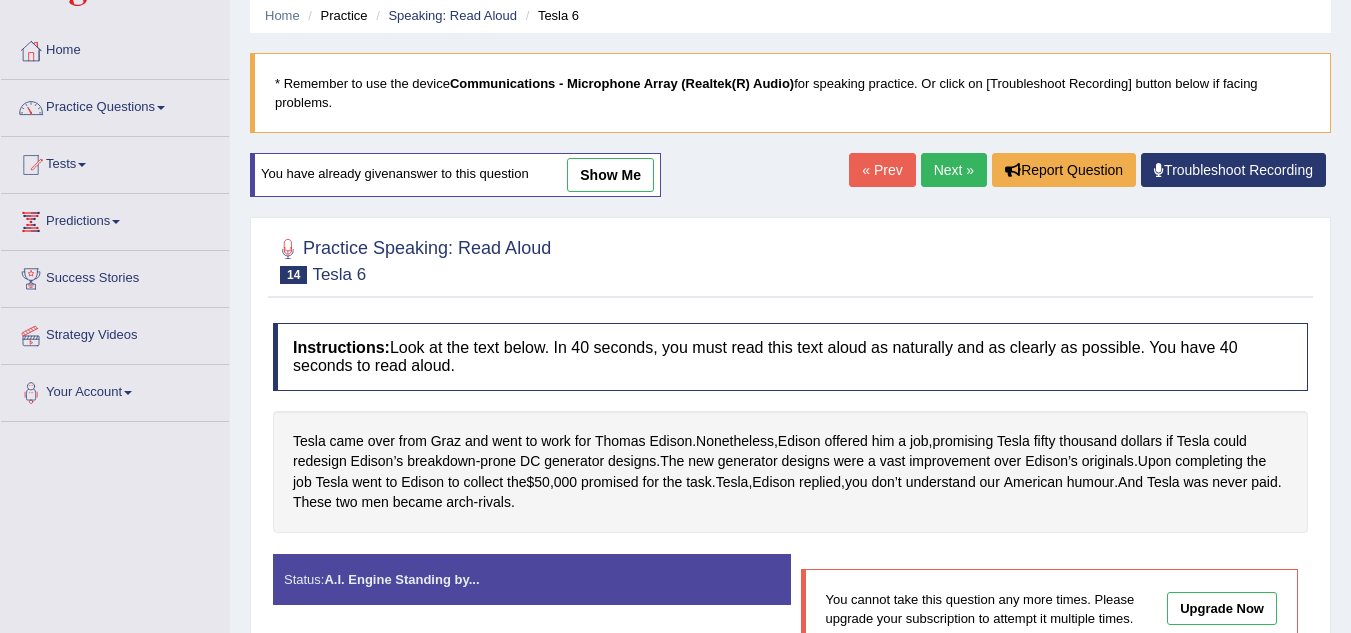click on "Next »" at bounding box center (954, 170) 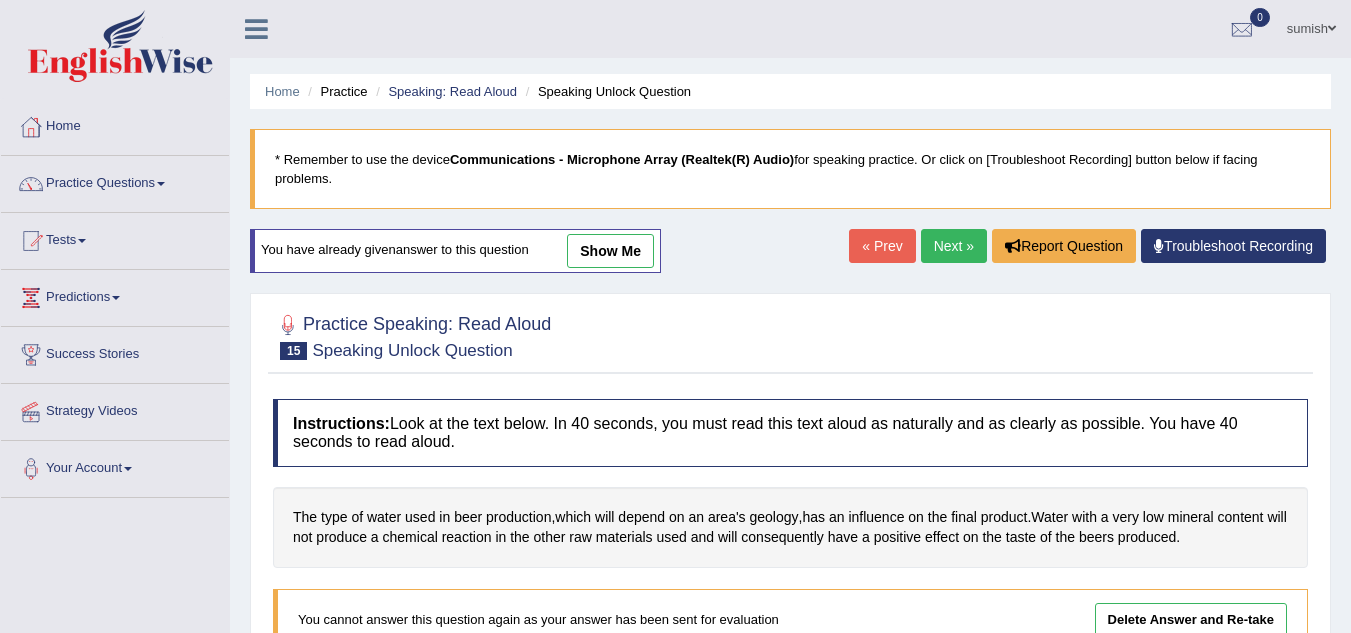 scroll, scrollTop: 0, scrollLeft: 0, axis: both 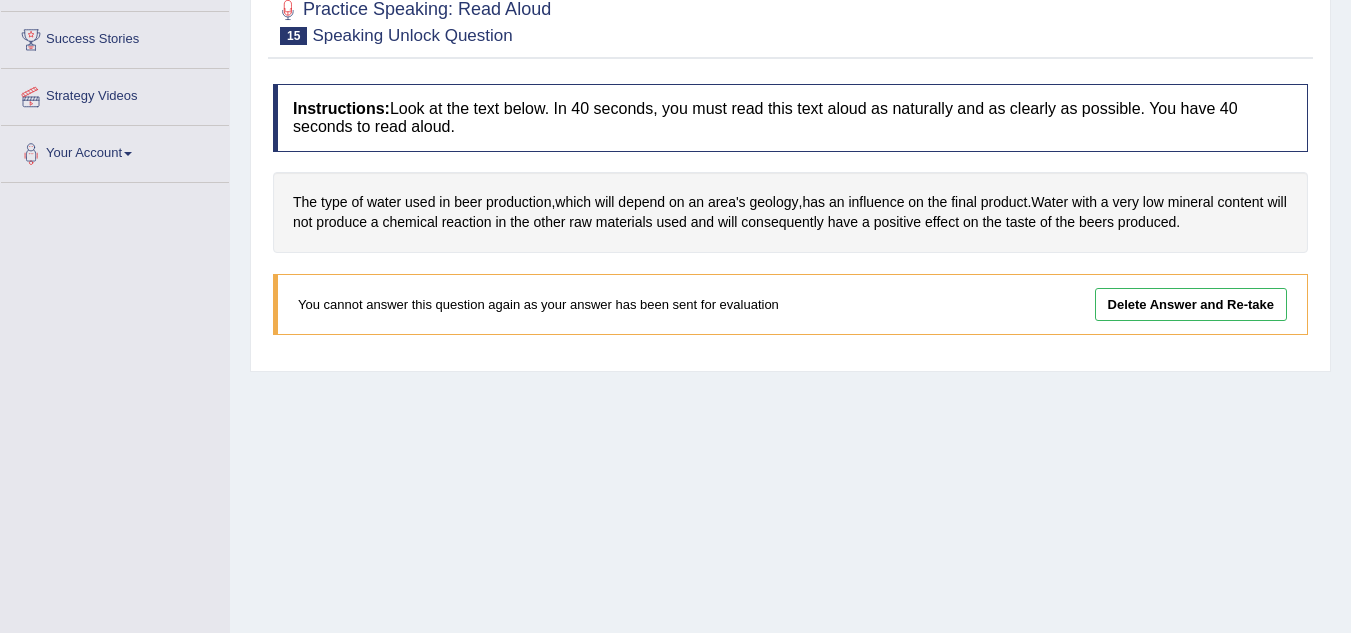 click on "Delete Answer and Re-take" at bounding box center (1191, 304) 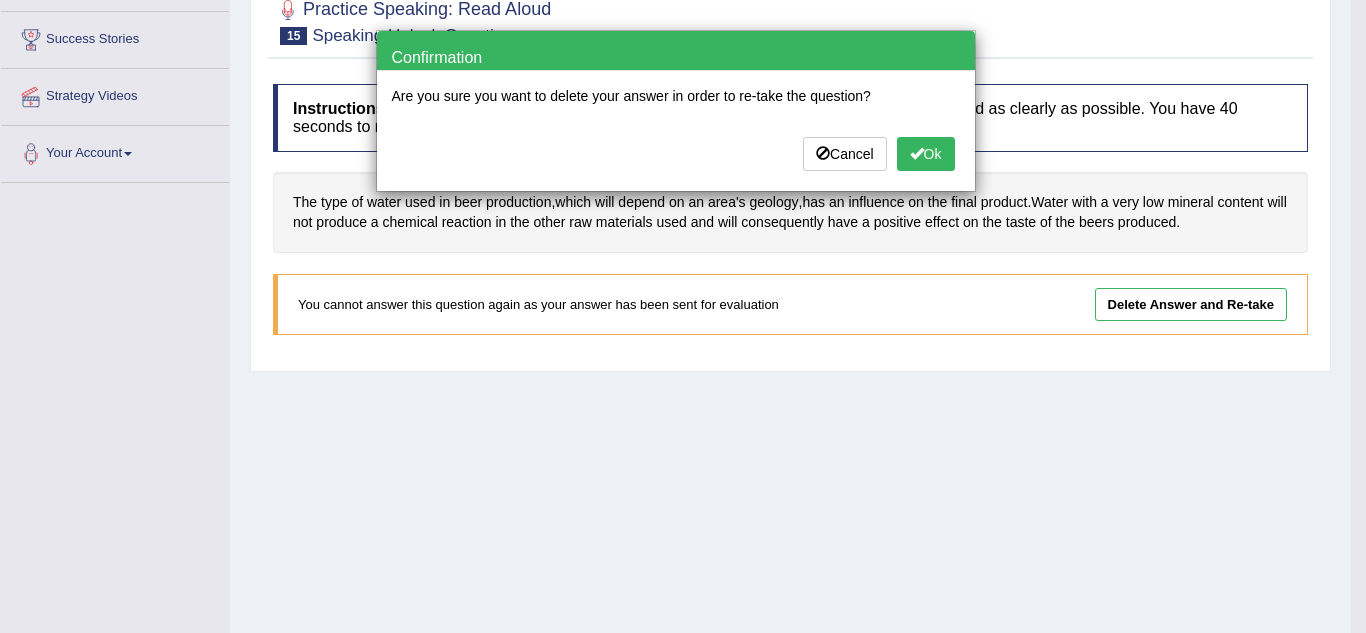 click on "Ok" at bounding box center (926, 154) 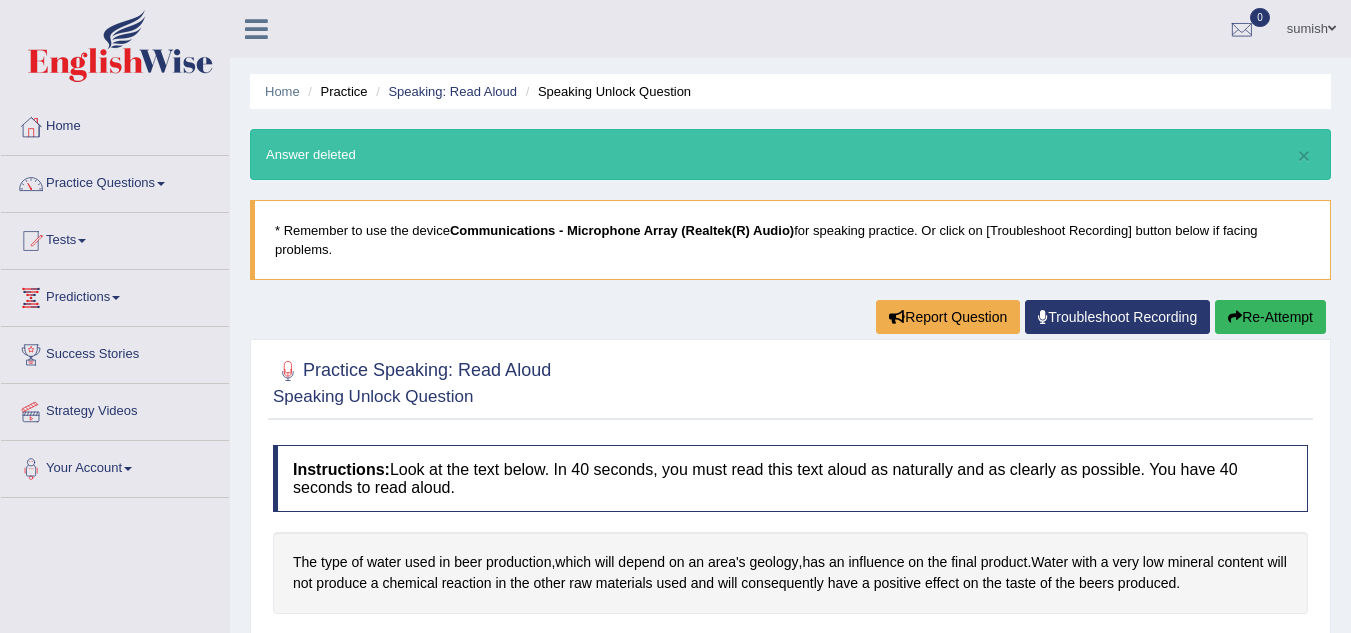 scroll, scrollTop: 0, scrollLeft: 0, axis: both 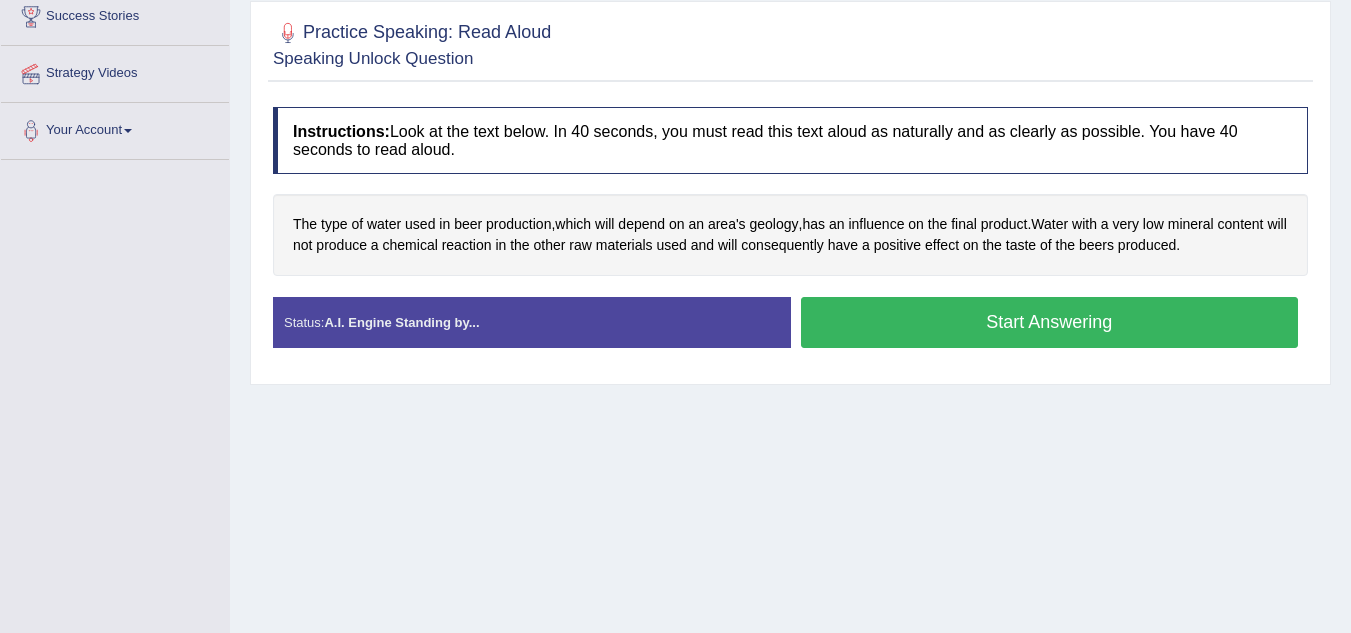 click on "Start Answering" at bounding box center [1050, 322] 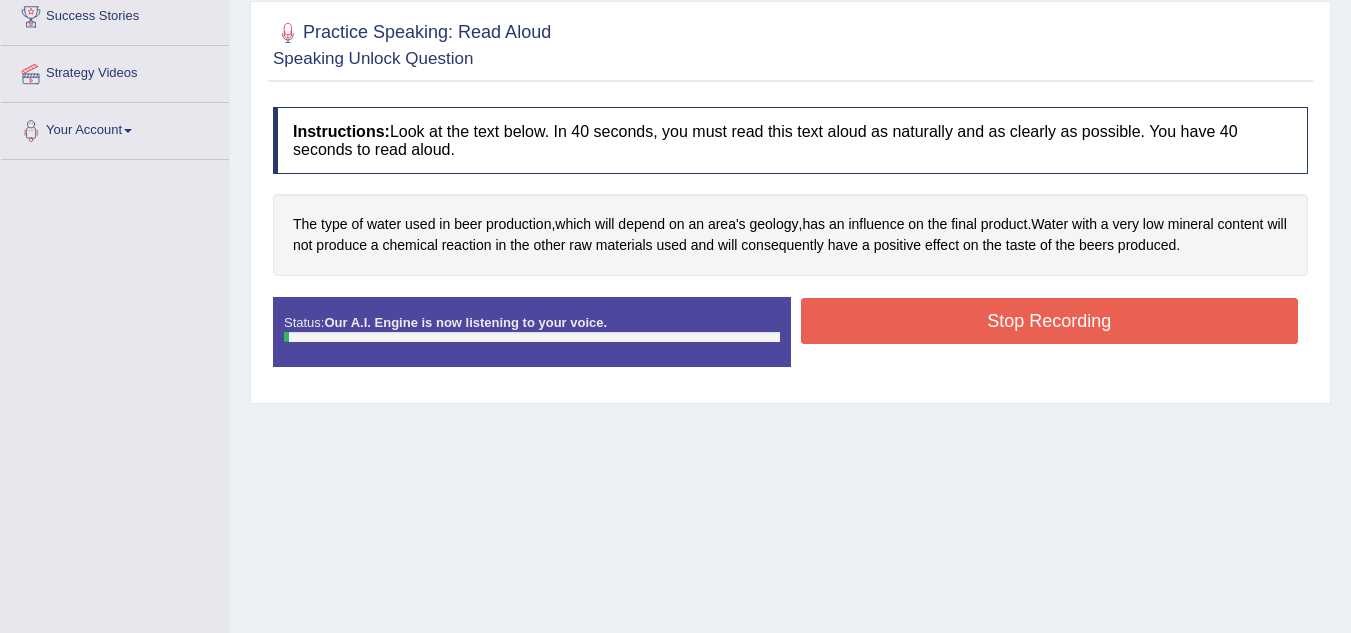 click on "Stop Recording" at bounding box center [1050, 321] 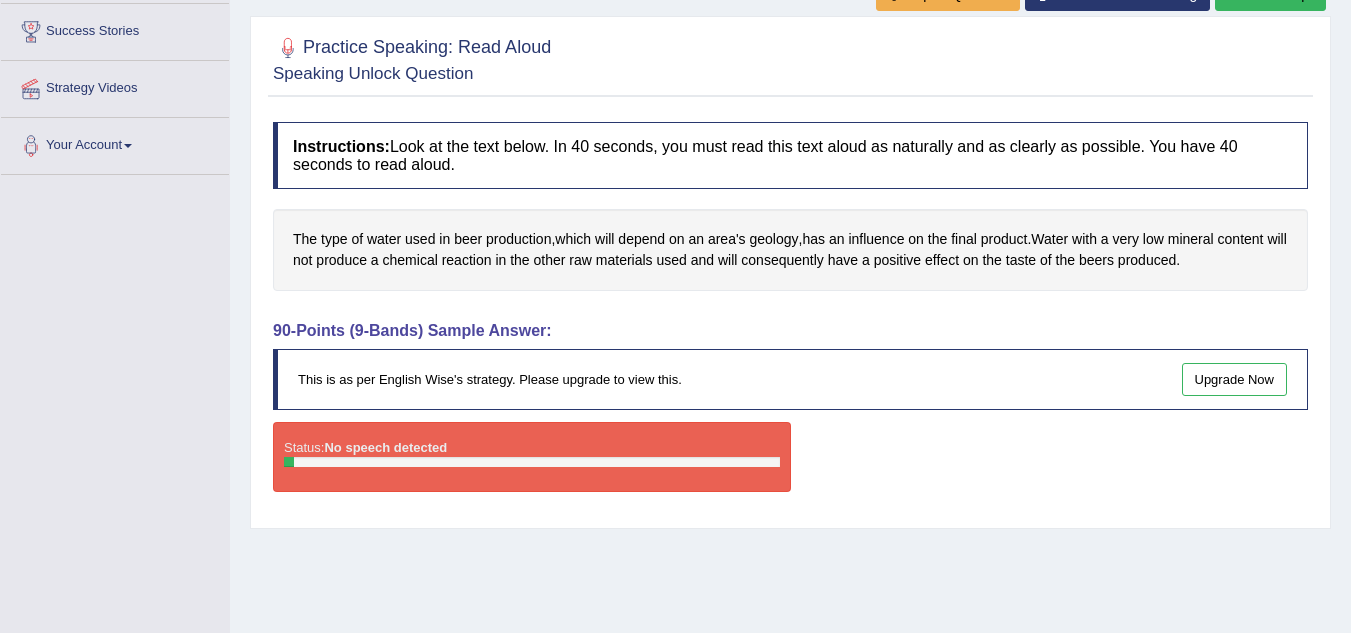 scroll, scrollTop: 186, scrollLeft: 0, axis: vertical 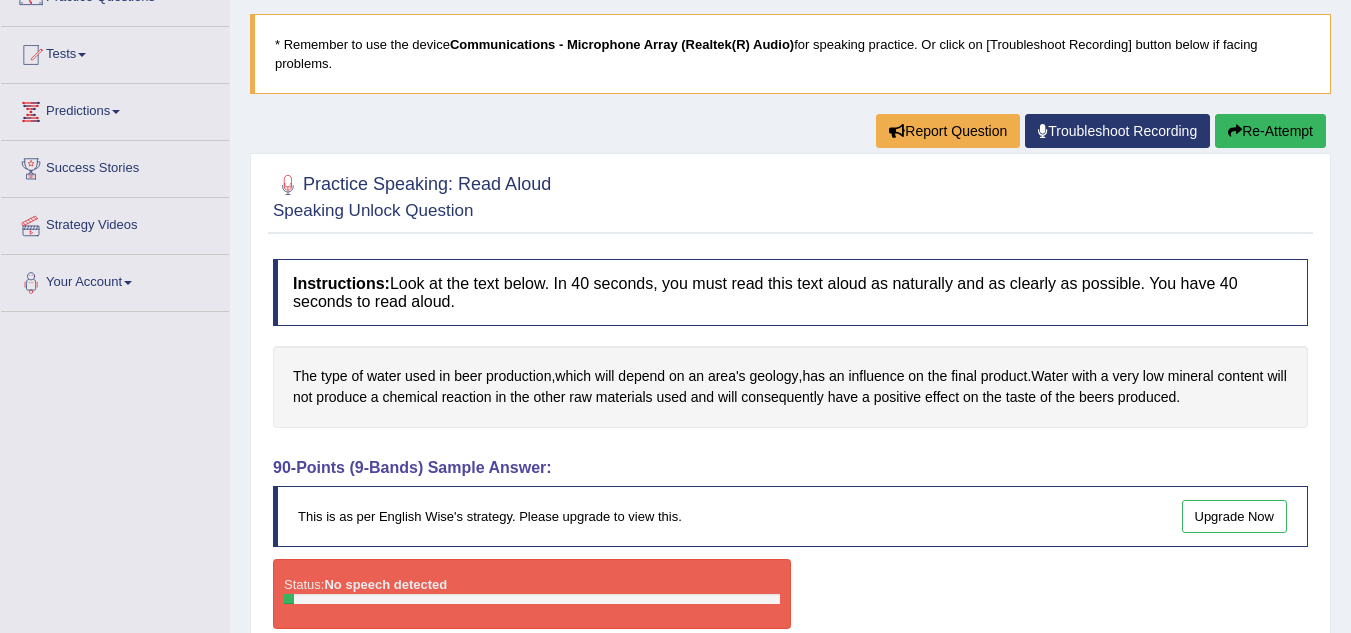 click on "Re-Attempt" at bounding box center (1270, 131) 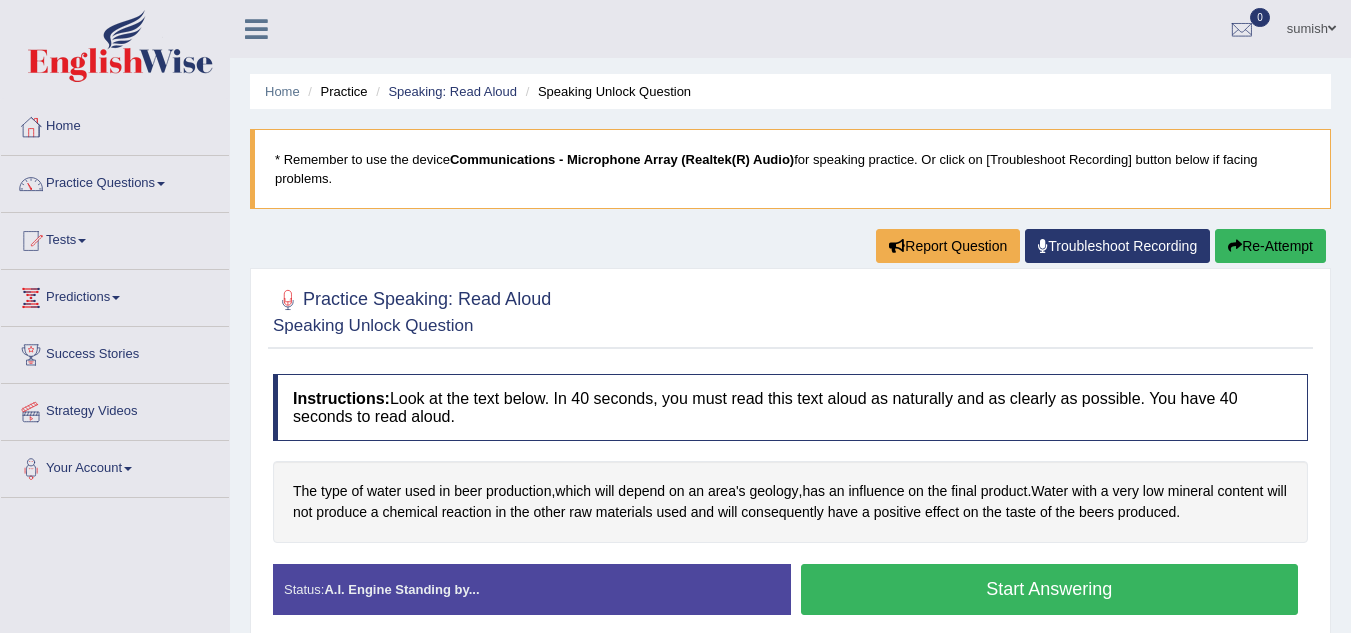 scroll, scrollTop: 186, scrollLeft: 0, axis: vertical 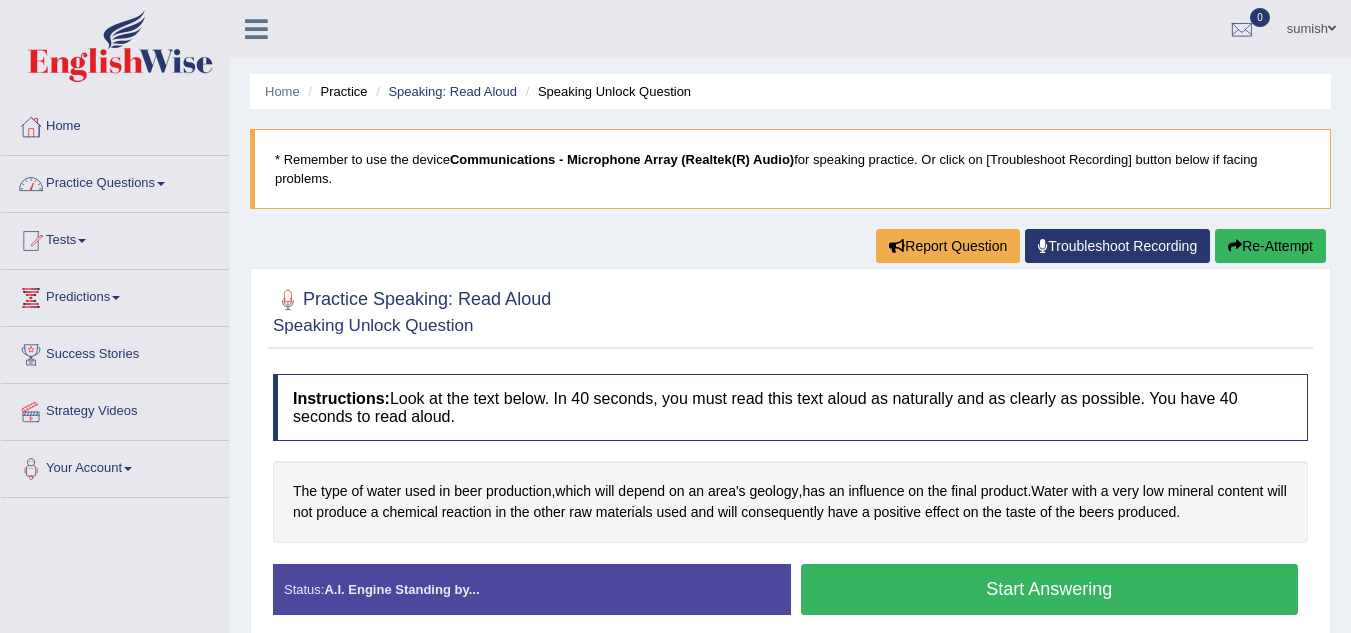 click on "Practice Questions" at bounding box center [115, 181] 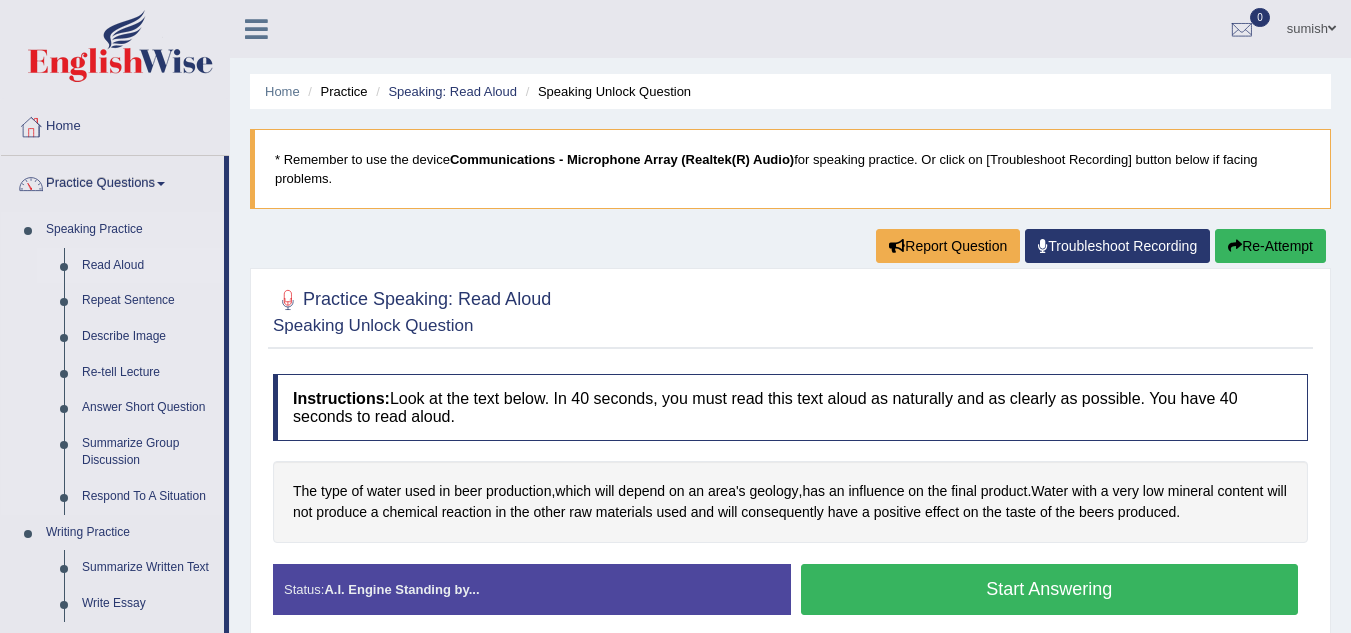 click on "Read Aloud" at bounding box center (148, 266) 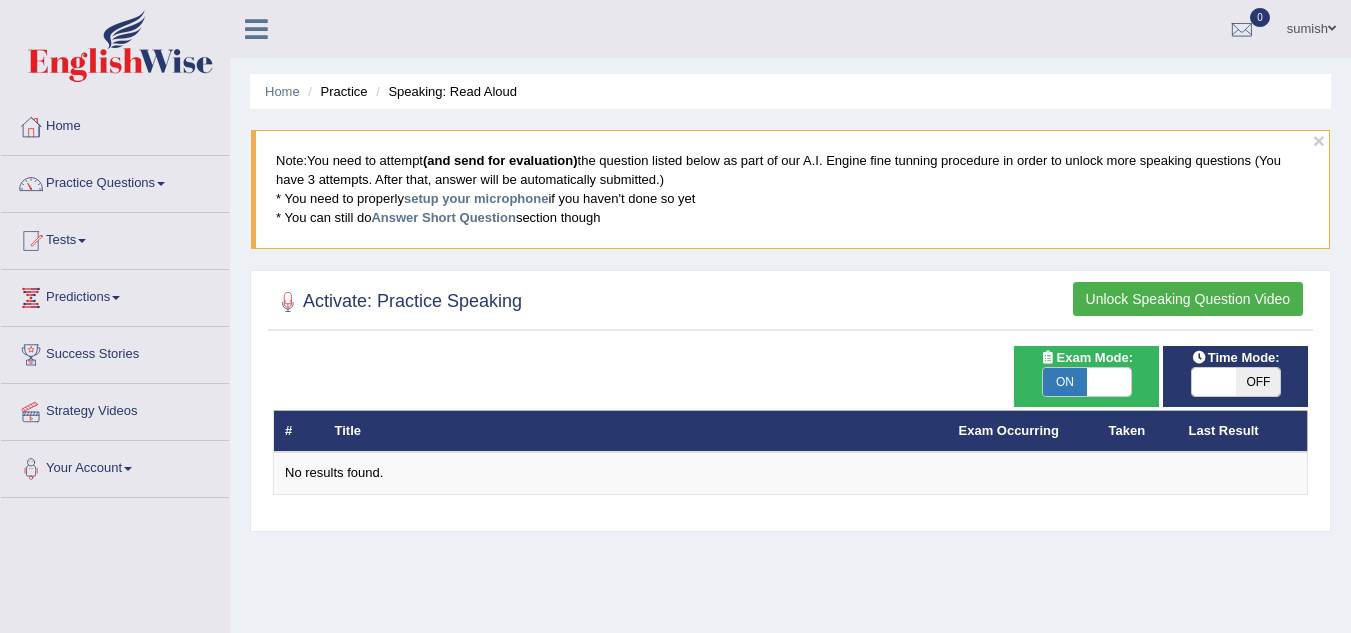 scroll, scrollTop: 0, scrollLeft: 0, axis: both 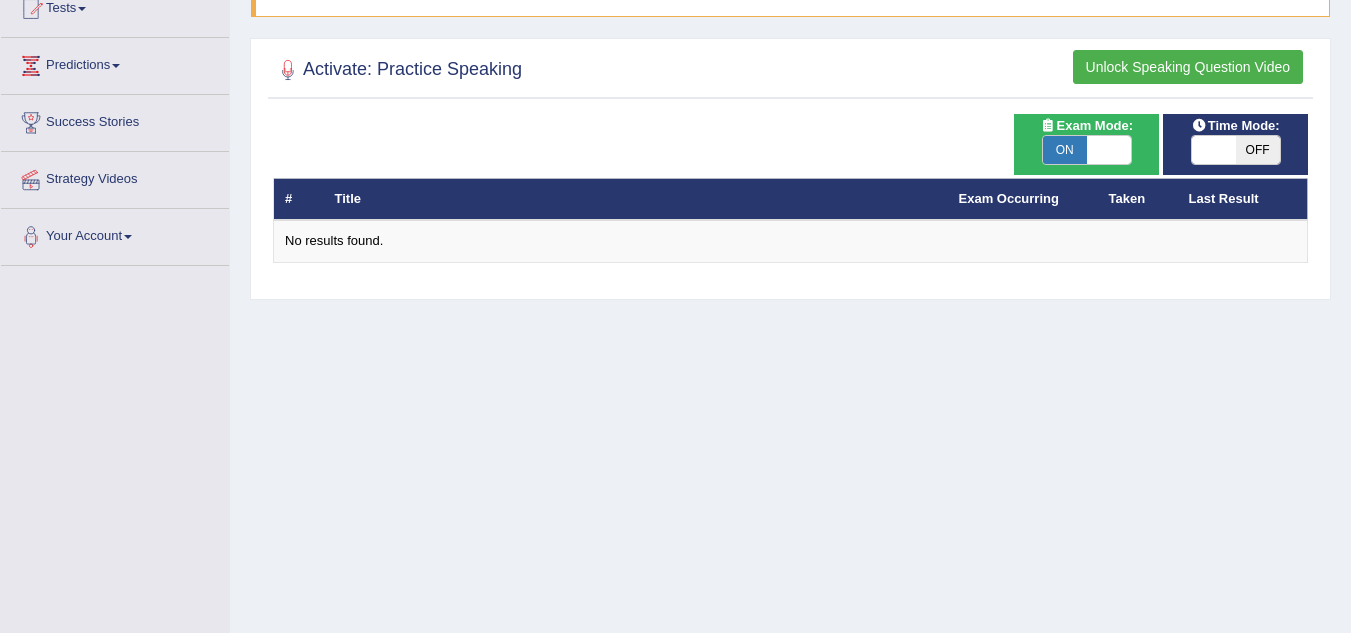 click on "Unlock Speaking Question Video" at bounding box center (1188, 67) 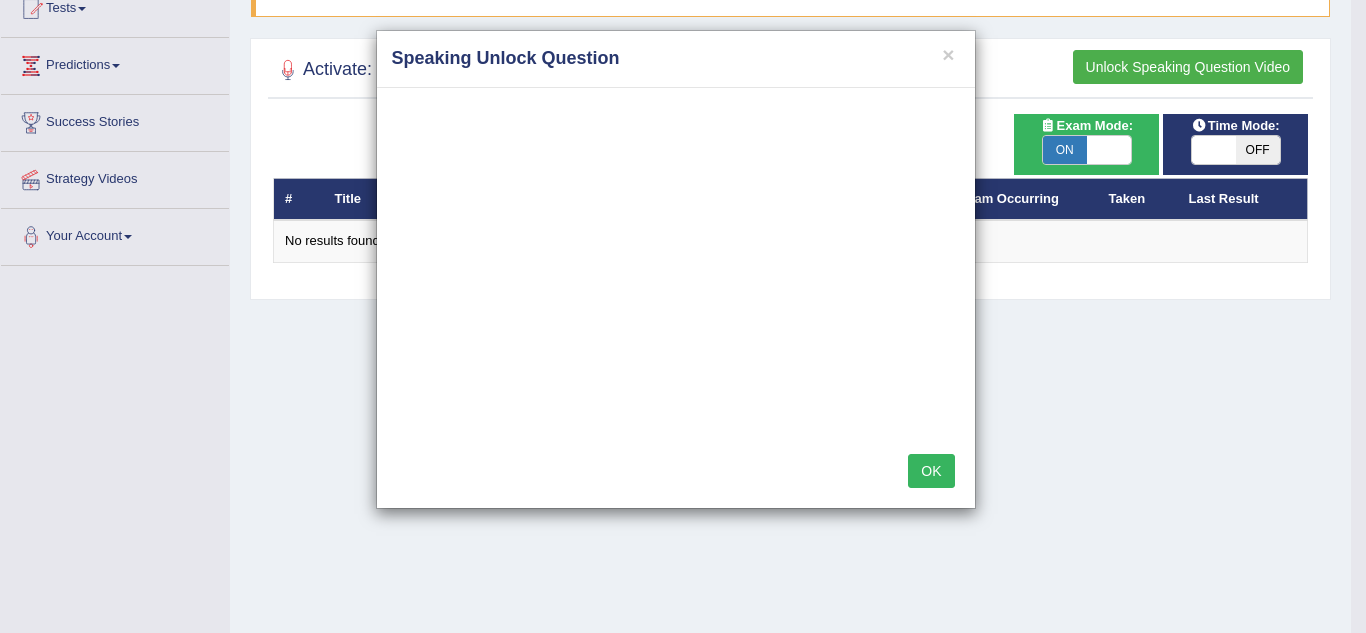 click on "OK" at bounding box center [931, 471] 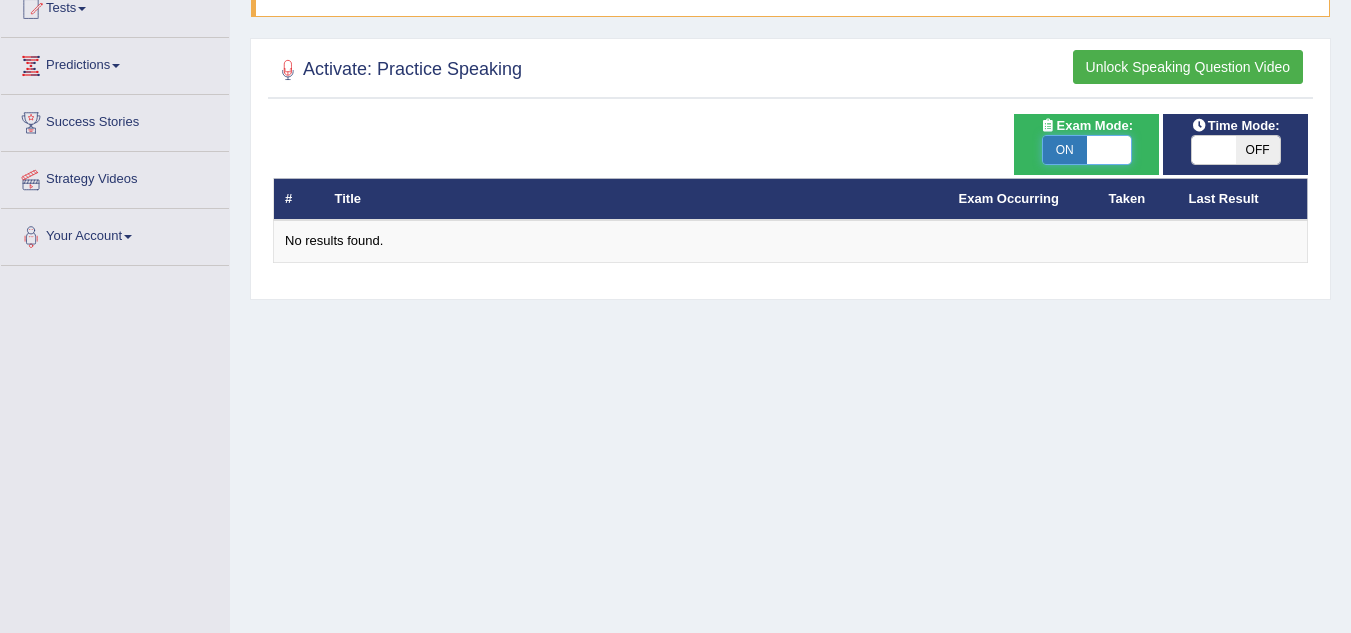 click at bounding box center (1109, 150) 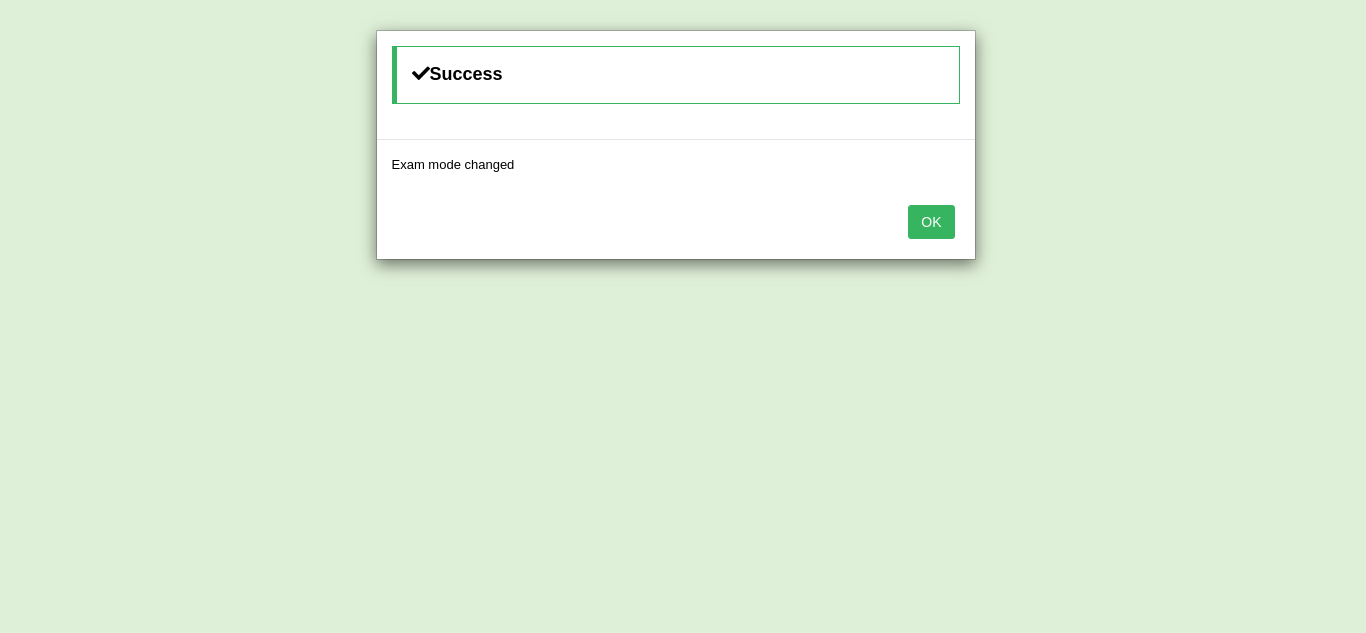 click on "OK" at bounding box center (676, 224) 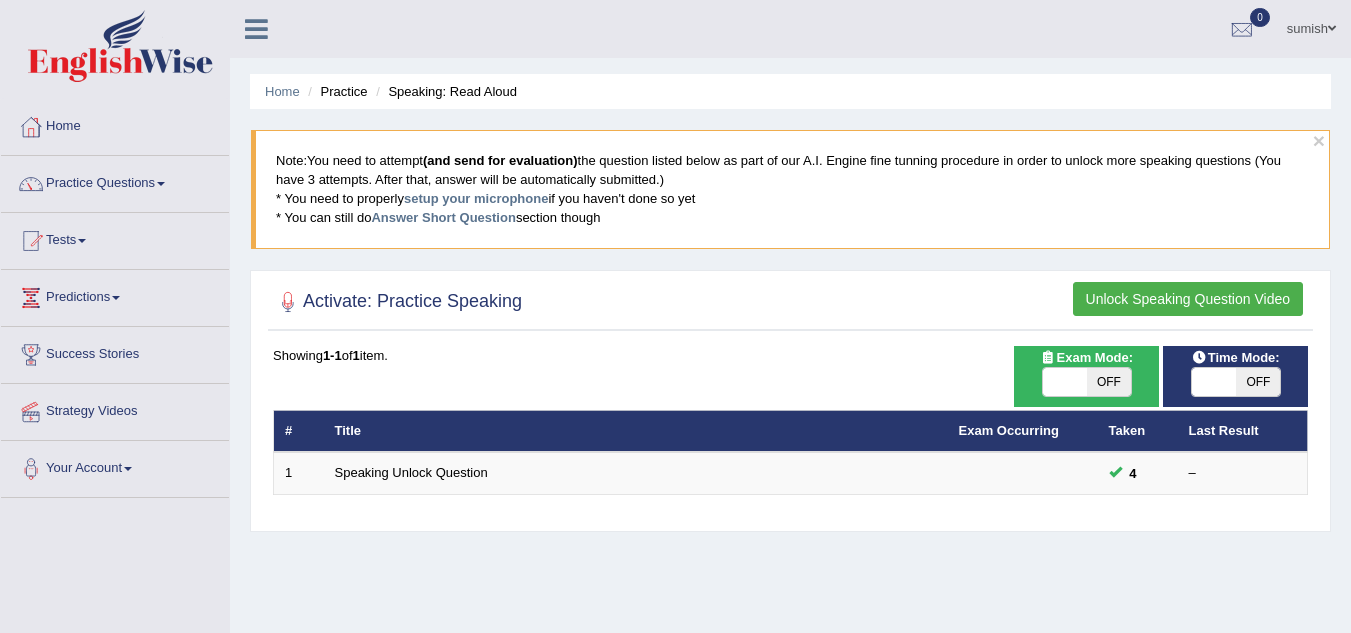 scroll, scrollTop: 232, scrollLeft: 0, axis: vertical 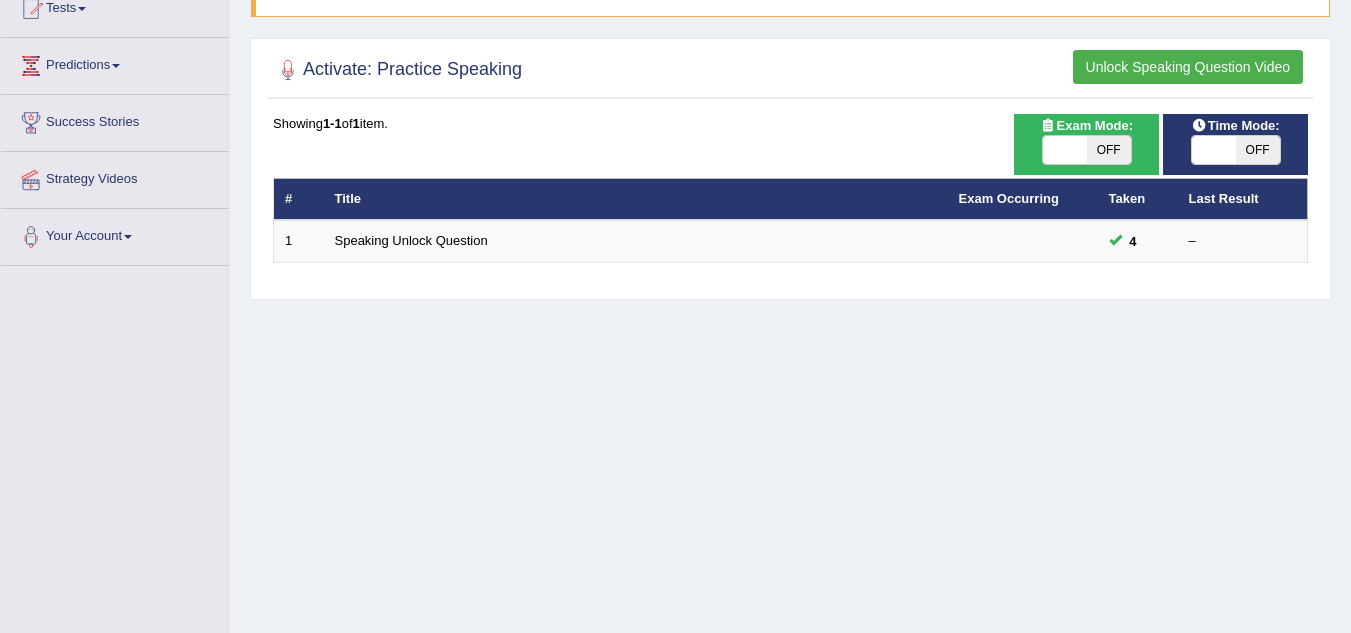 click on "Unlock Speaking Question Video" at bounding box center [1188, 67] 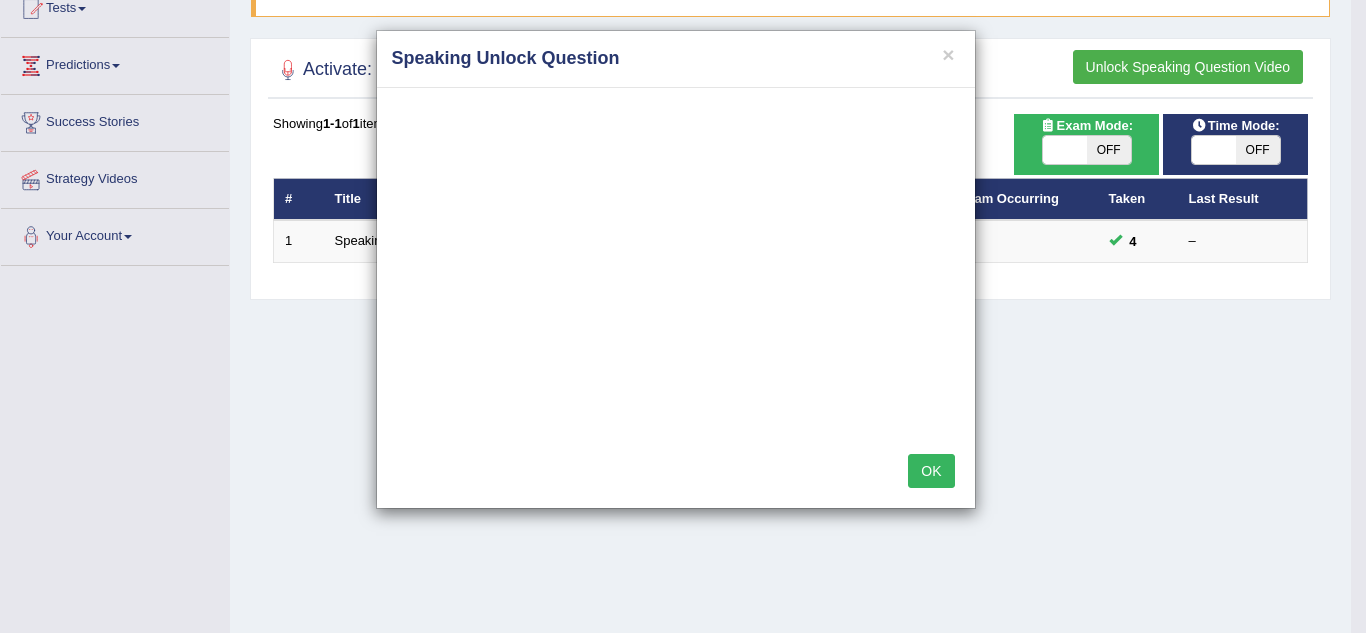 click on "OK" at bounding box center (931, 471) 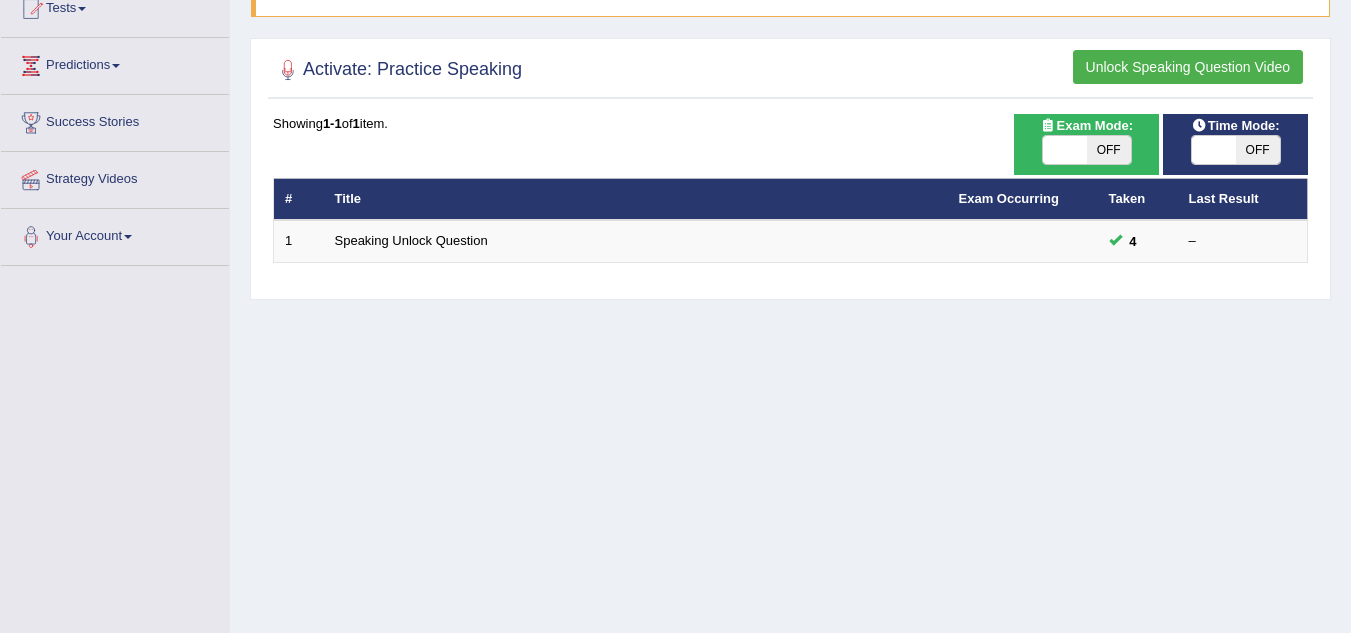 scroll, scrollTop: 0, scrollLeft: 0, axis: both 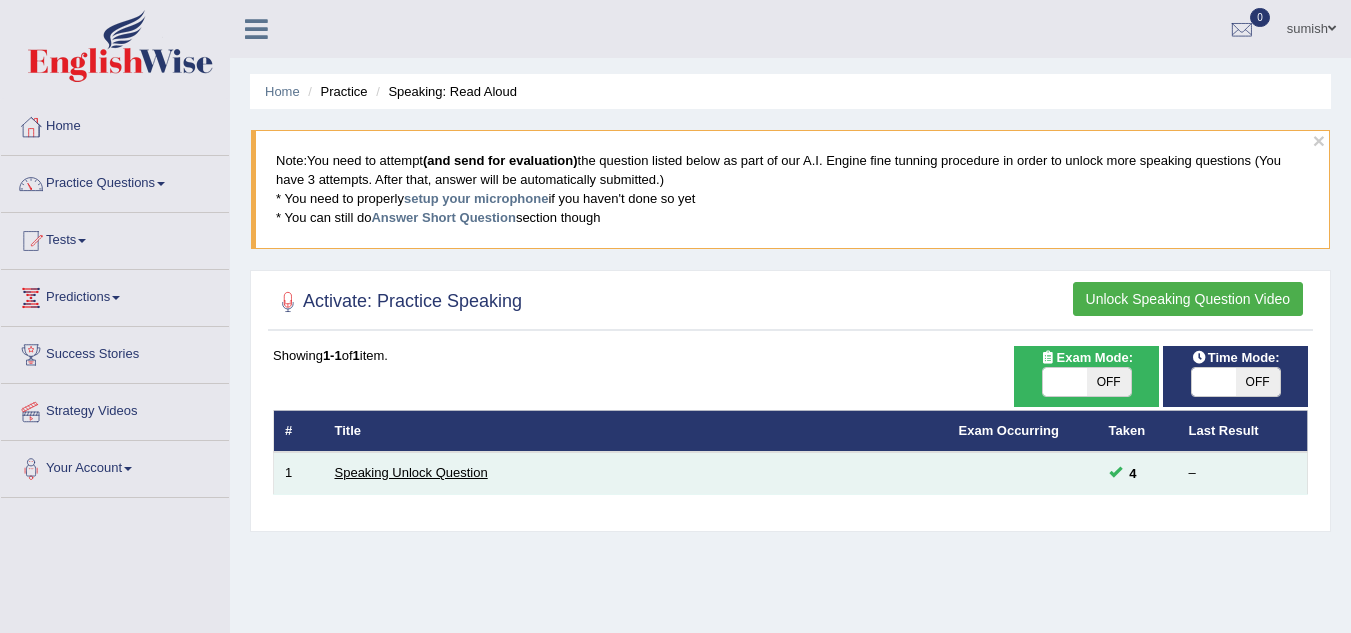 click on "Speaking Unlock Question" at bounding box center (411, 472) 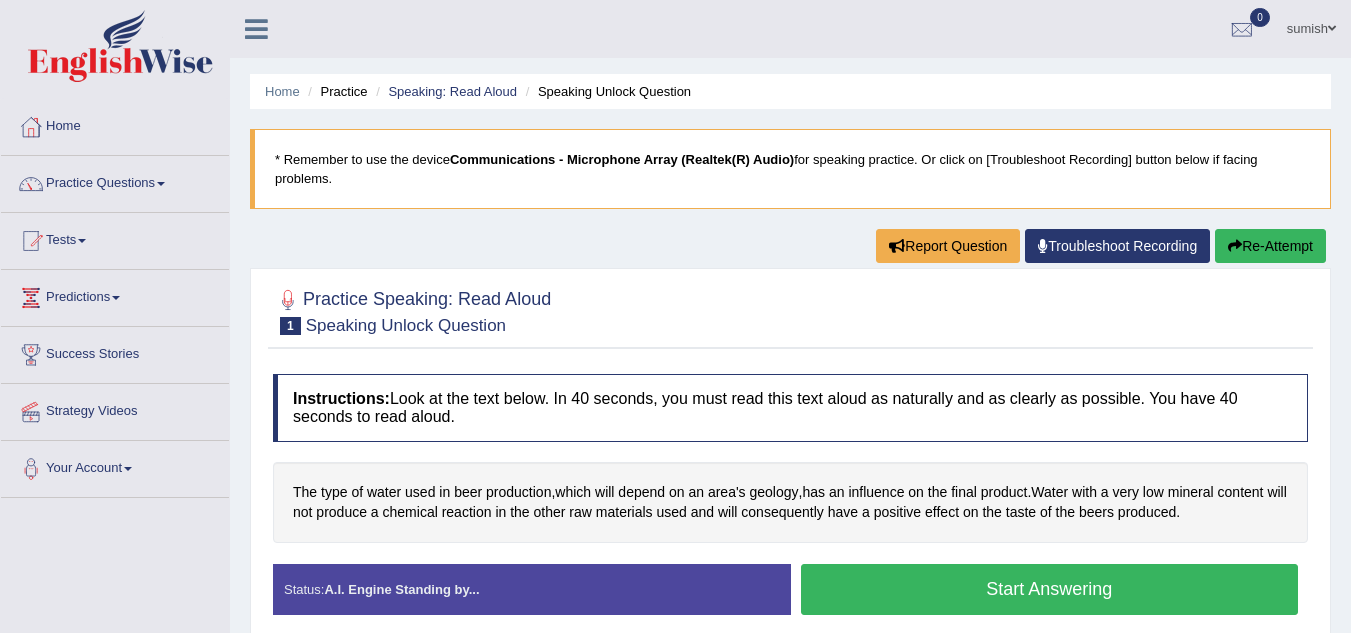 scroll, scrollTop: 0, scrollLeft: 0, axis: both 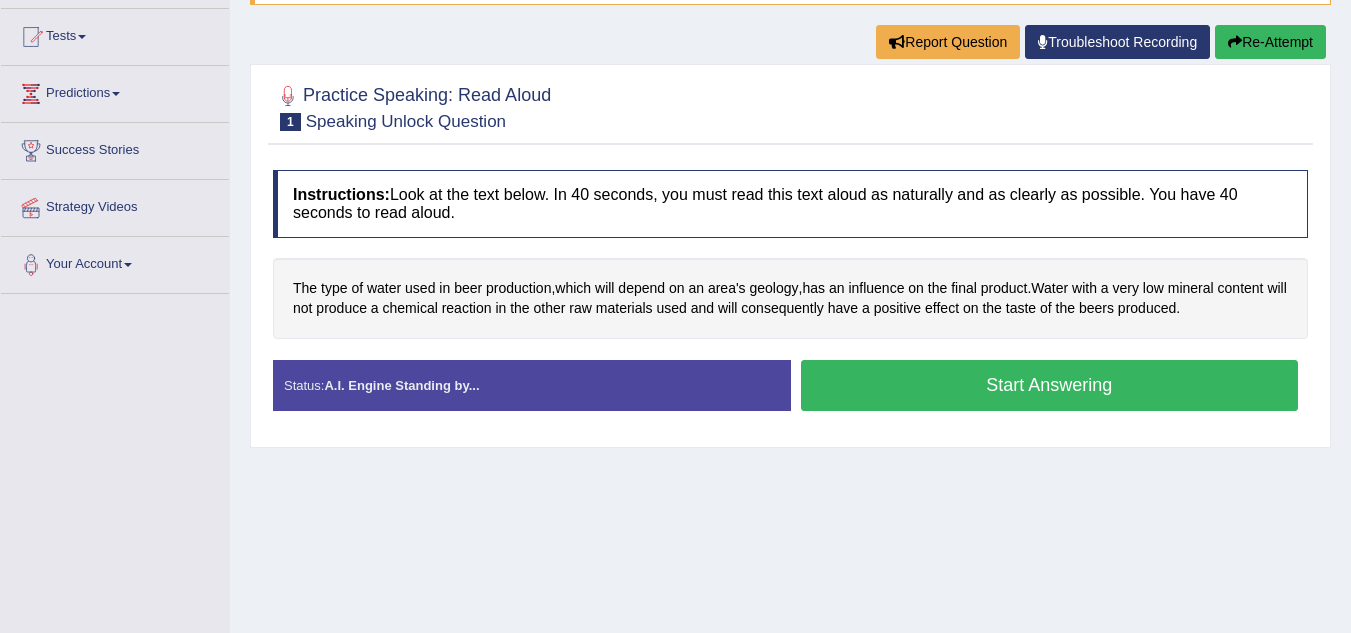 click on "Start Answering" at bounding box center [1050, 385] 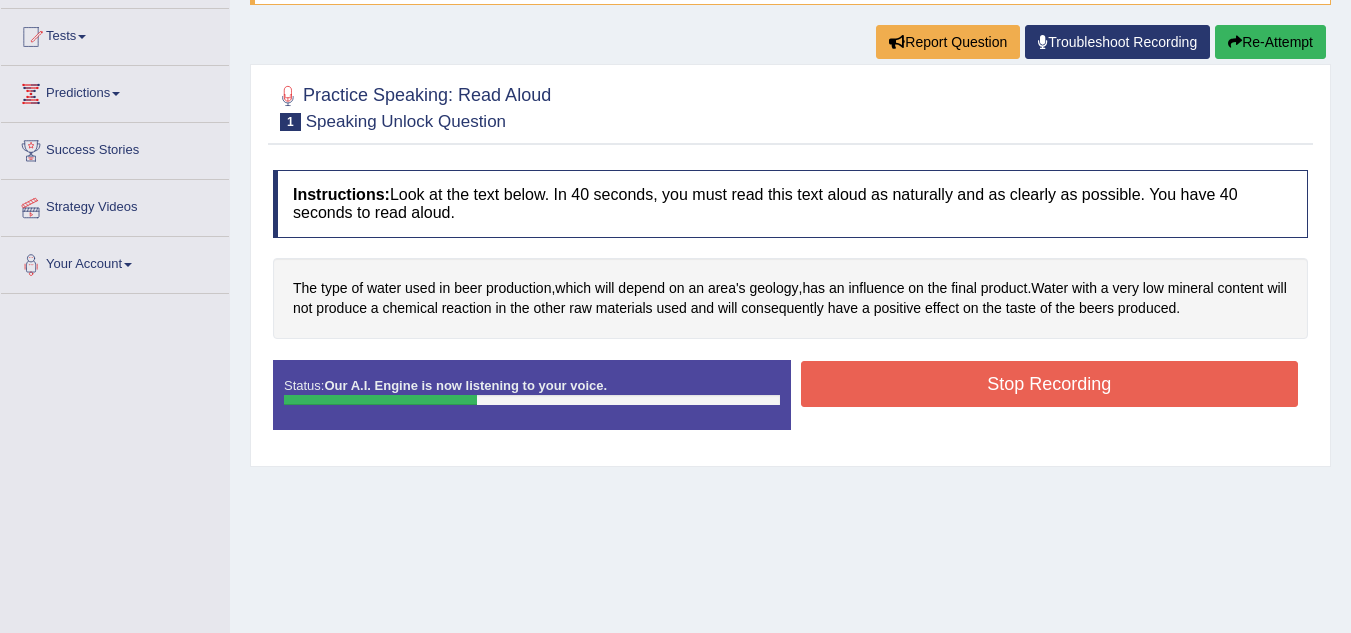 click on "Stop Recording" at bounding box center (1050, 384) 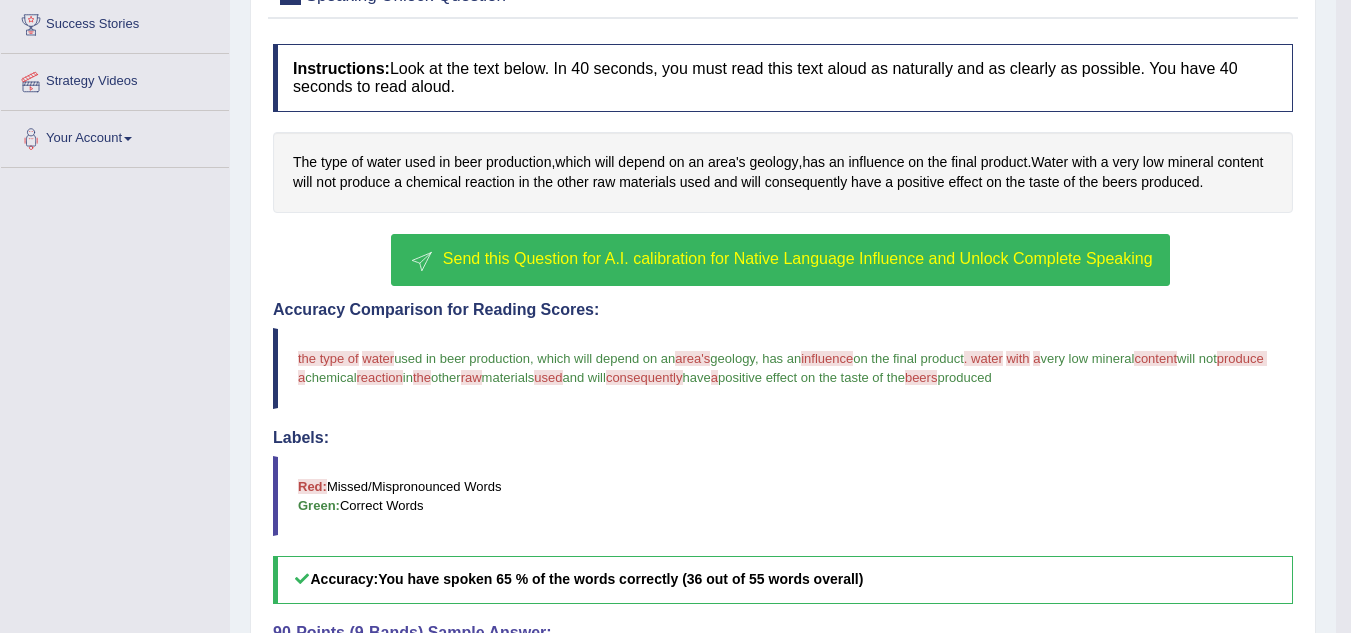 scroll, scrollTop: 329, scrollLeft: 0, axis: vertical 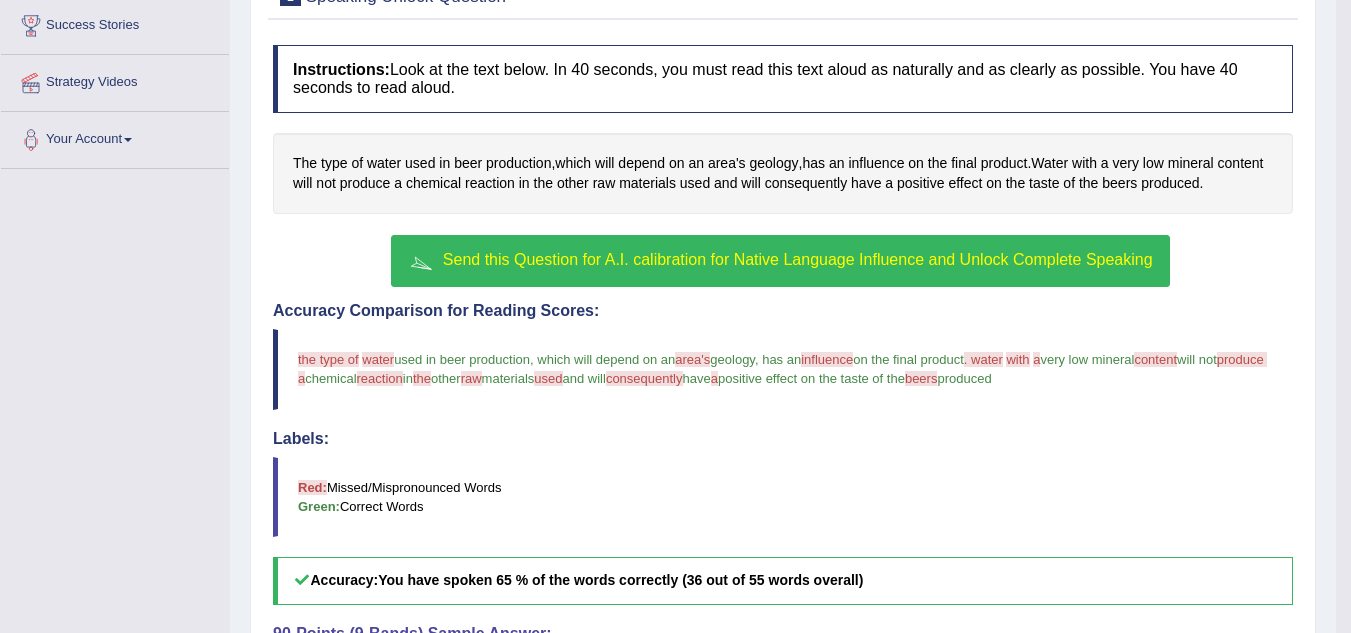 click on "Send this Question for A.I. calibration for Native Language Influence and Unlock Complete Speaking" at bounding box center [798, 259] 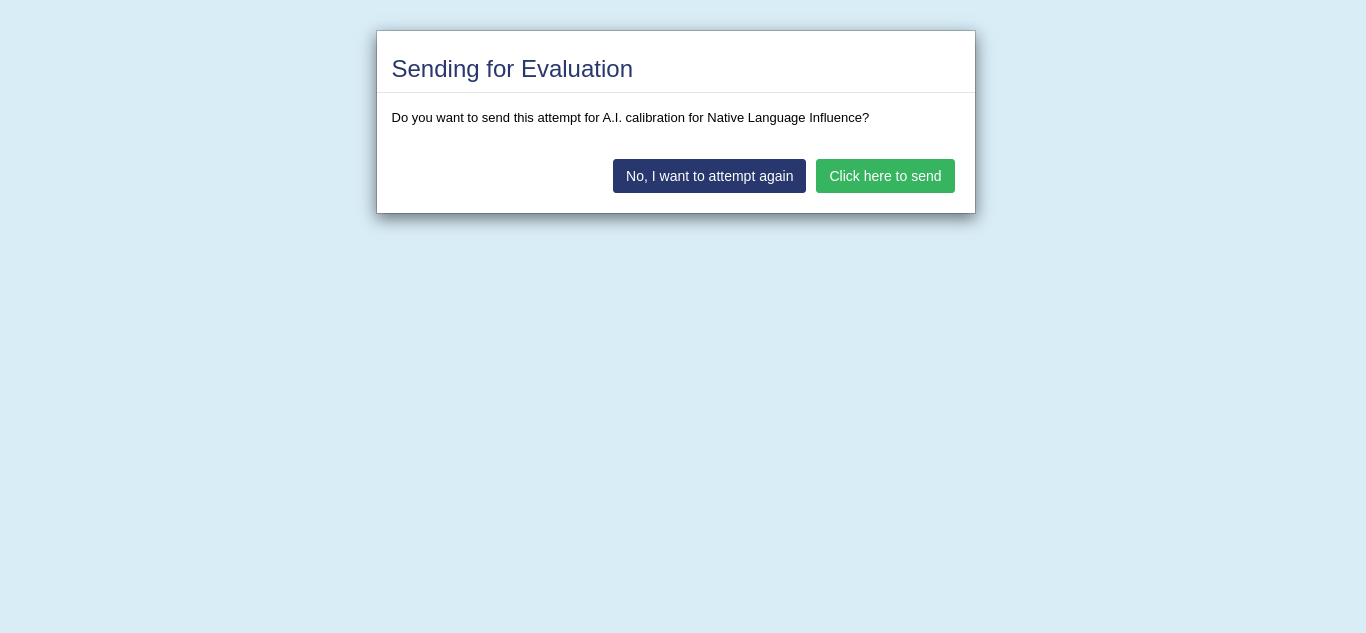 click on "Click here to send" at bounding box center (885, 176) 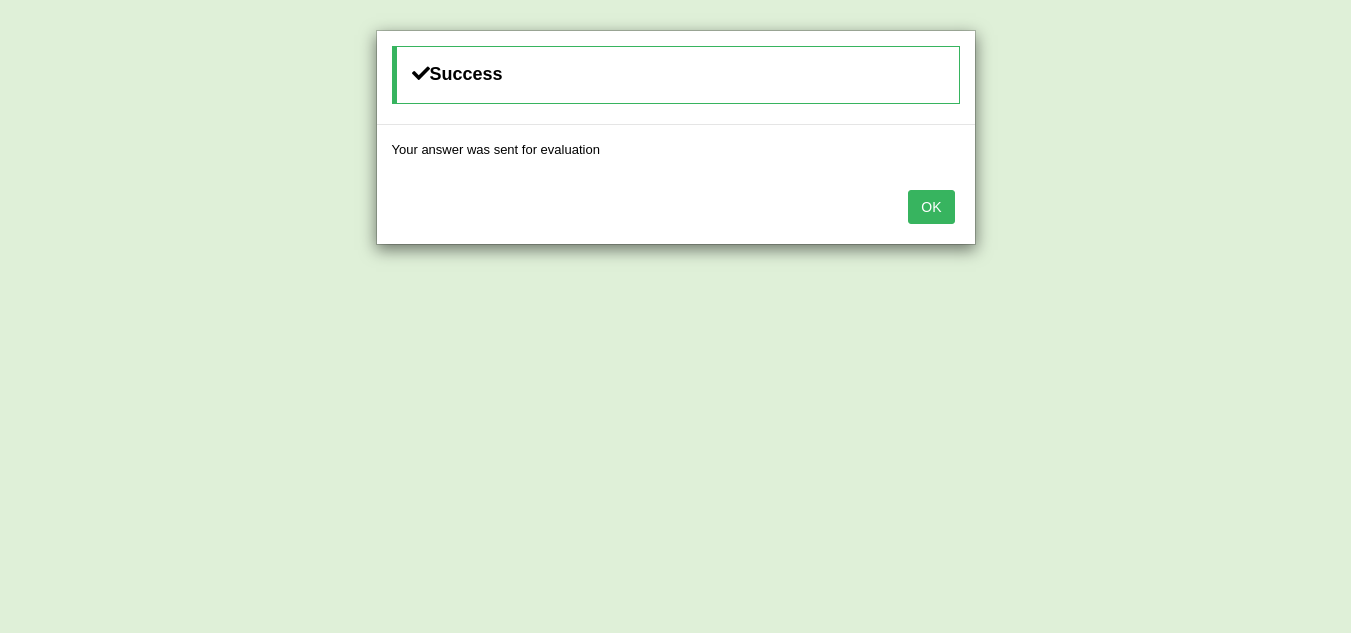 scroll, scrollTop: 594, scrollLeft: 0, axis: vertical 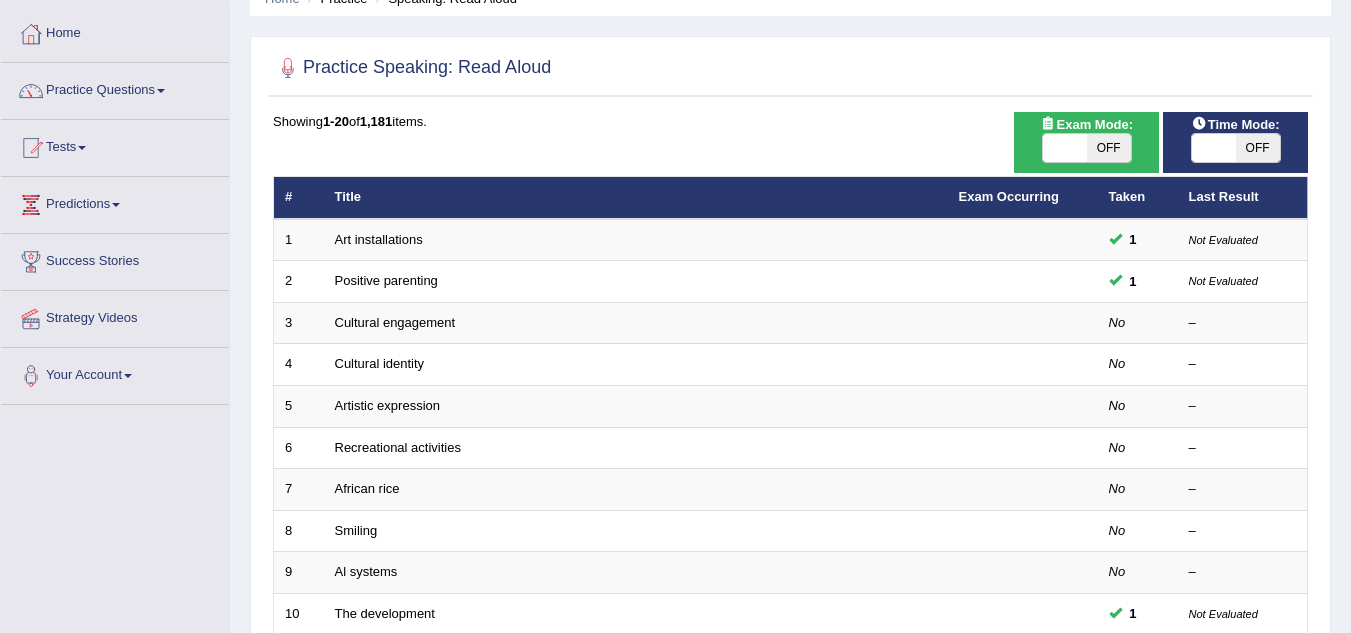 click on "Cultural identity" at bounding box center (636, 365) 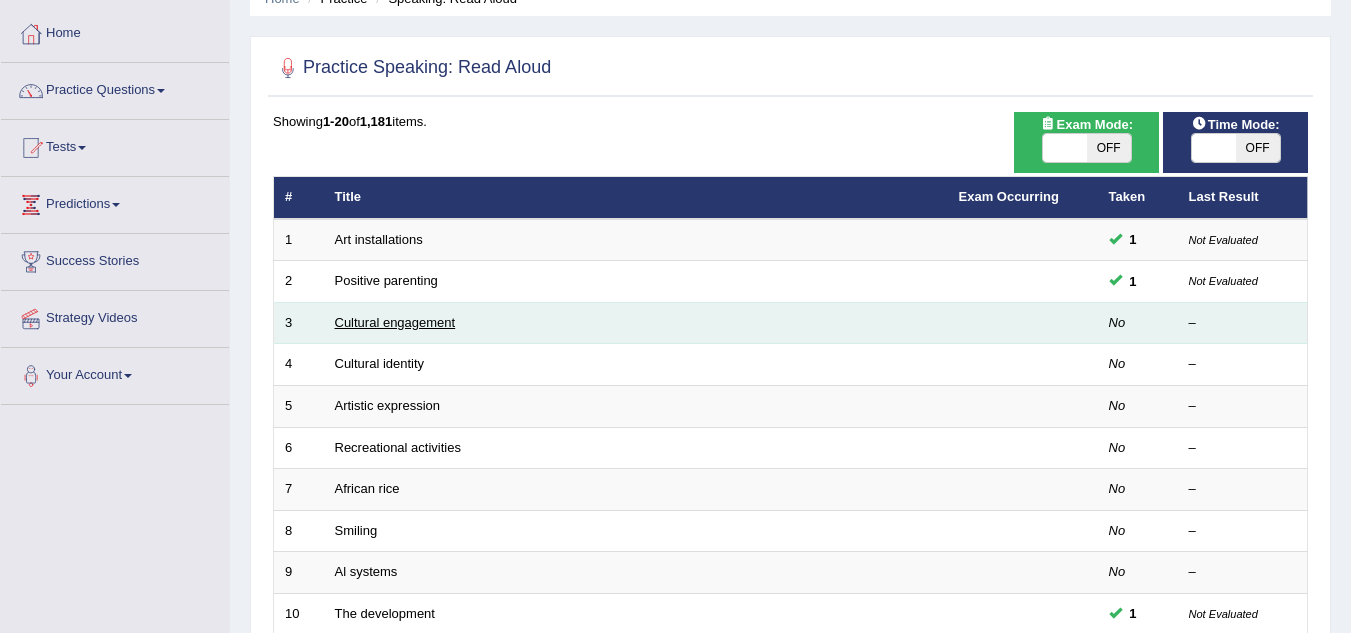 click on "Cultural engagement" at bounding box center (395, 322) 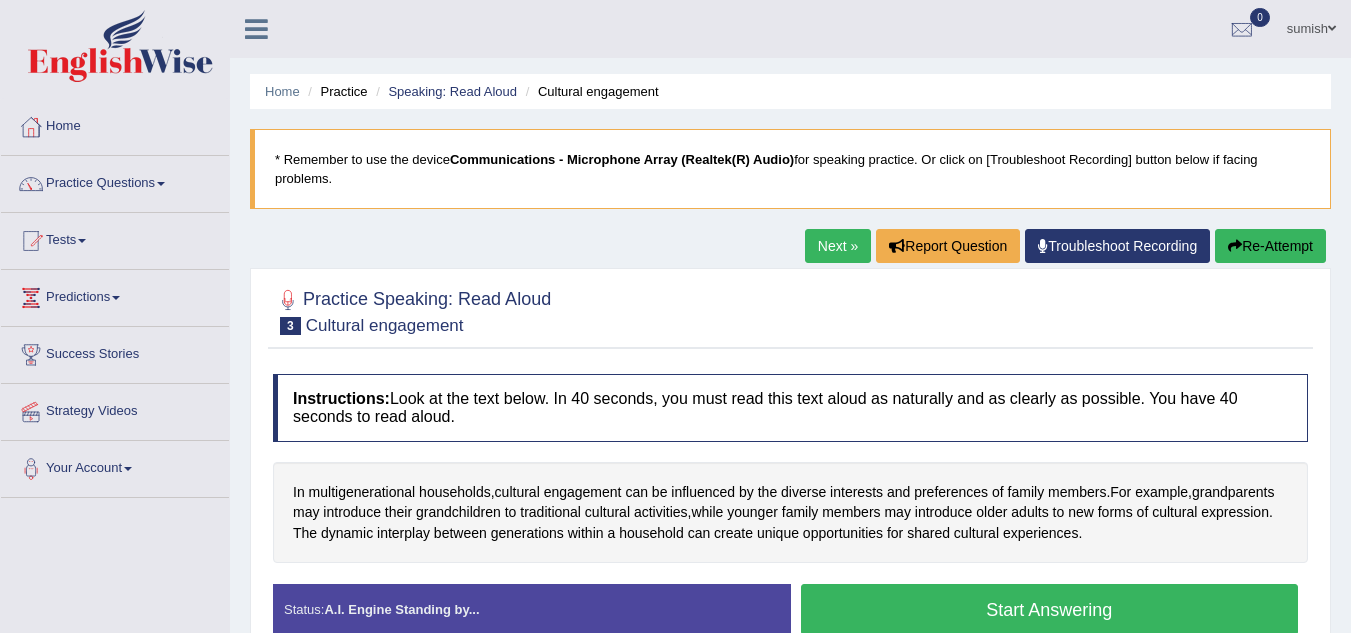scroll, scrollTop: 320, scrollLeft: 0, axis: vertical 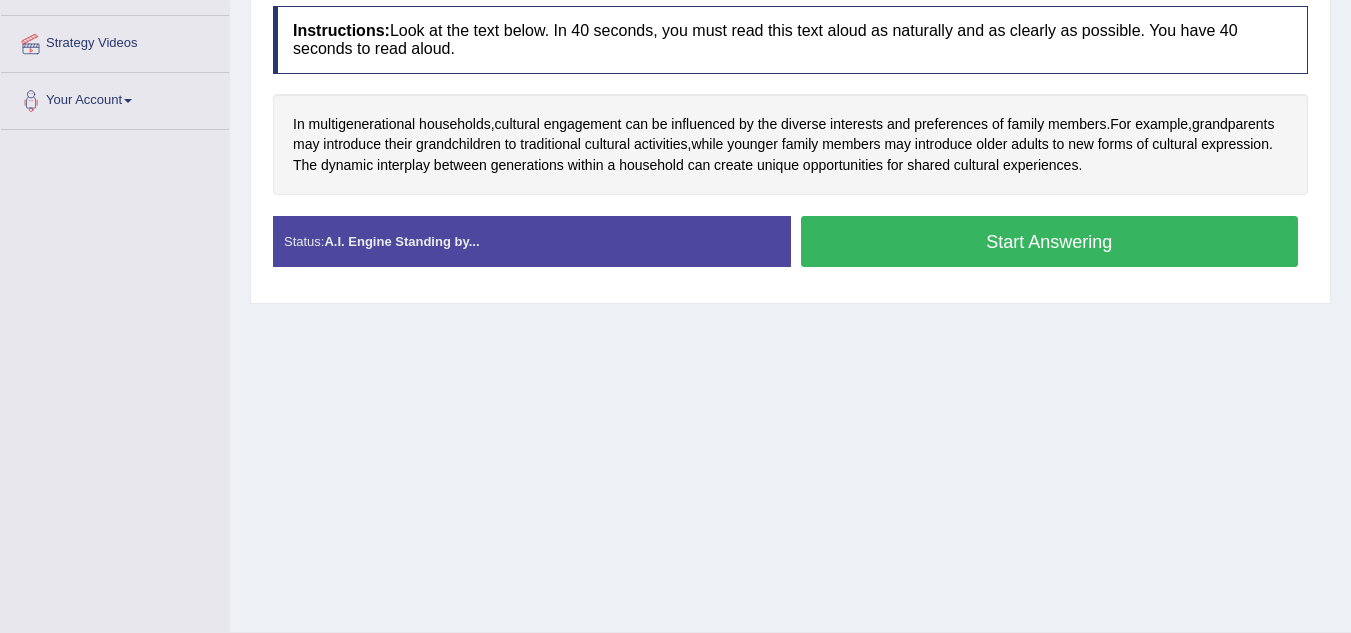 click on "Start Answering" at bounding box center [1050, 241] 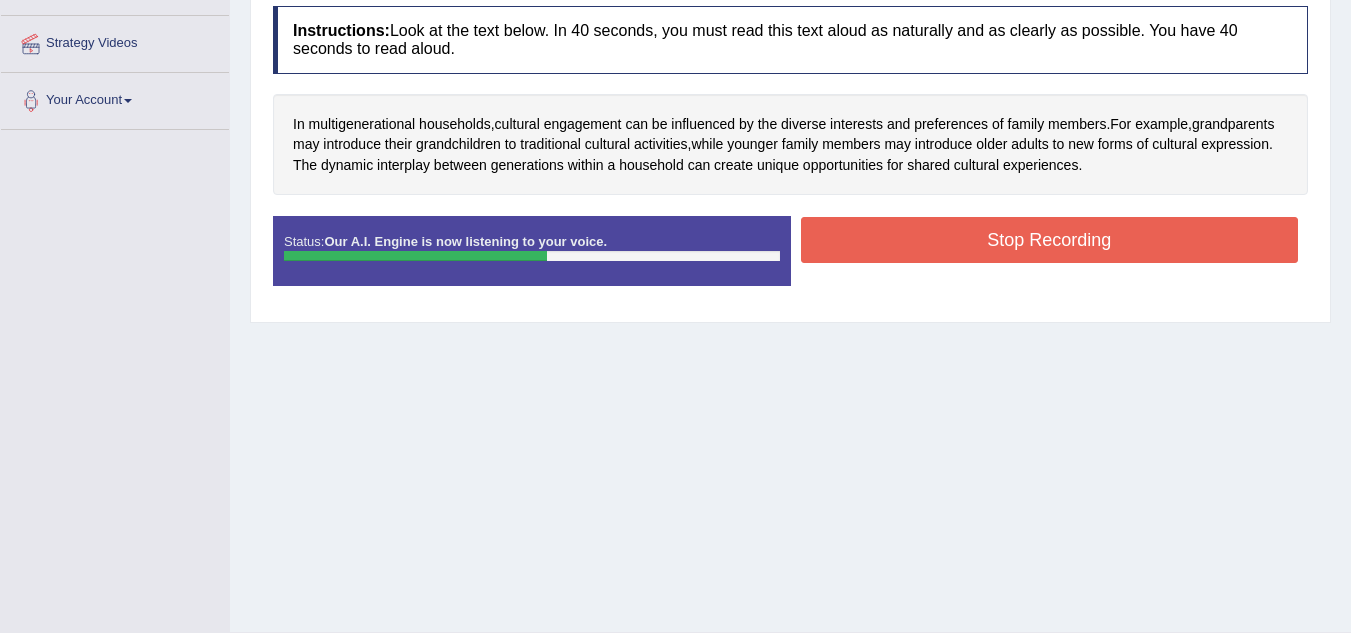 click on "Stop Recording" at bounding box center (1050, 240) 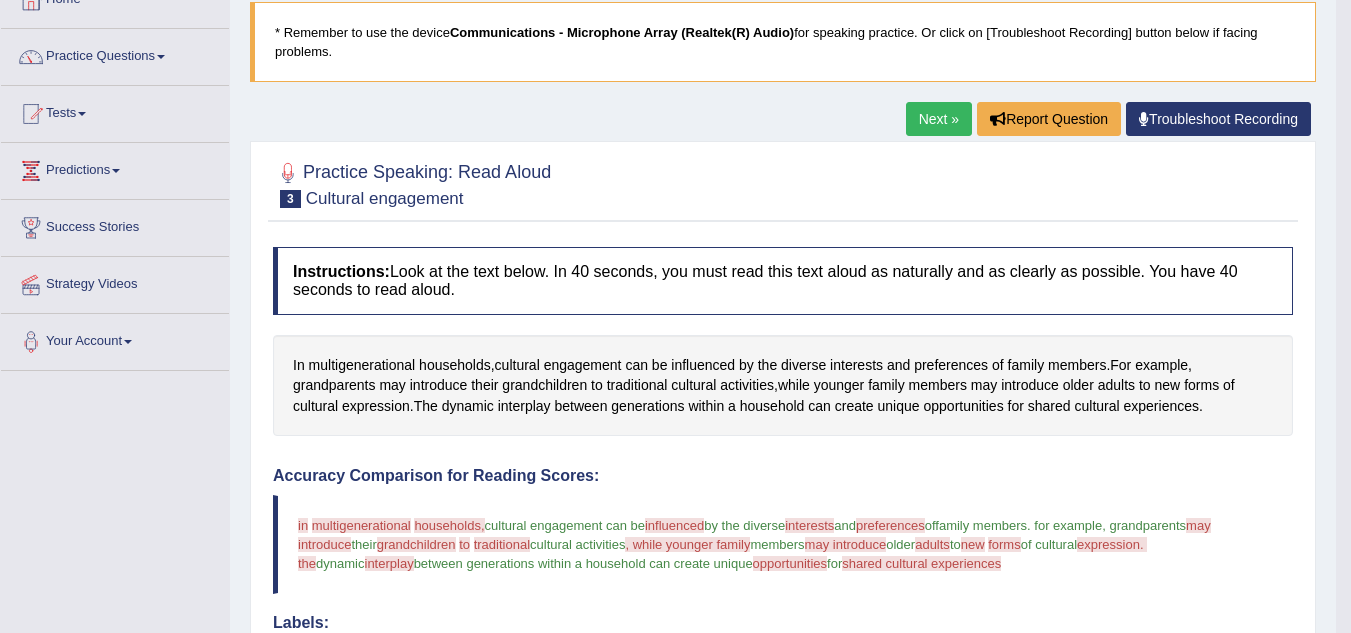 scroll, scrollTop: 0, scrollLeft: 0, axis: both 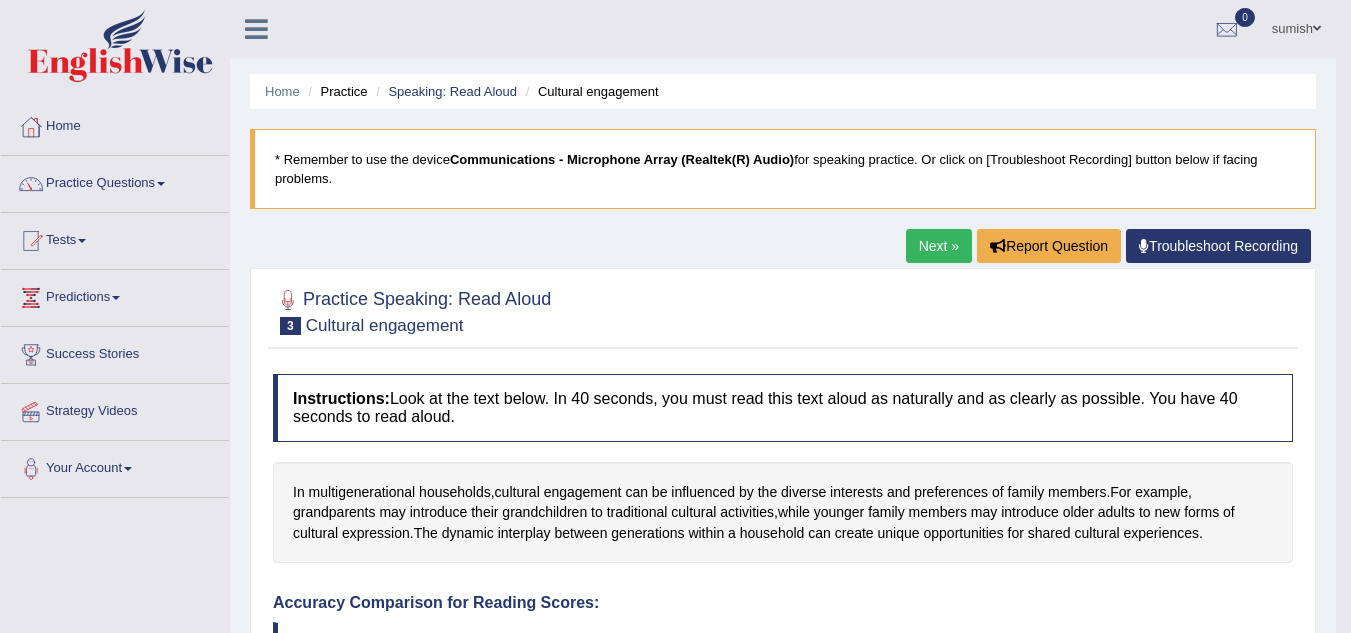 click on "Next »" at bounding box center [939, 246] 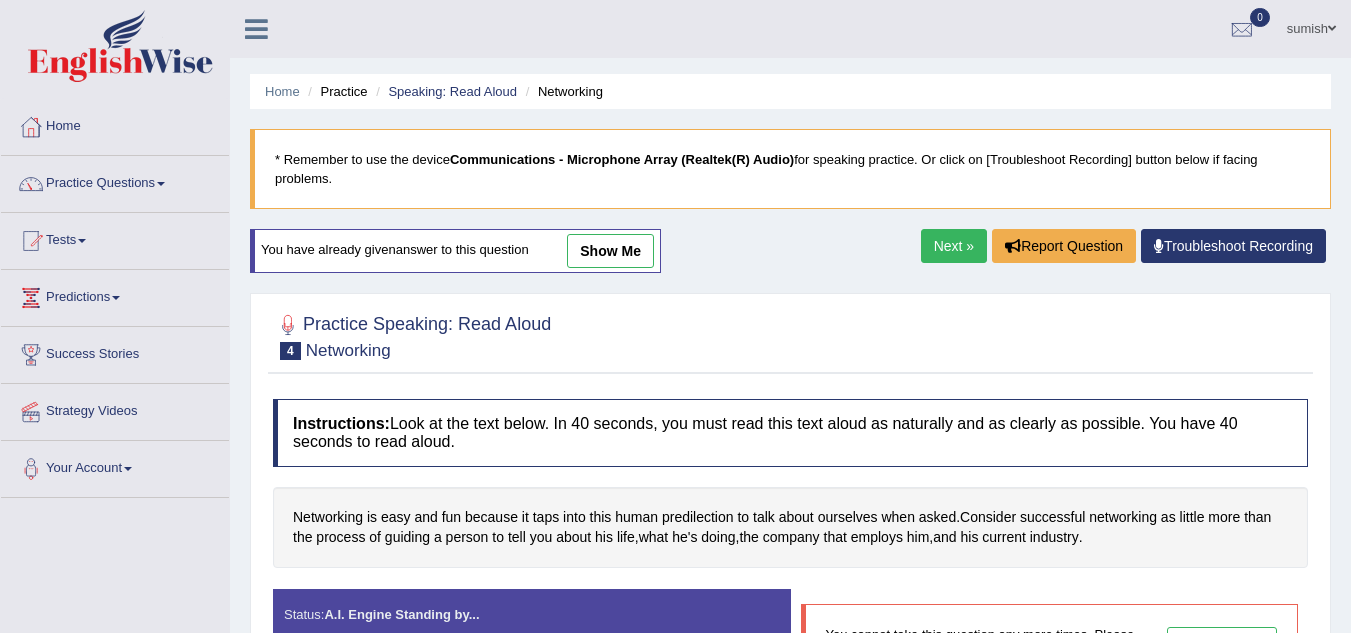 scroll, scrollTop: 224, scrollLeft: 0, axis: vertical 